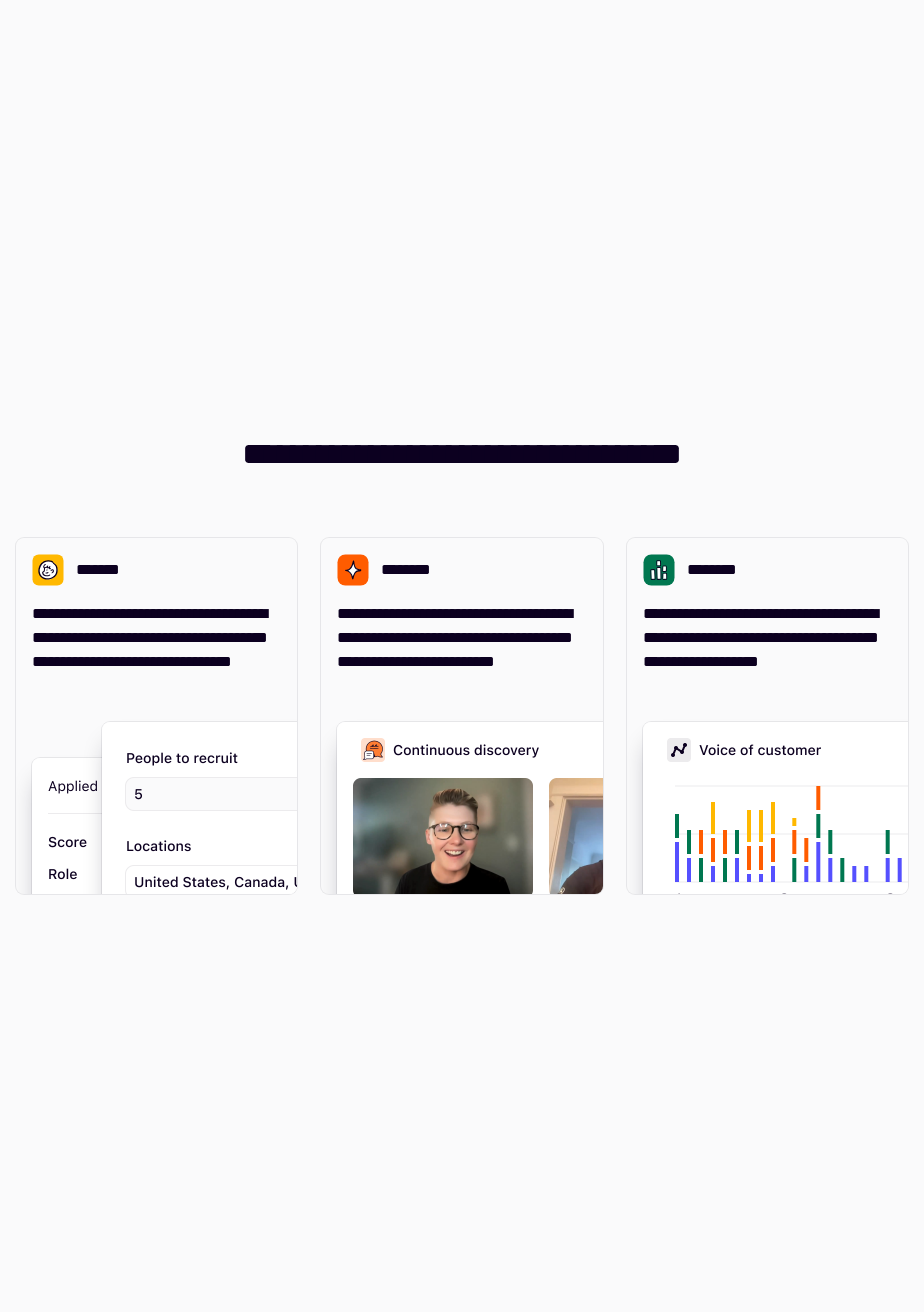 scroll, scrollTop: 0, scrollLeft: 0, axis: both 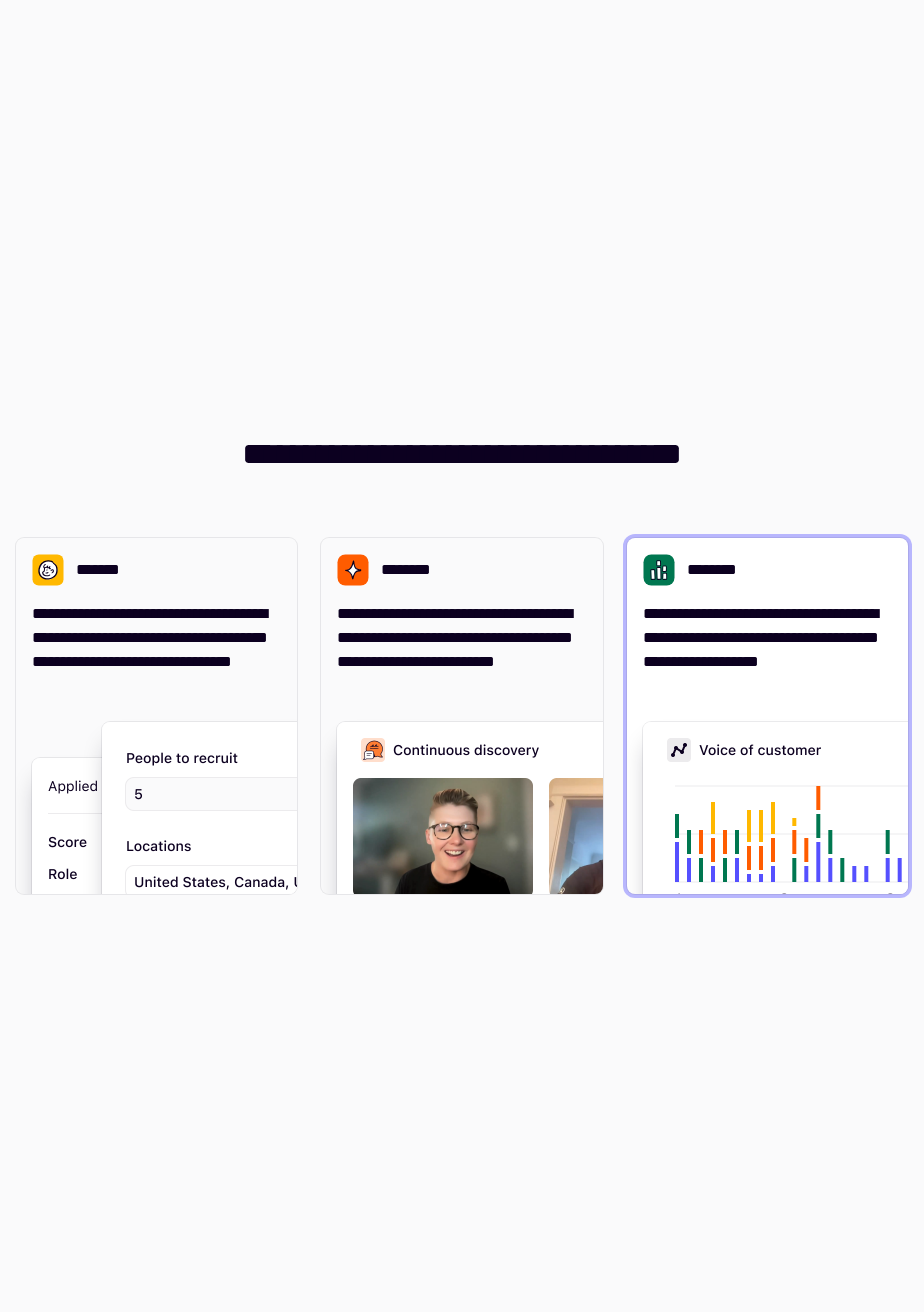 click on "**********" at bounding box center (767, 650) 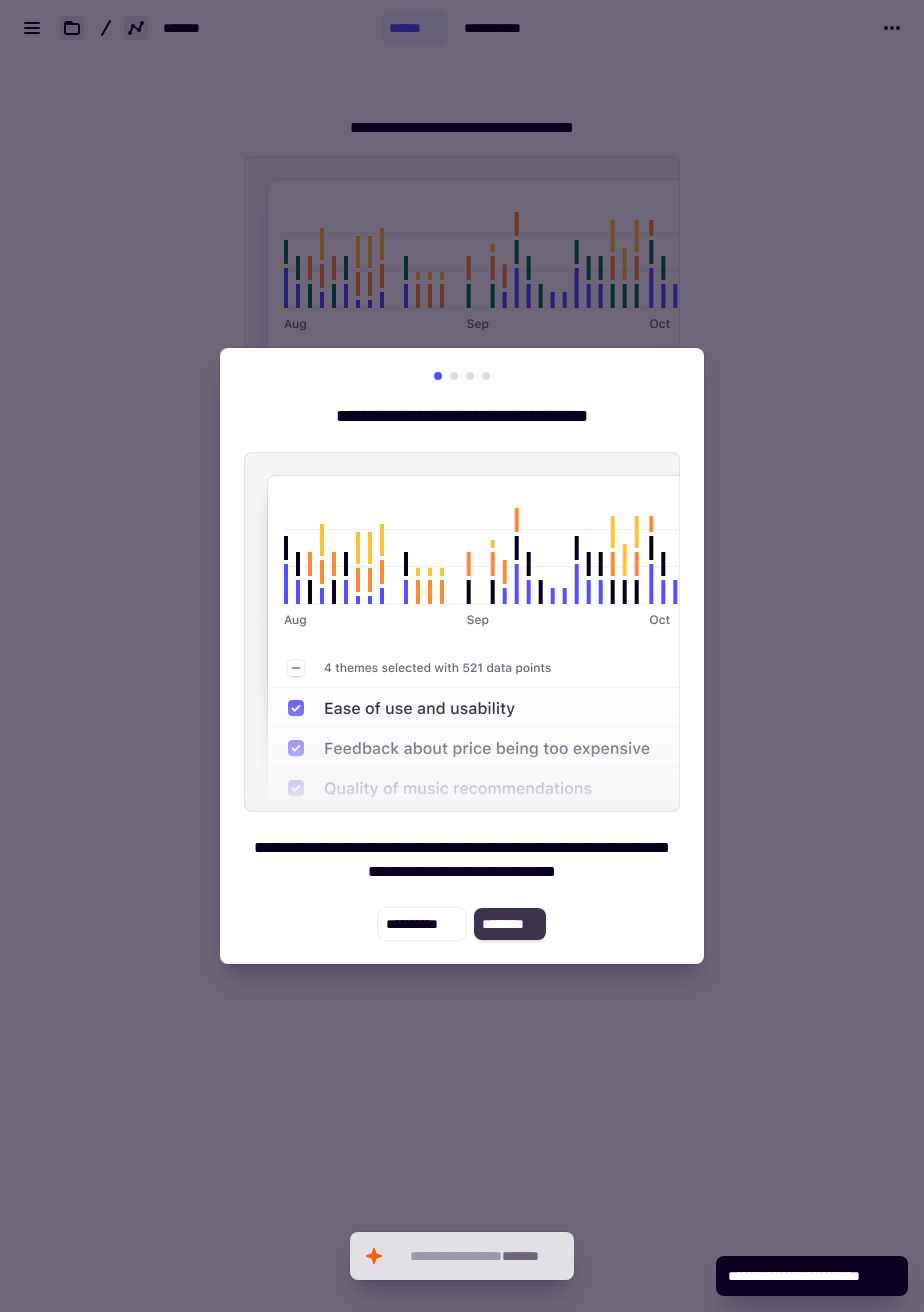 click on "********" 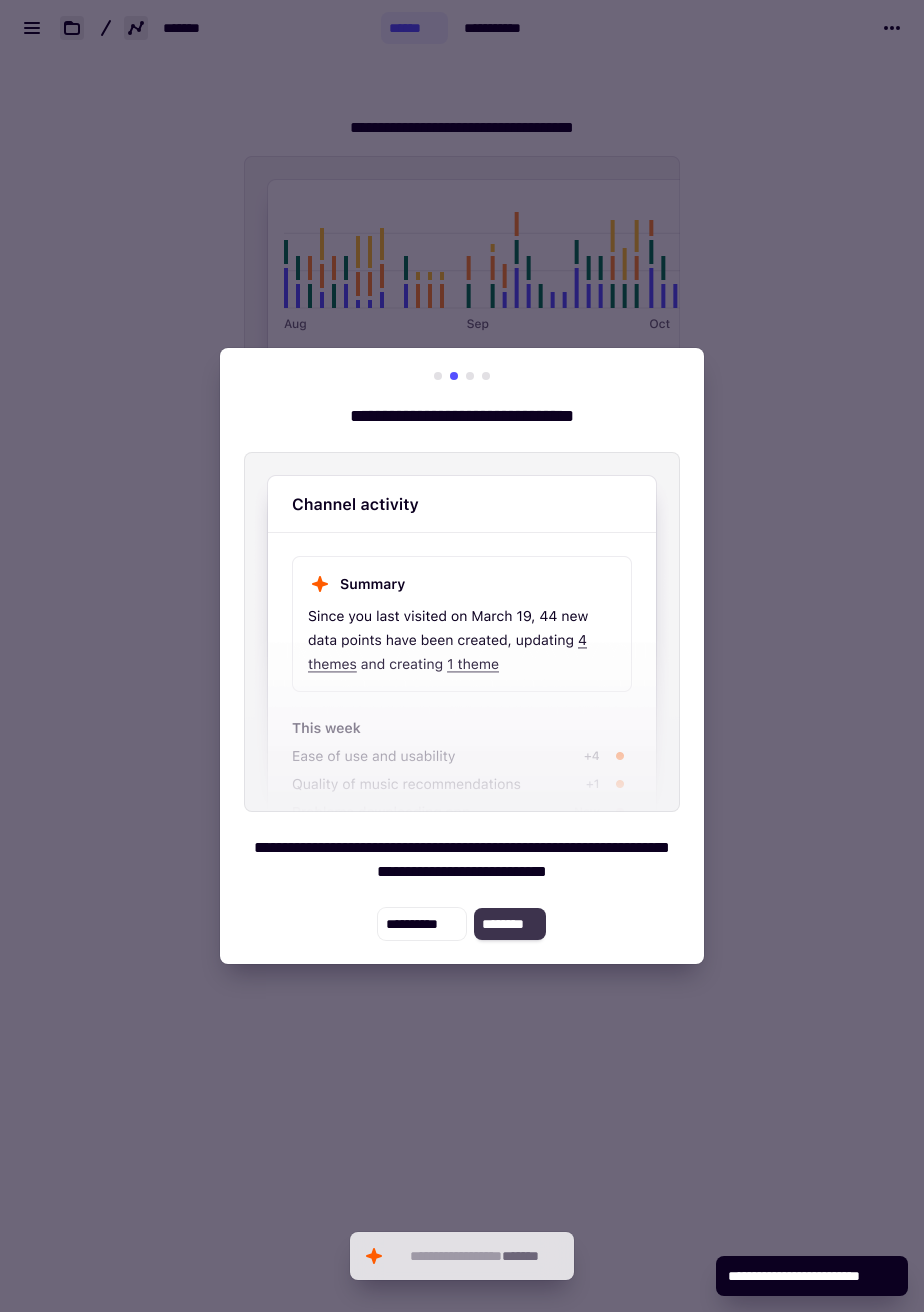 click on "********" 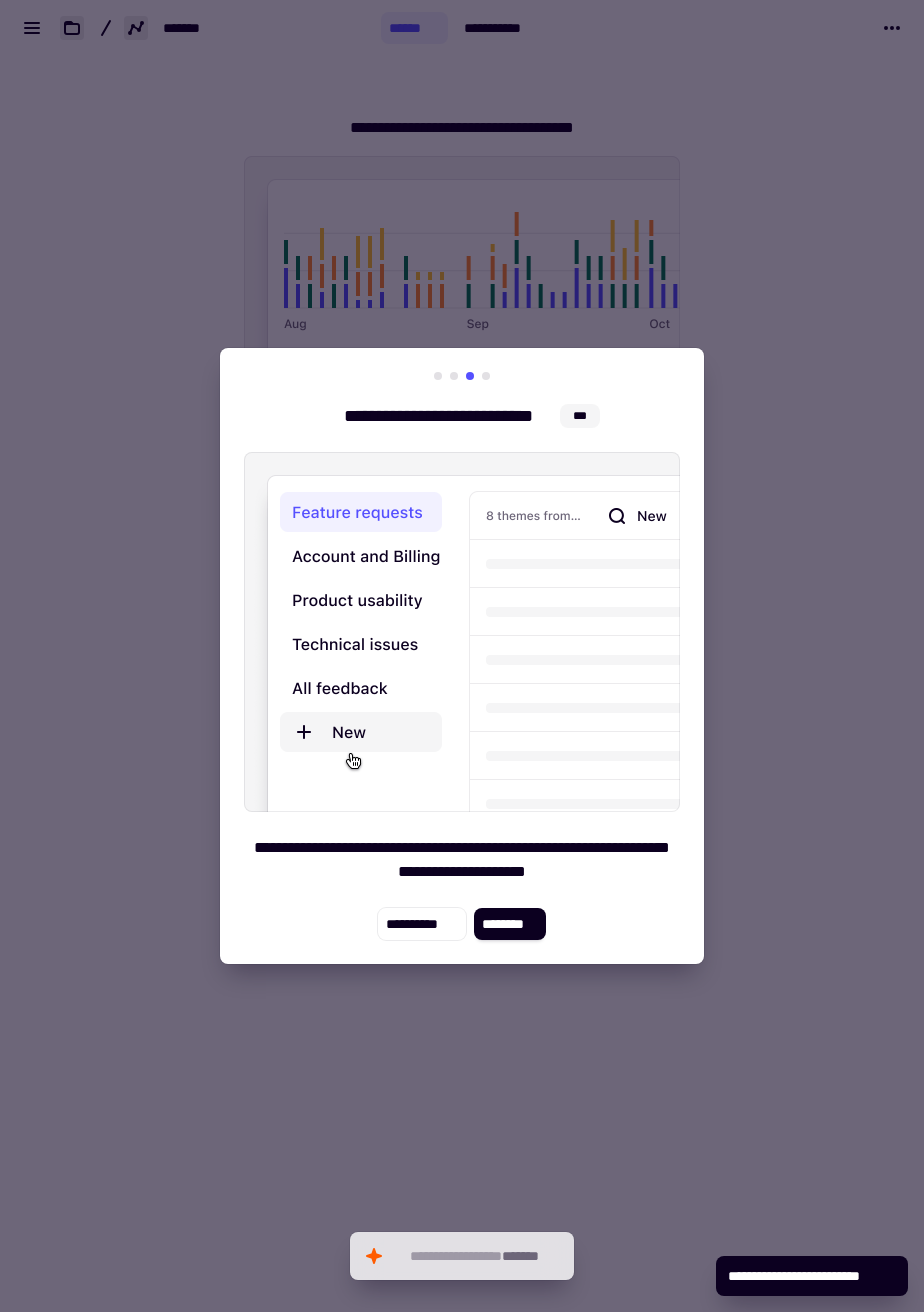 click on "**********" at bounding box center (462, 656) 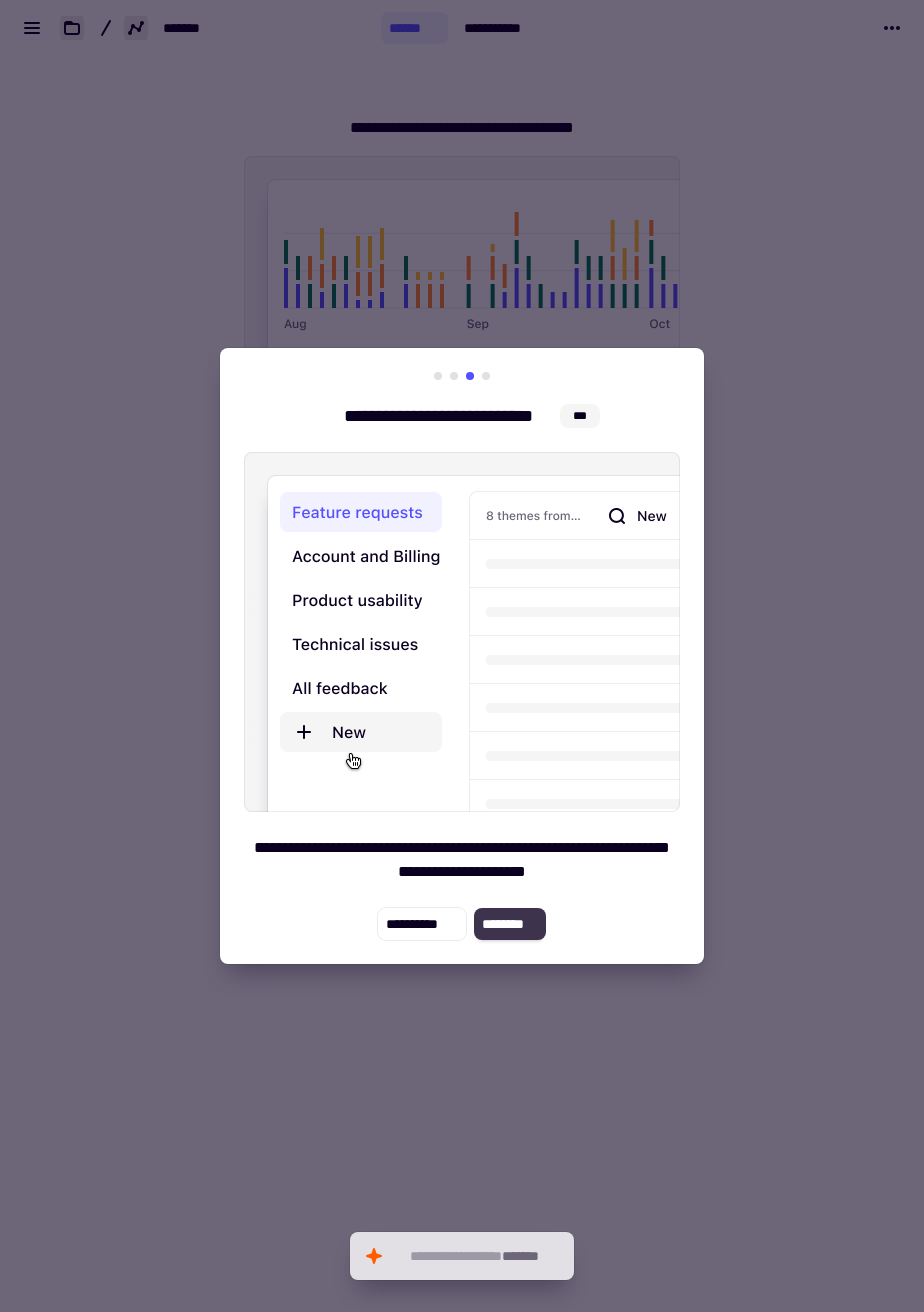 click on "********" 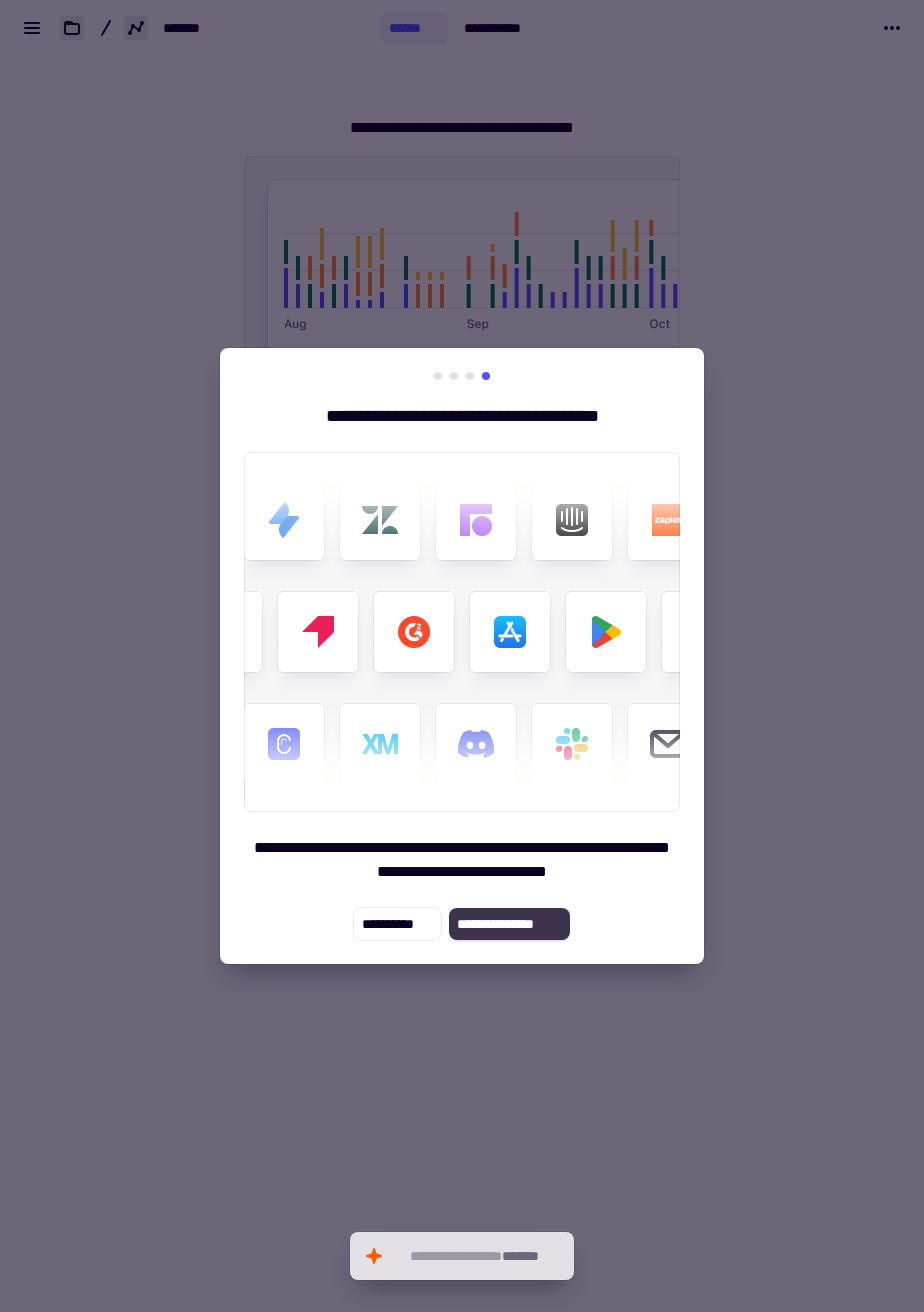 click on "**********" 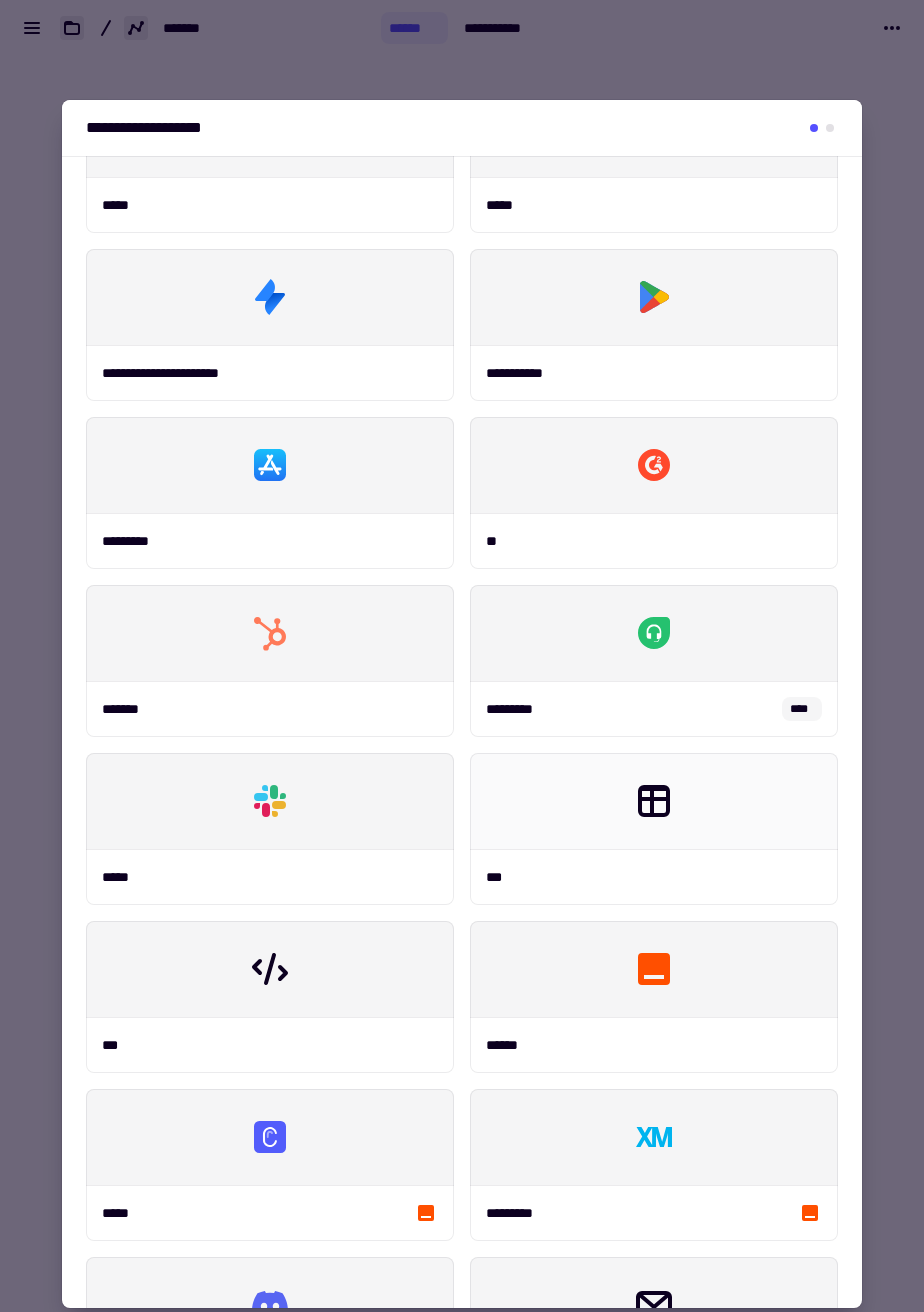 scroll, scrollTop: 0, scrollLeft: 0, axis: both 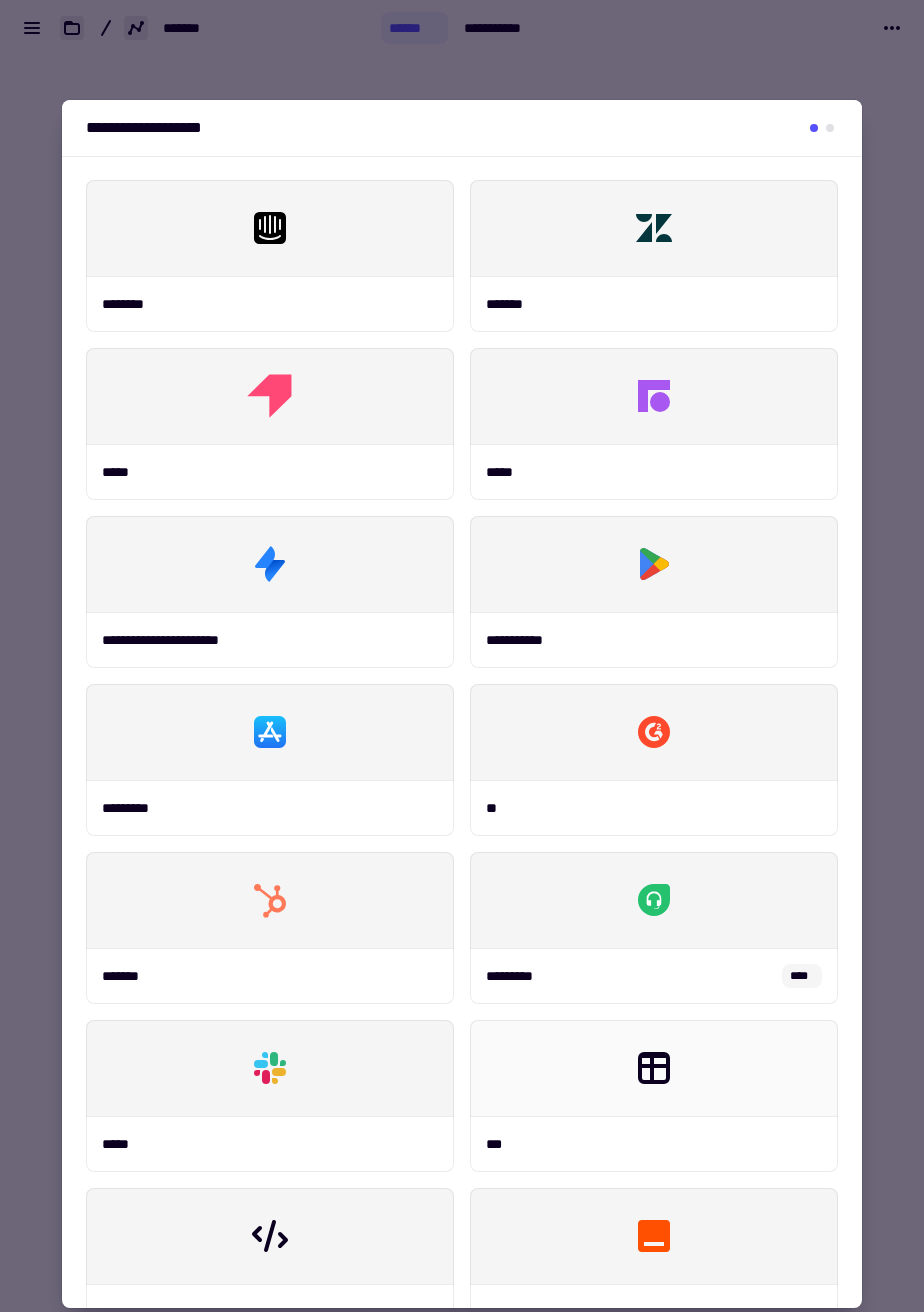 click at bounding box center [462, 656] 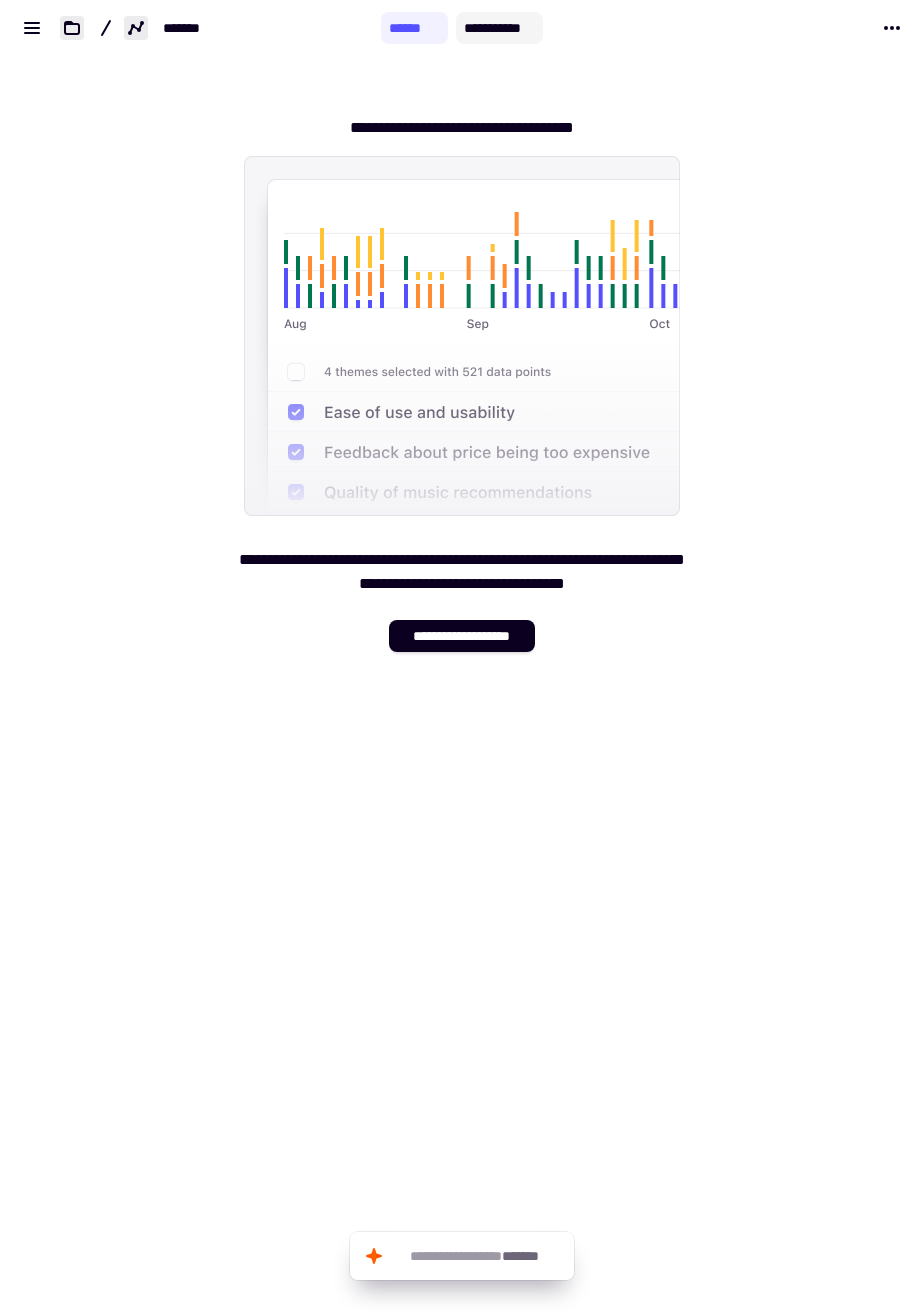 click on "**********" 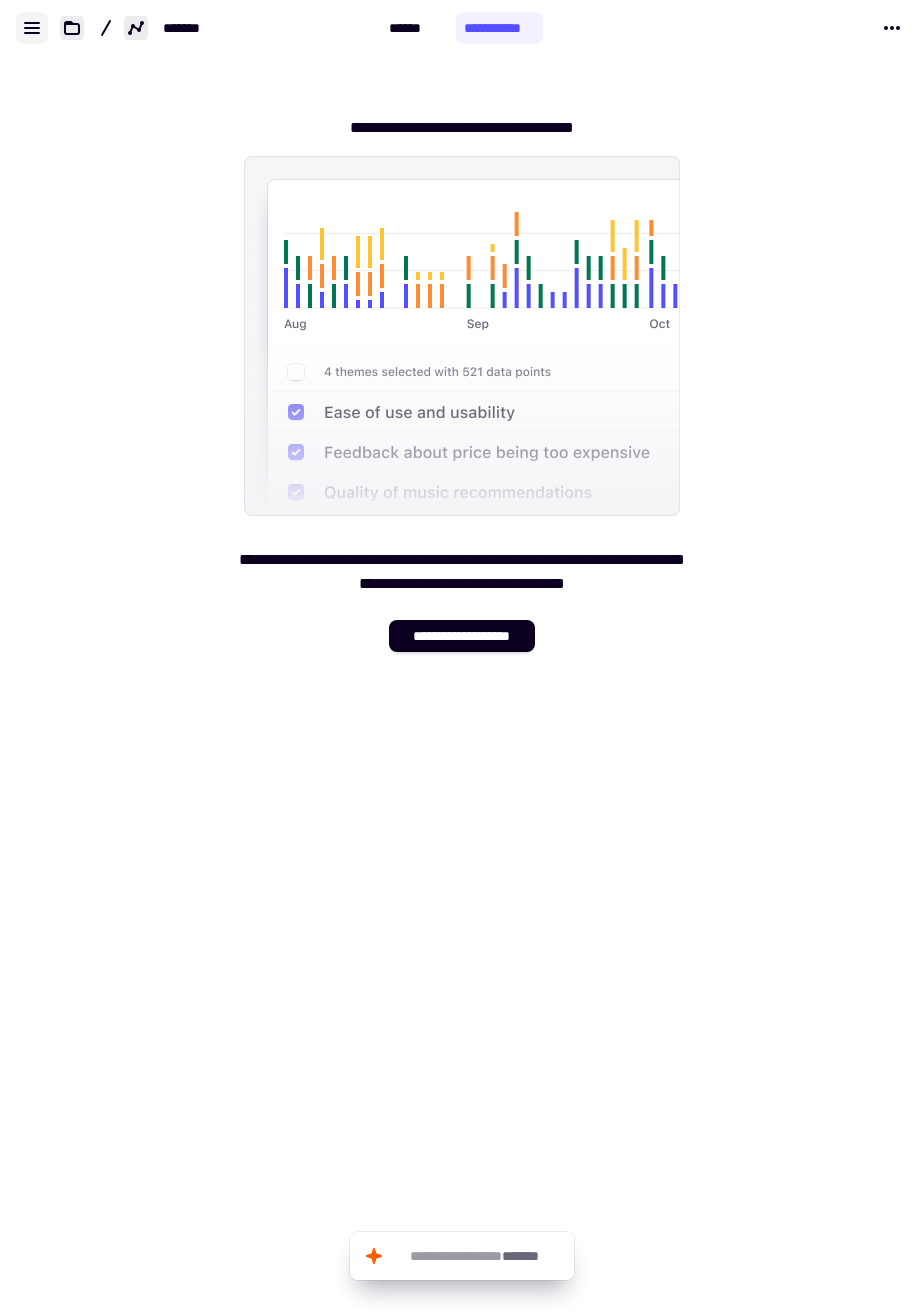 click 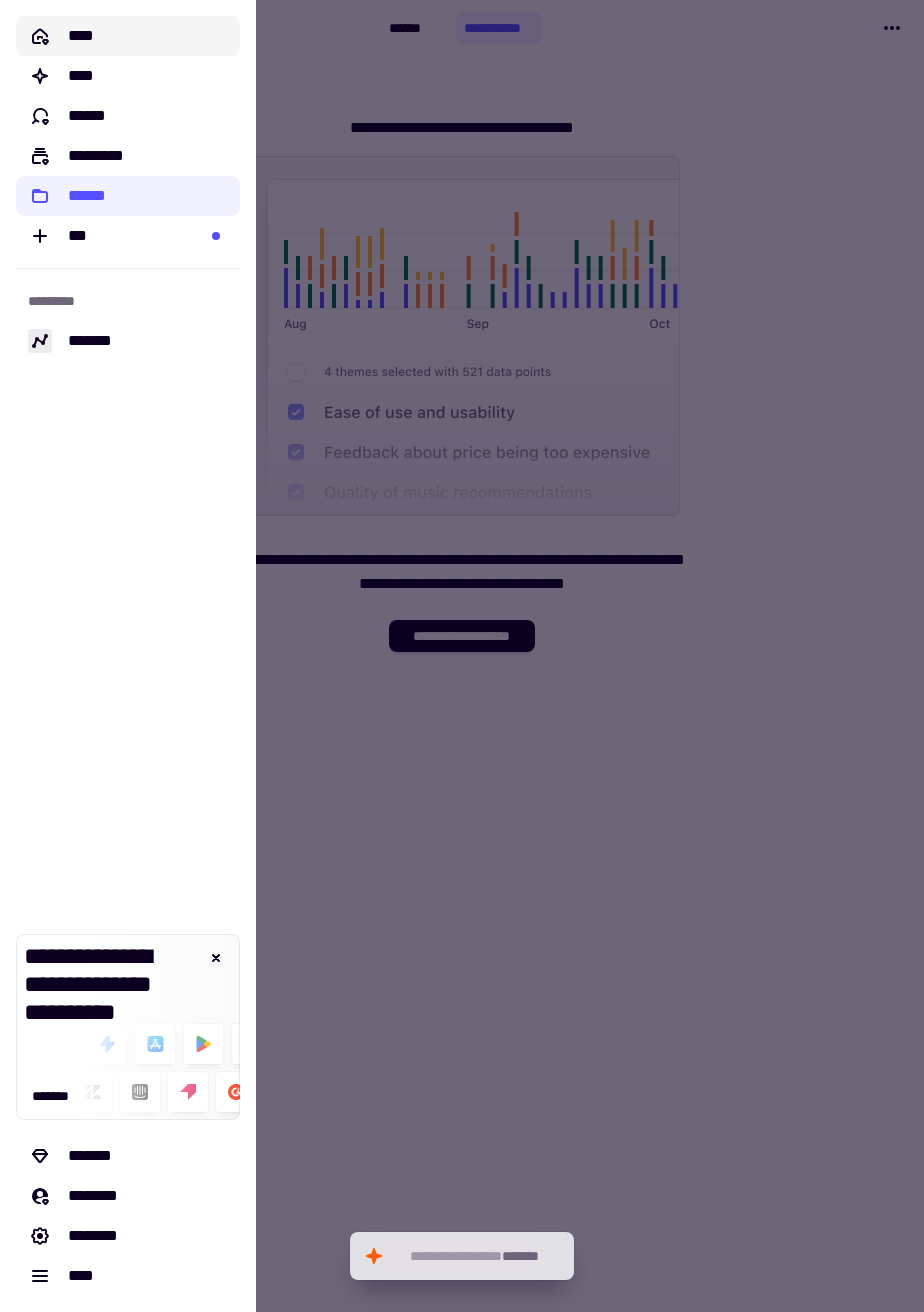 click on "****" 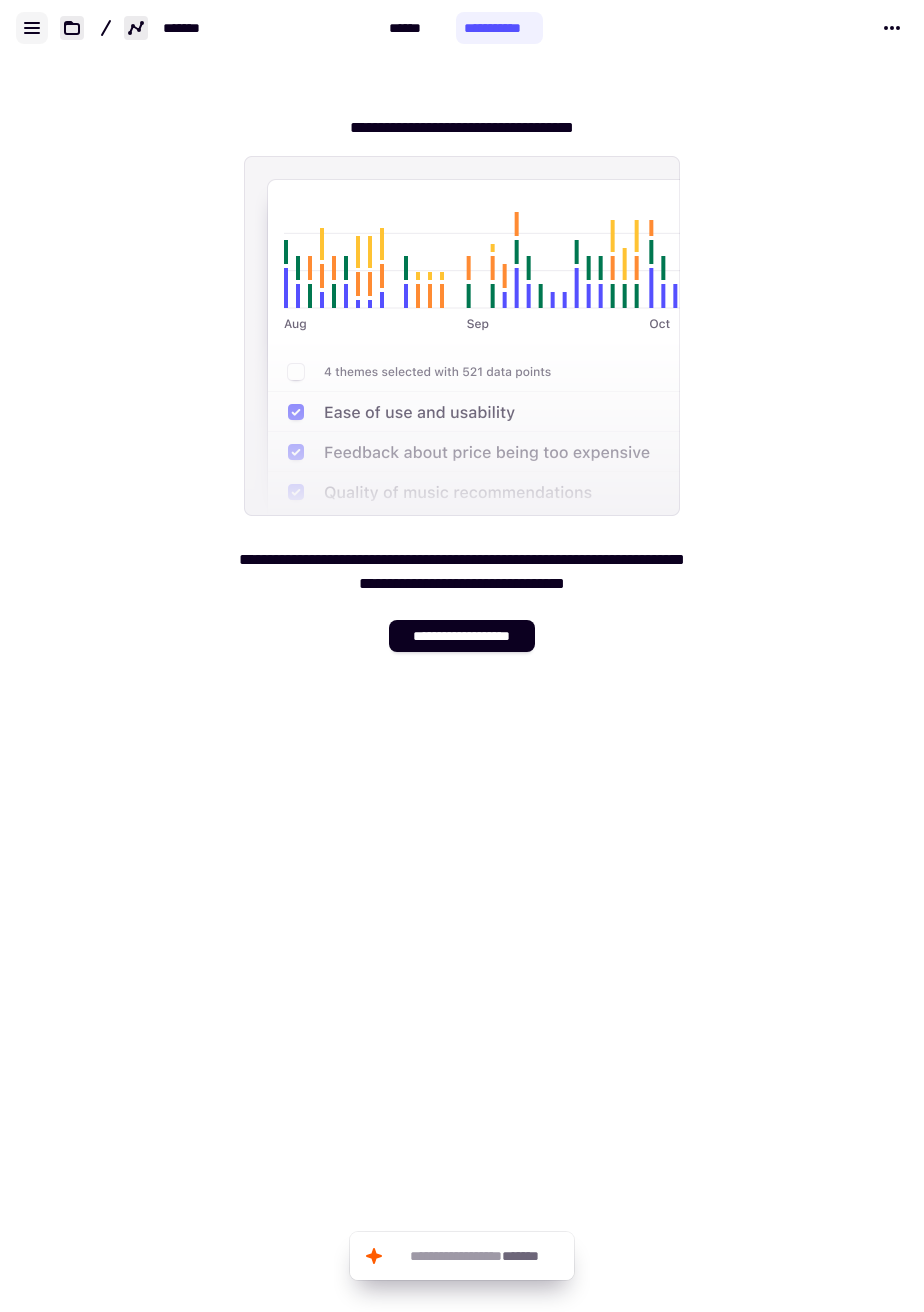 click 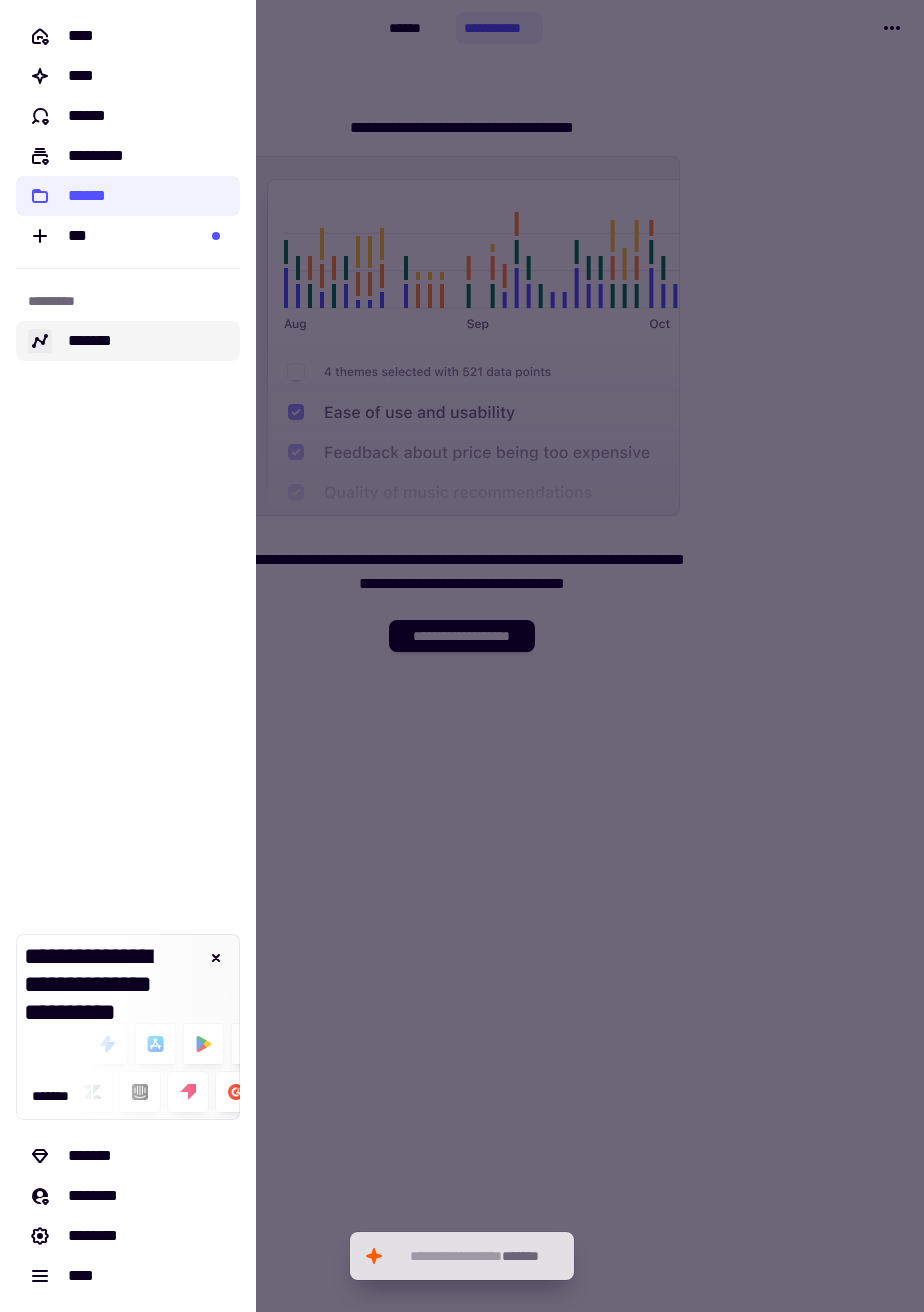 click on "*******" 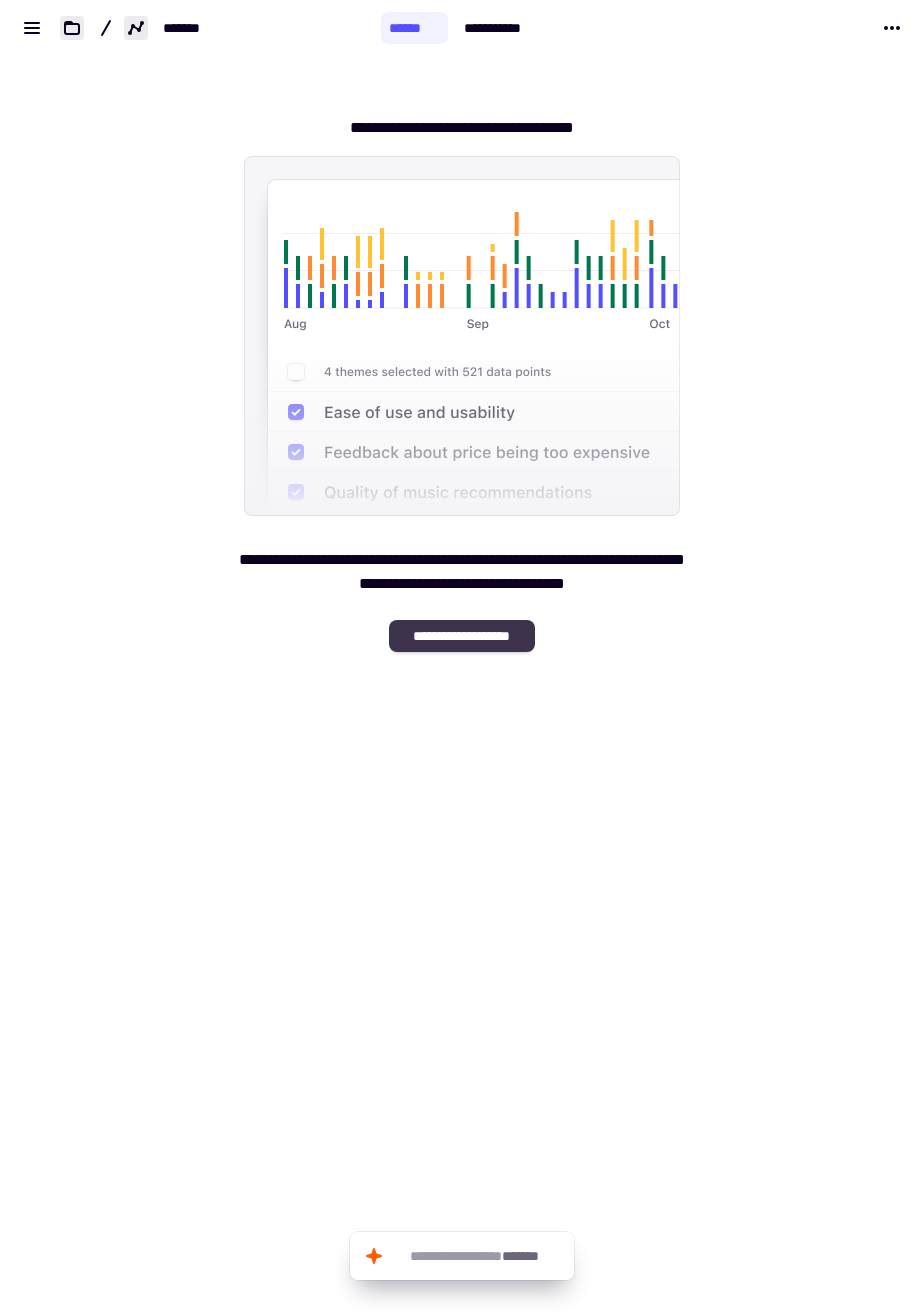 click on "**********" 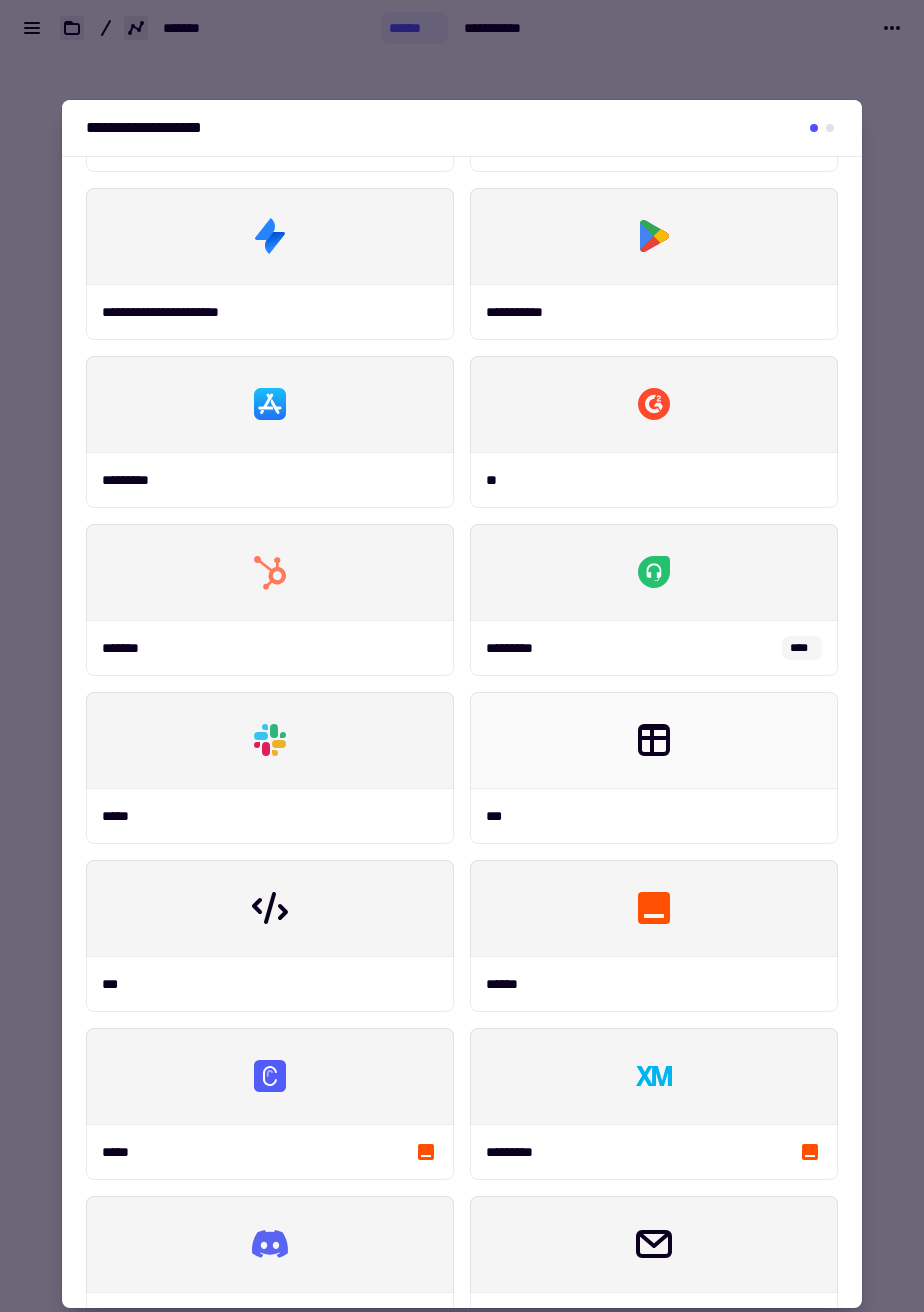 scroll, scrollTop: 329, scrollLeft: 0, axis: vertical 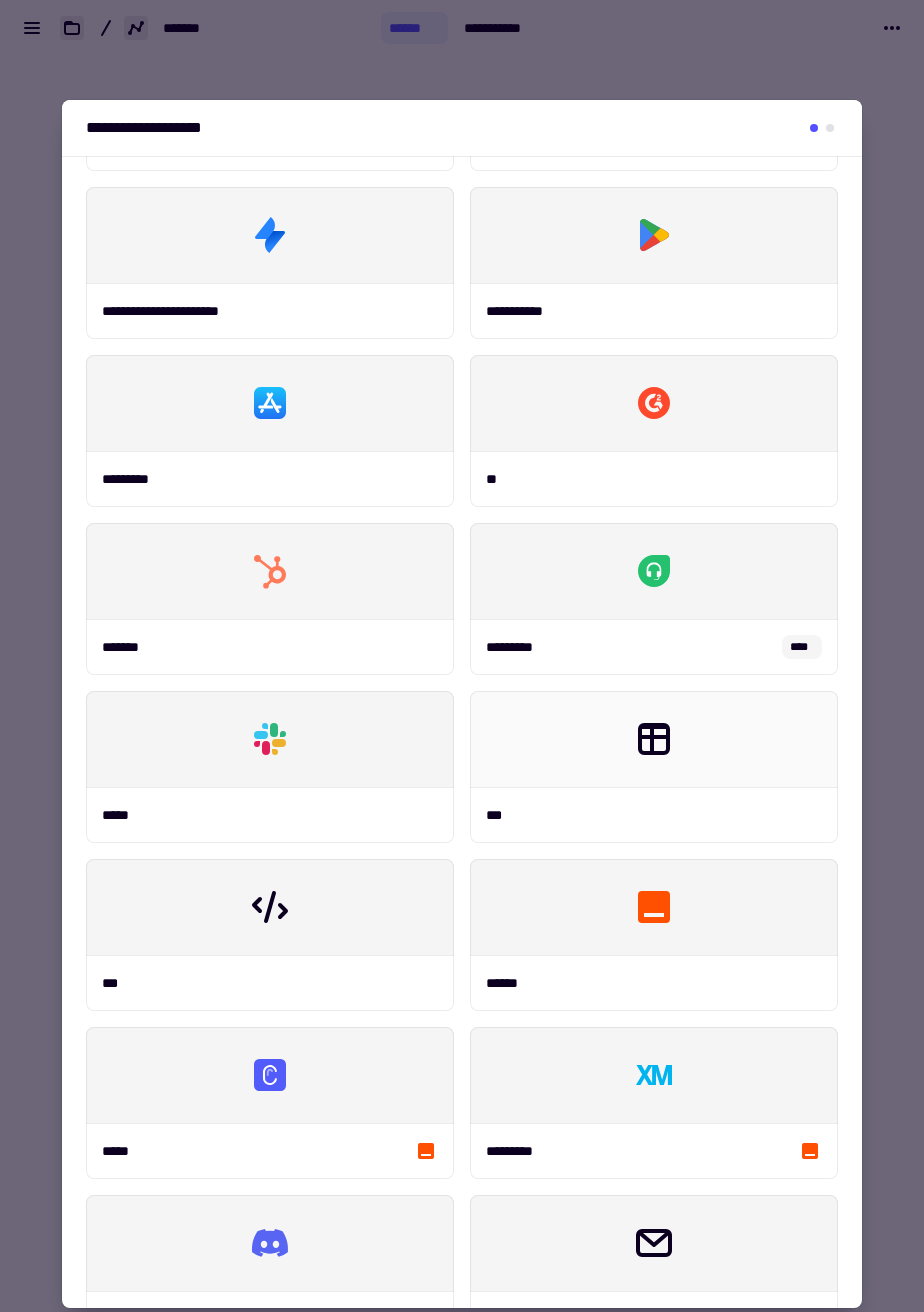 click at bounding box center [270, 403] 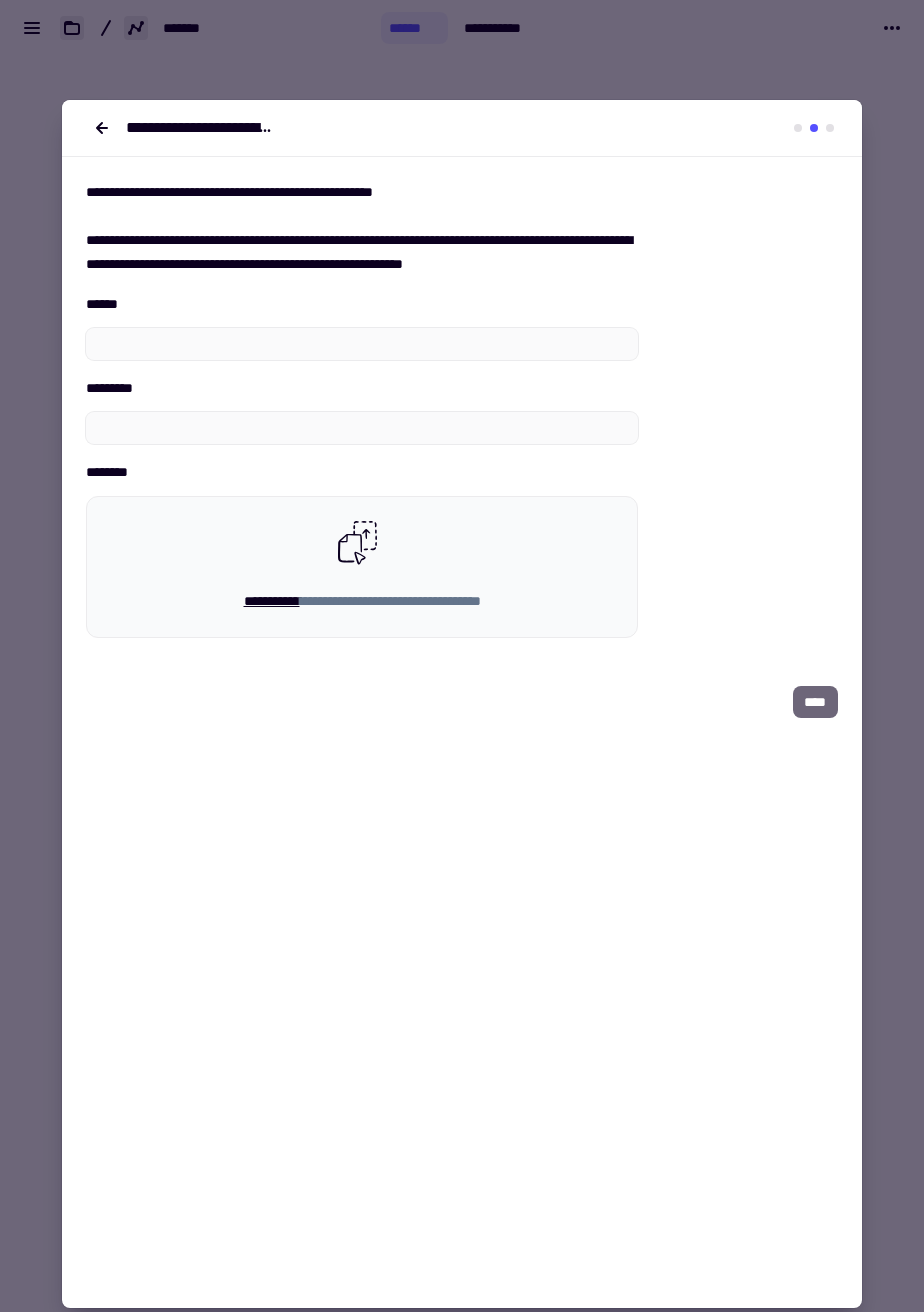 scroll, scrollTop: 0, scrollLeft: 0, axis: both 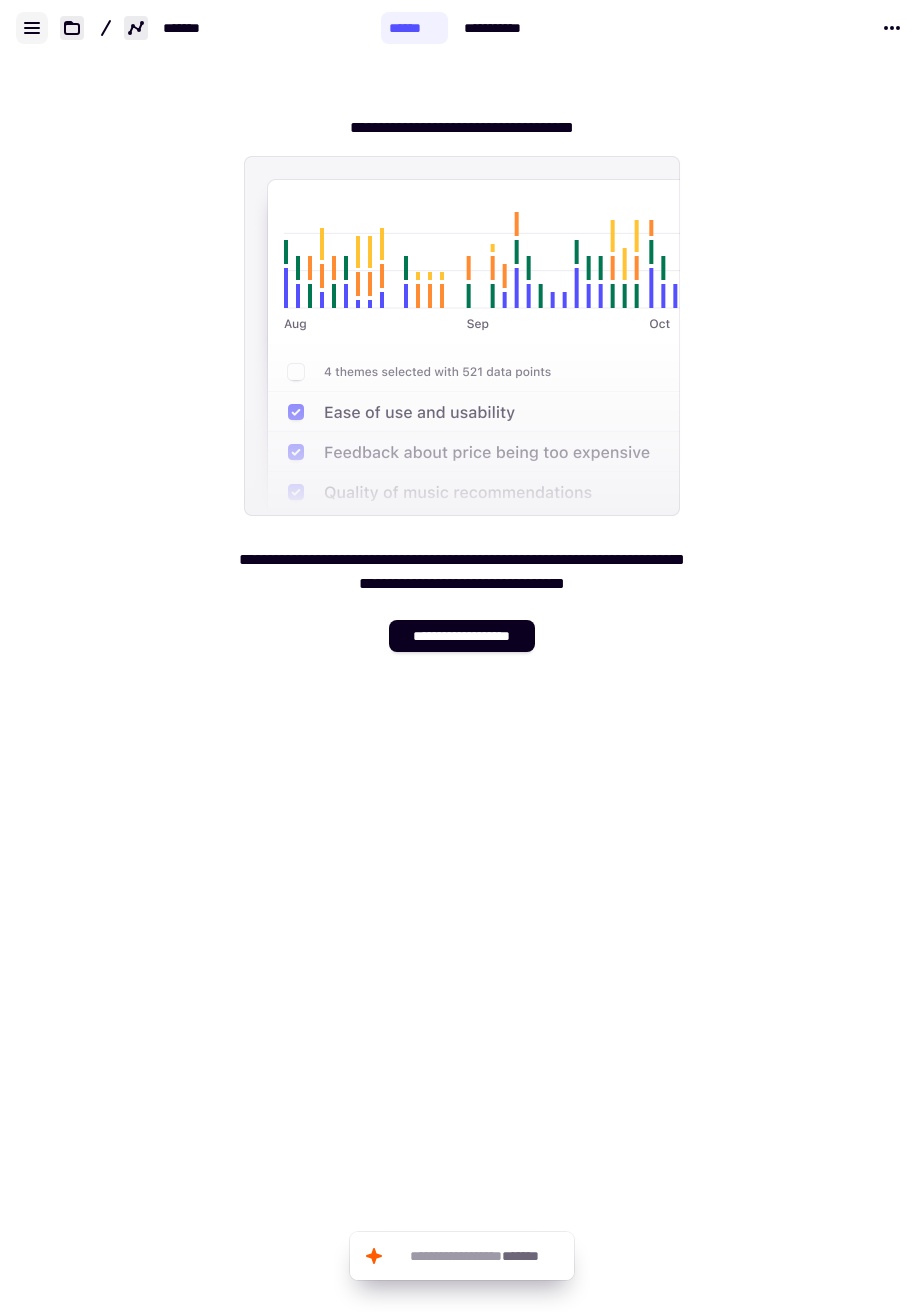 click 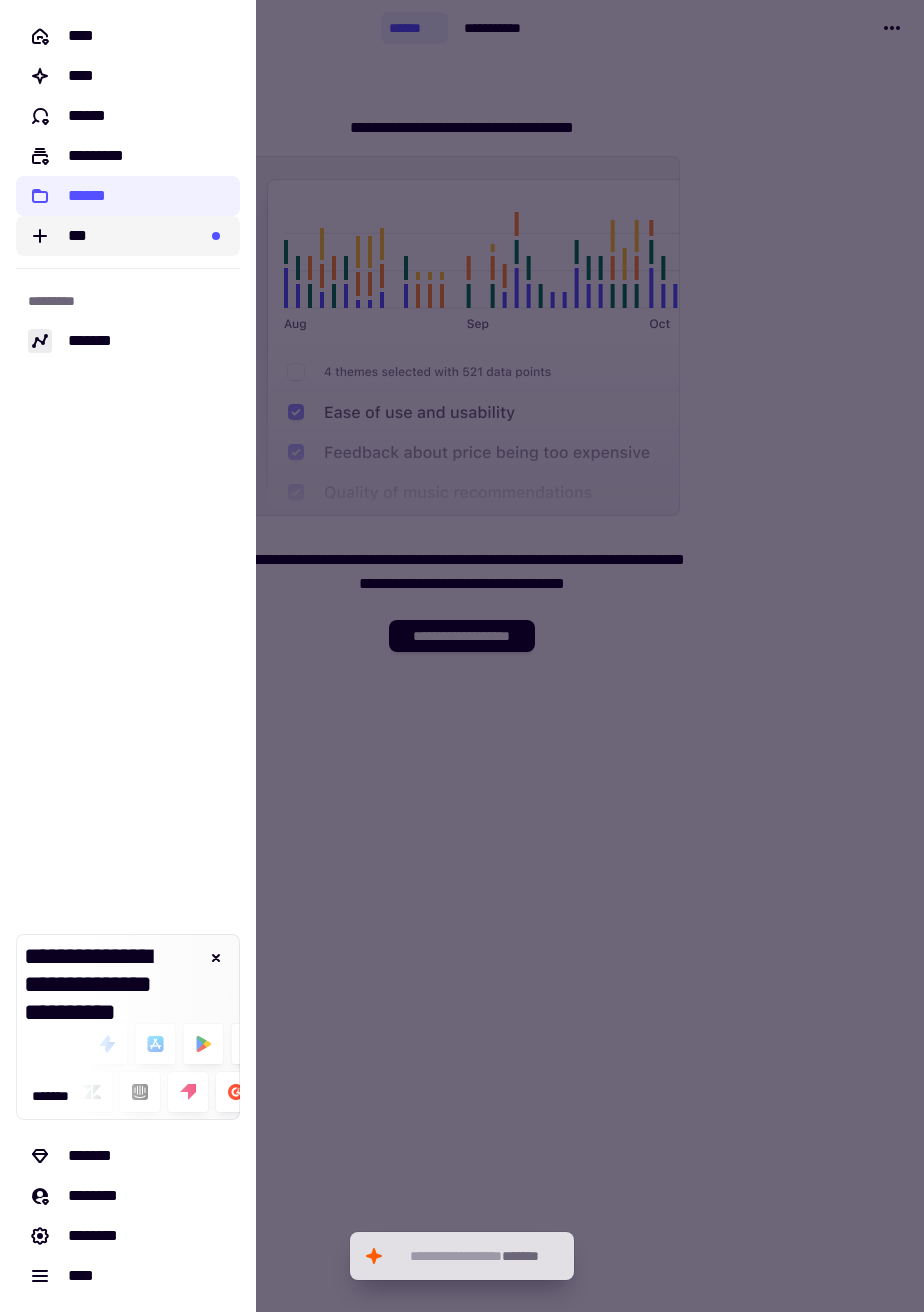 click on "***" 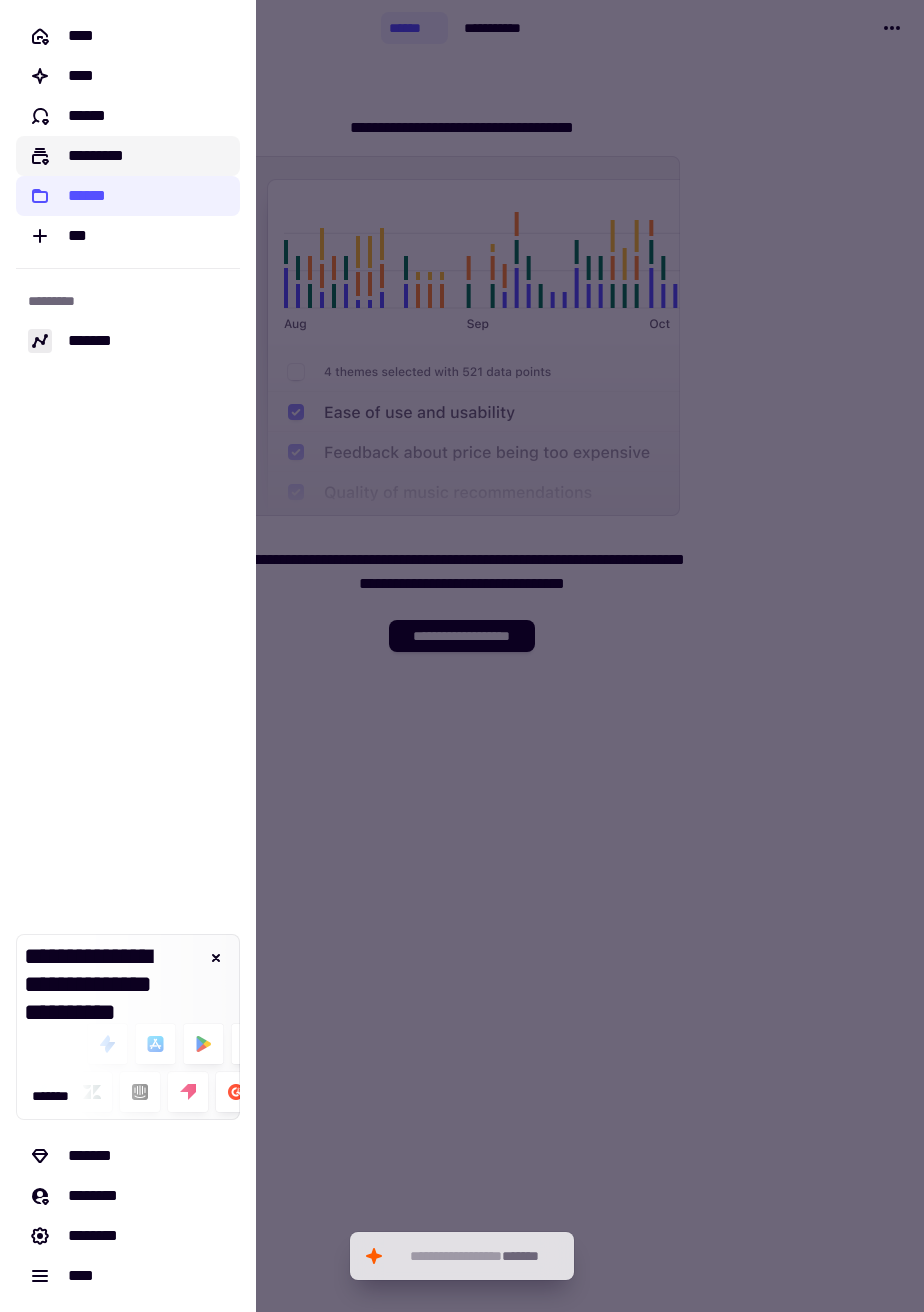 click on "*********" 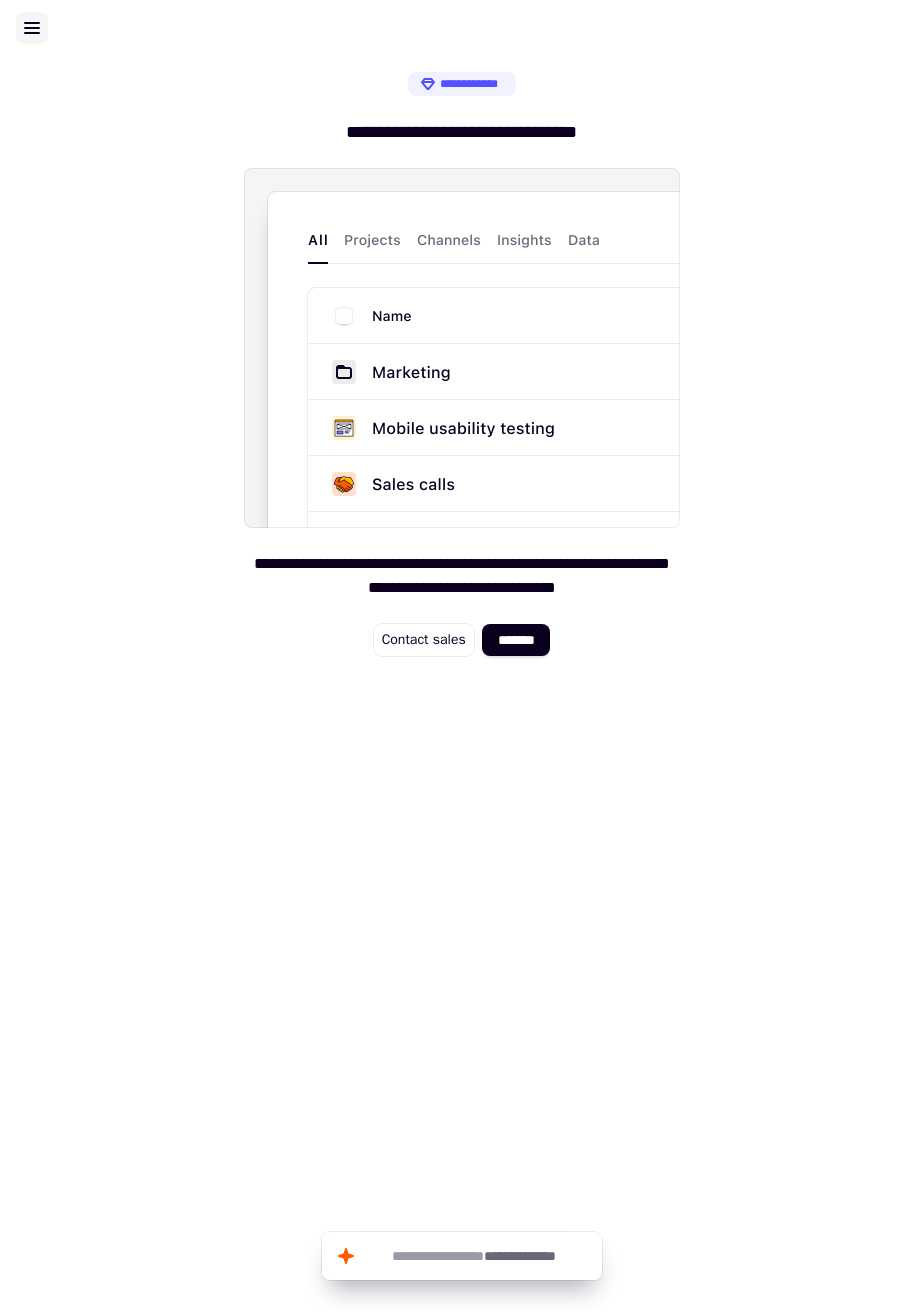 click 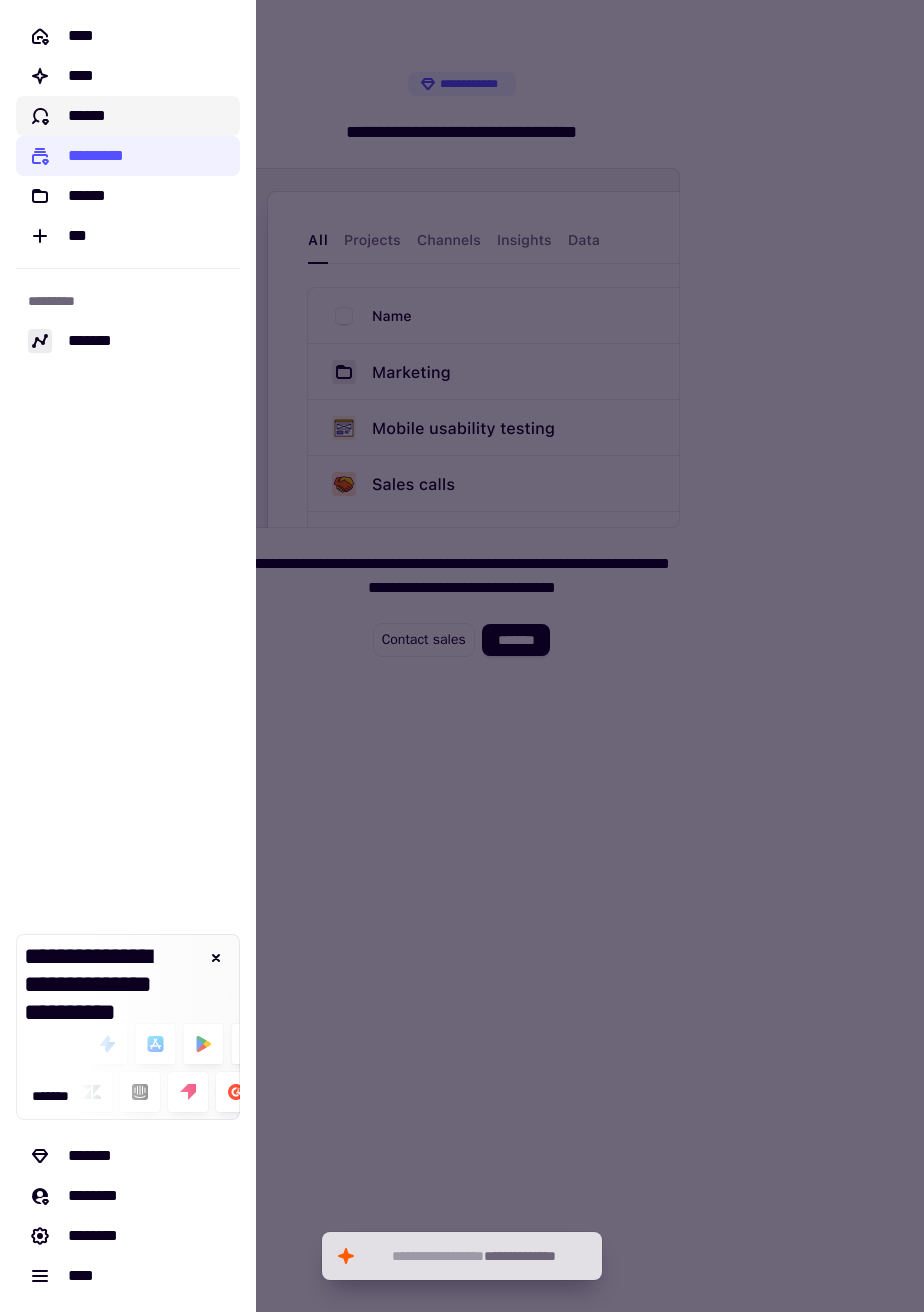 click on "******" 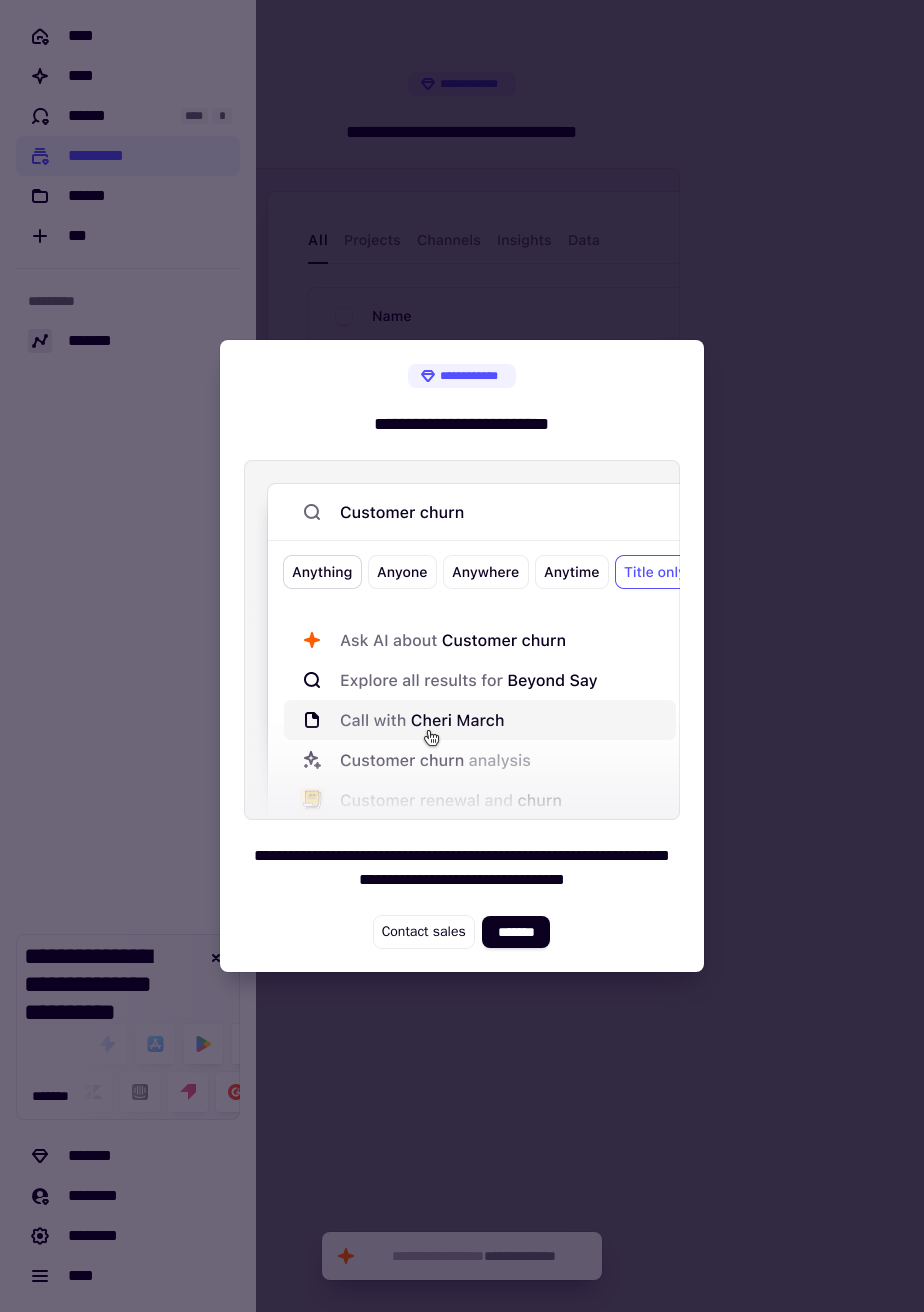 click at bounding box center (462, 656) 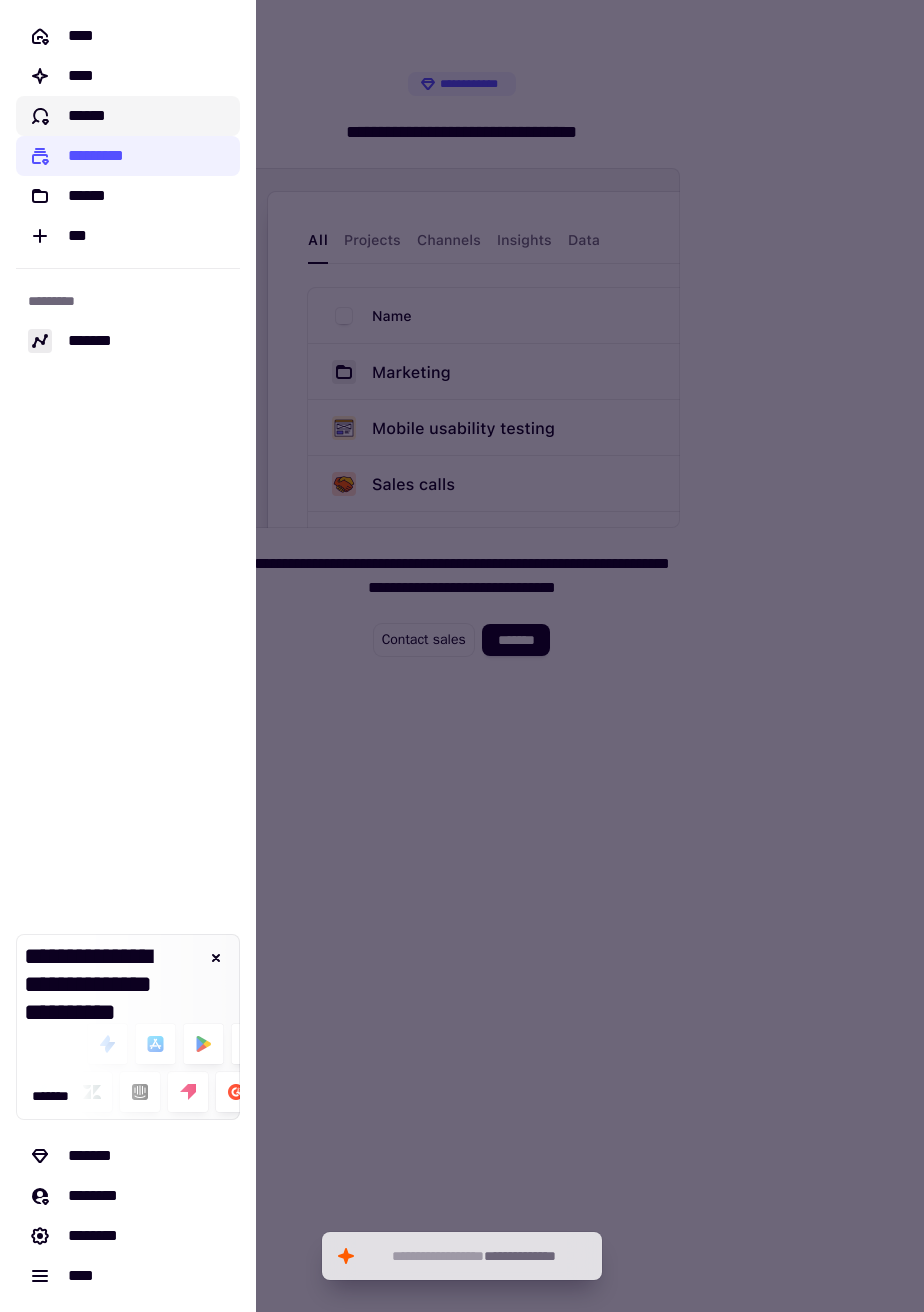 click on "******" 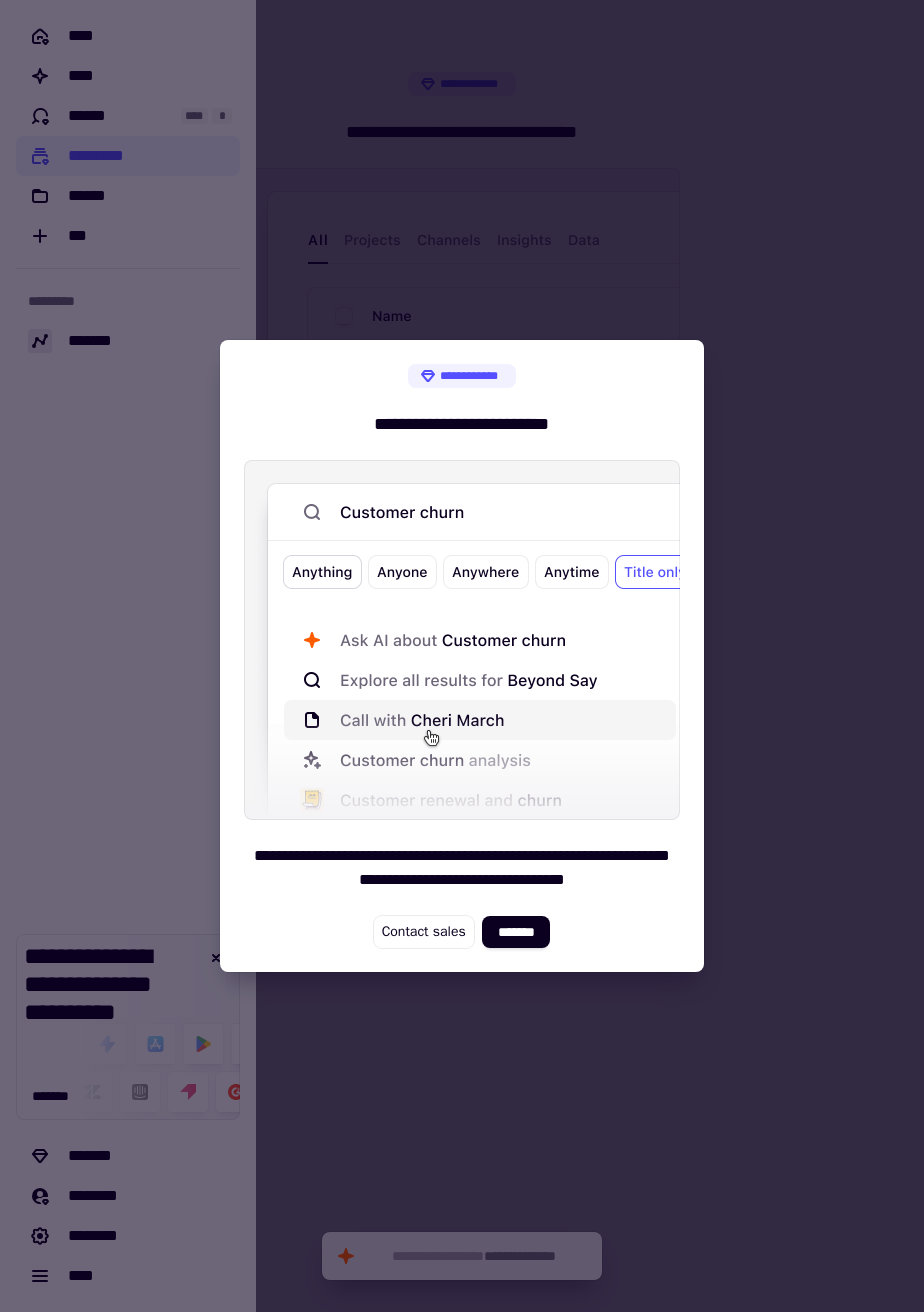 click at bounding box center [462, 656] 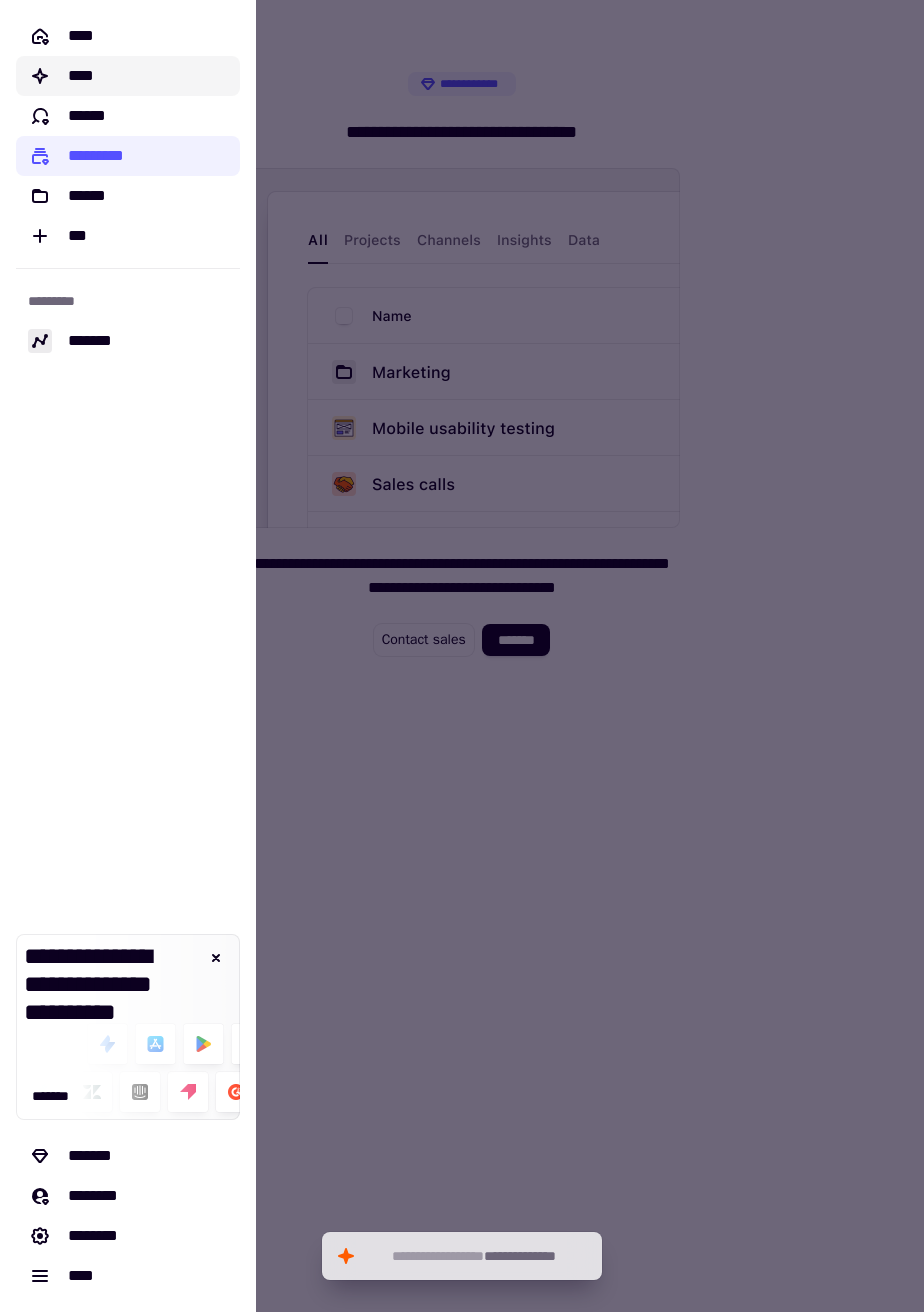 click on "****" 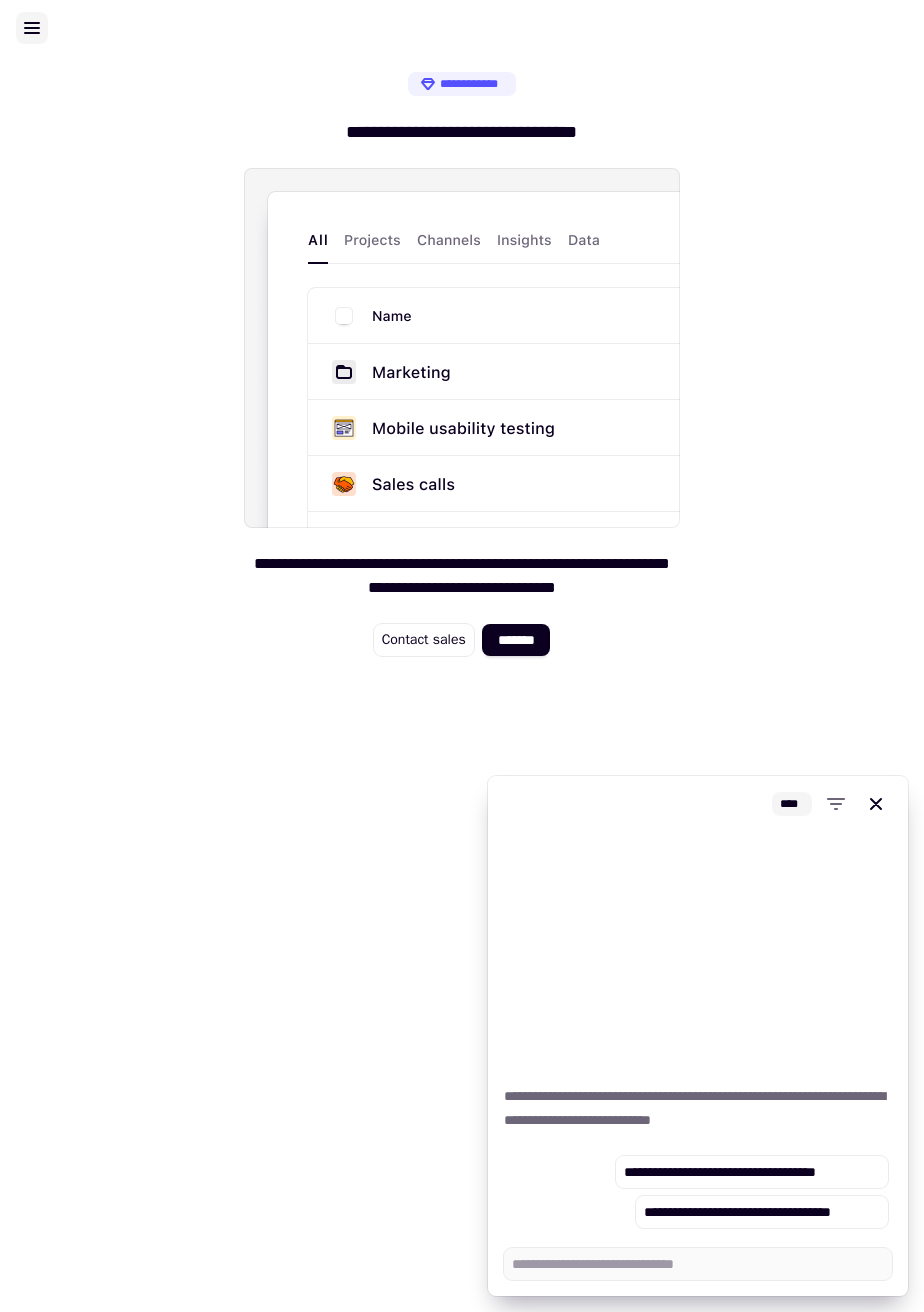 click 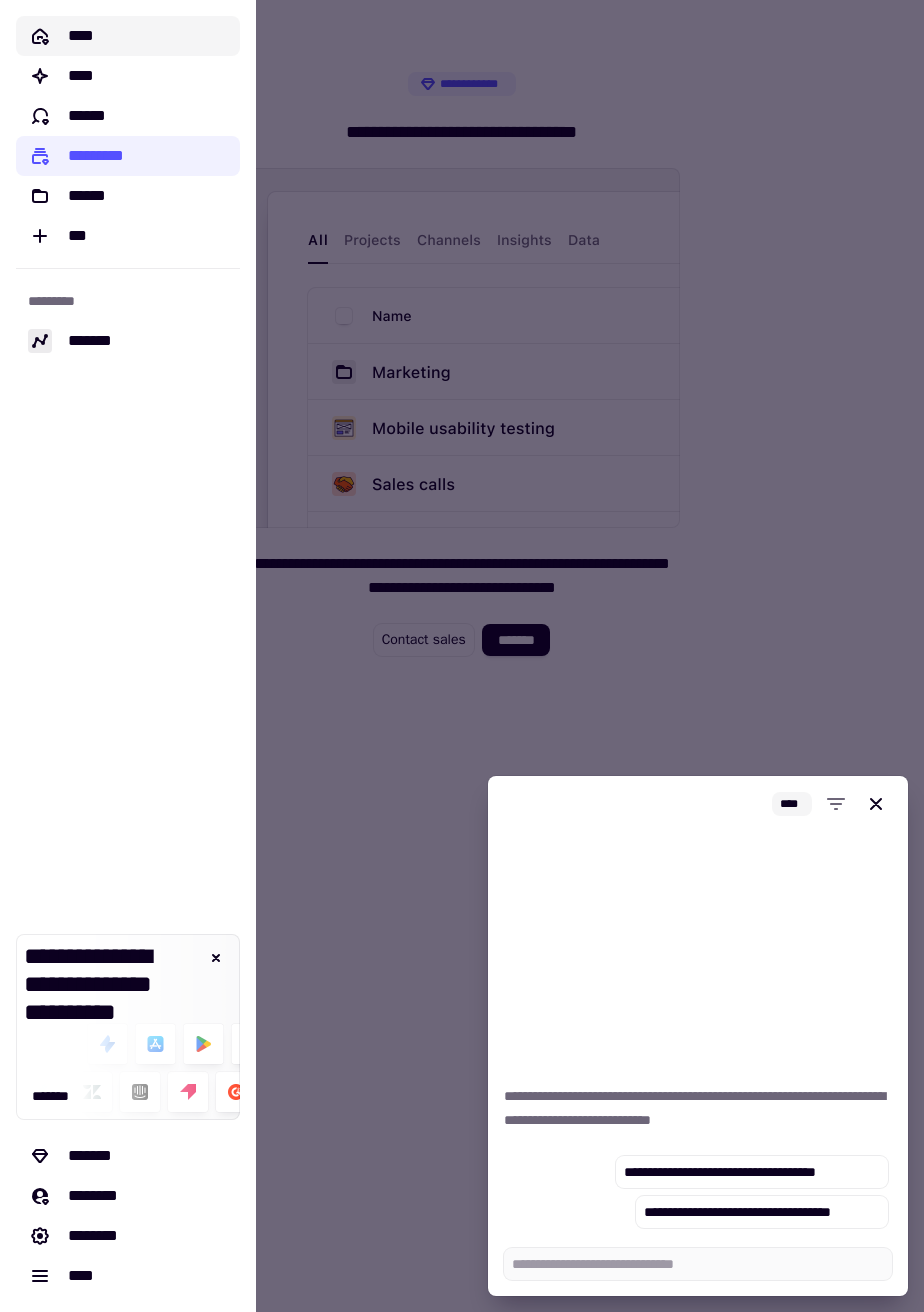 click on "****" 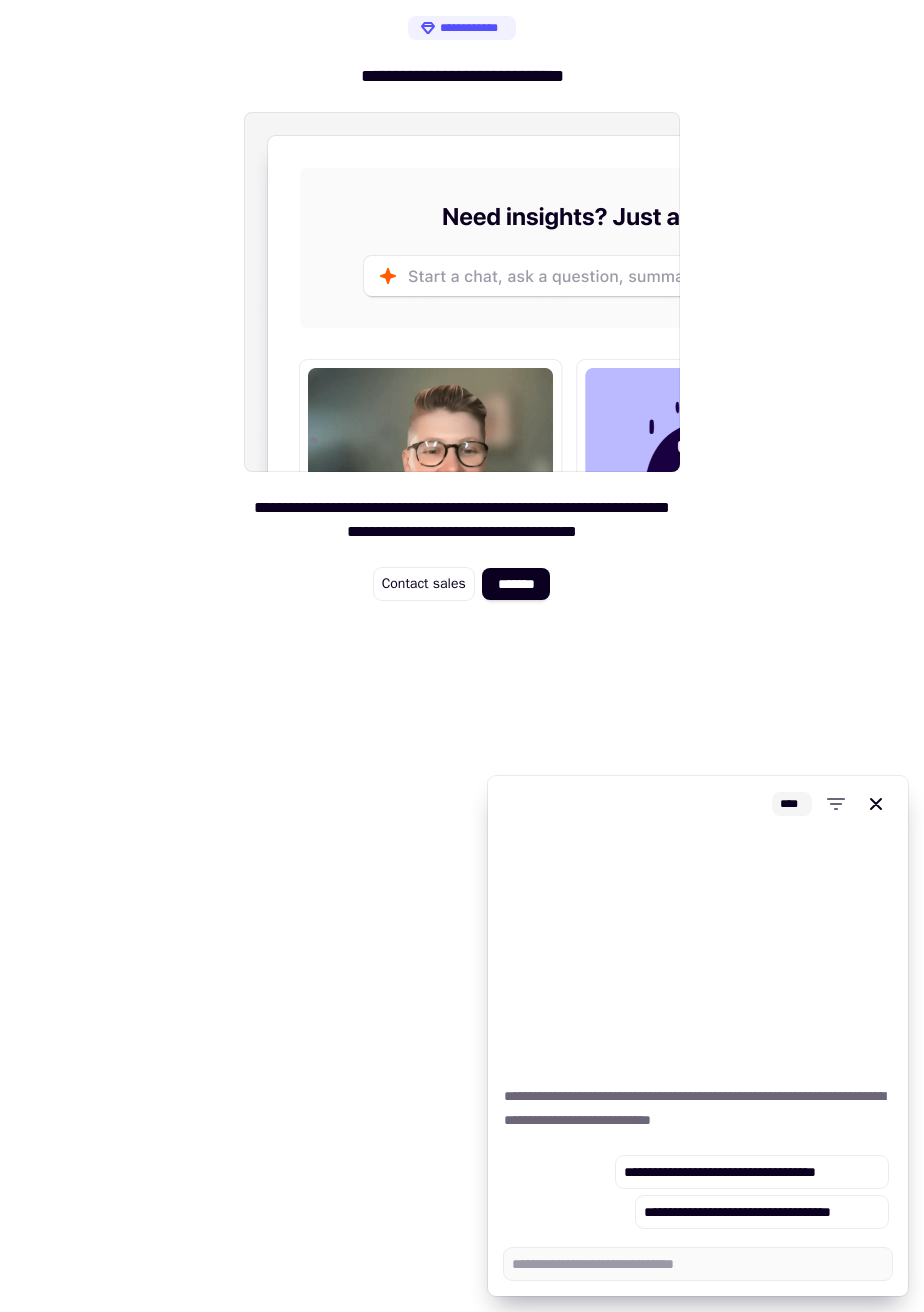 click at bounding box center (462, 292) 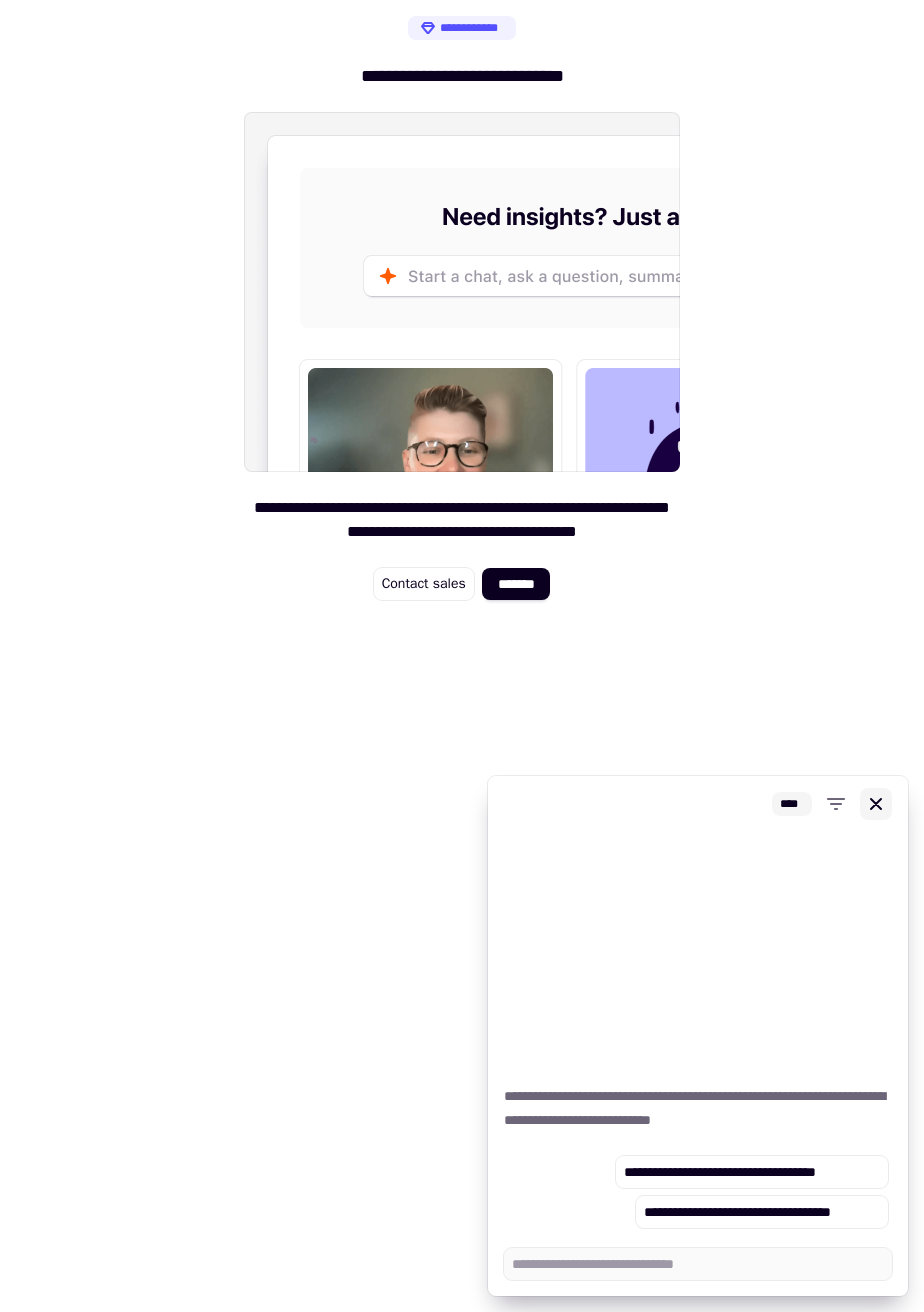 click 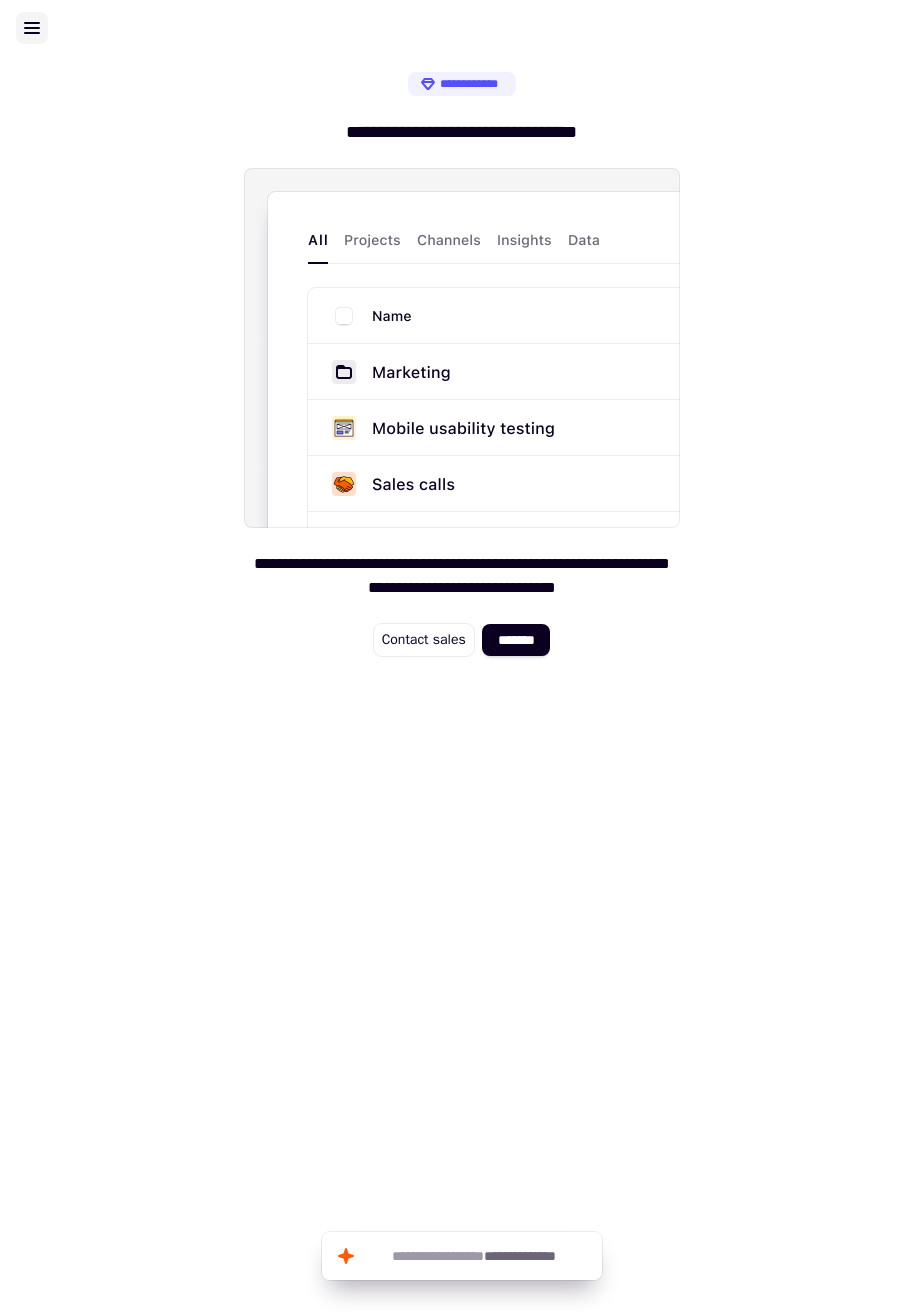 click 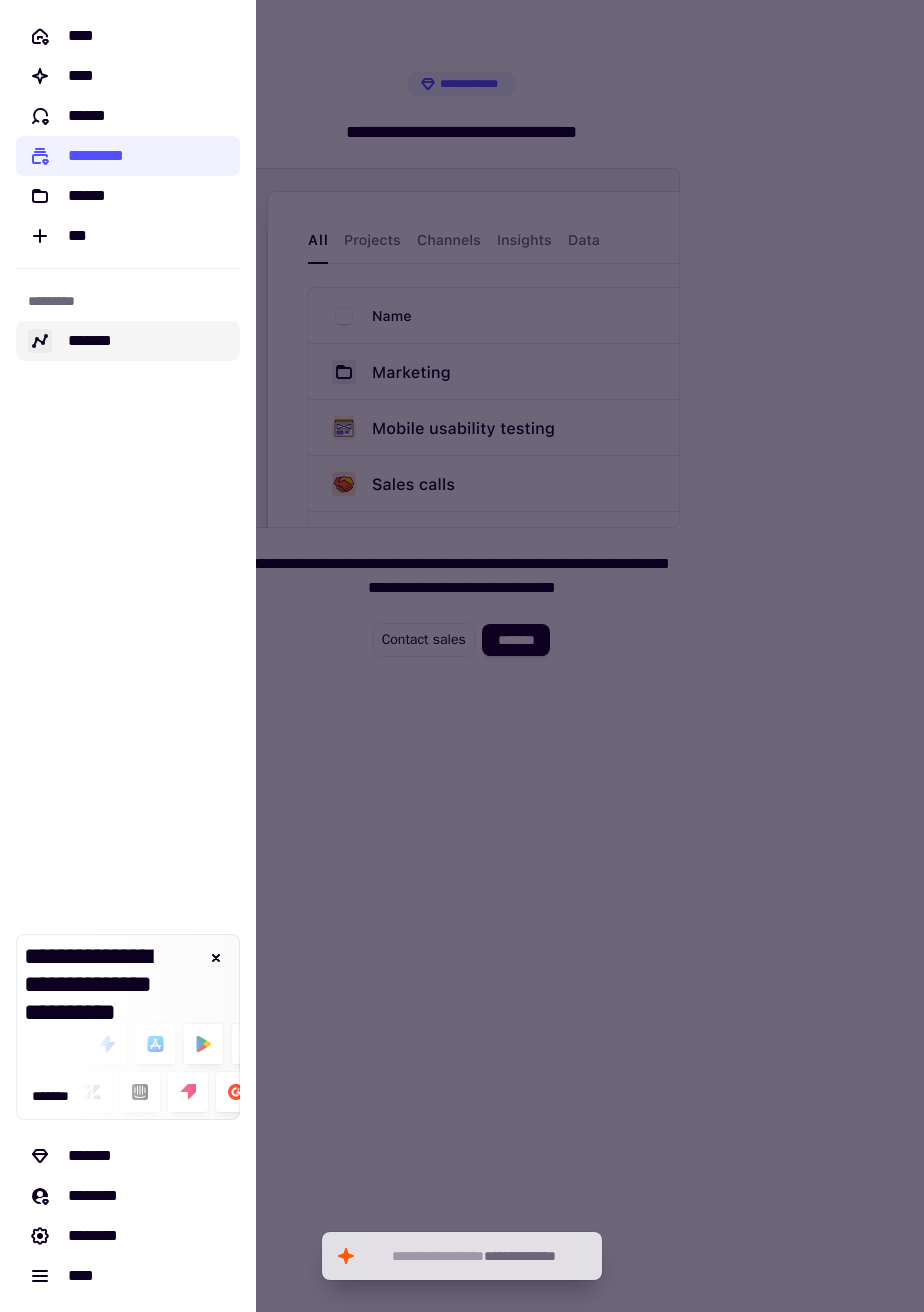 click on "*******" 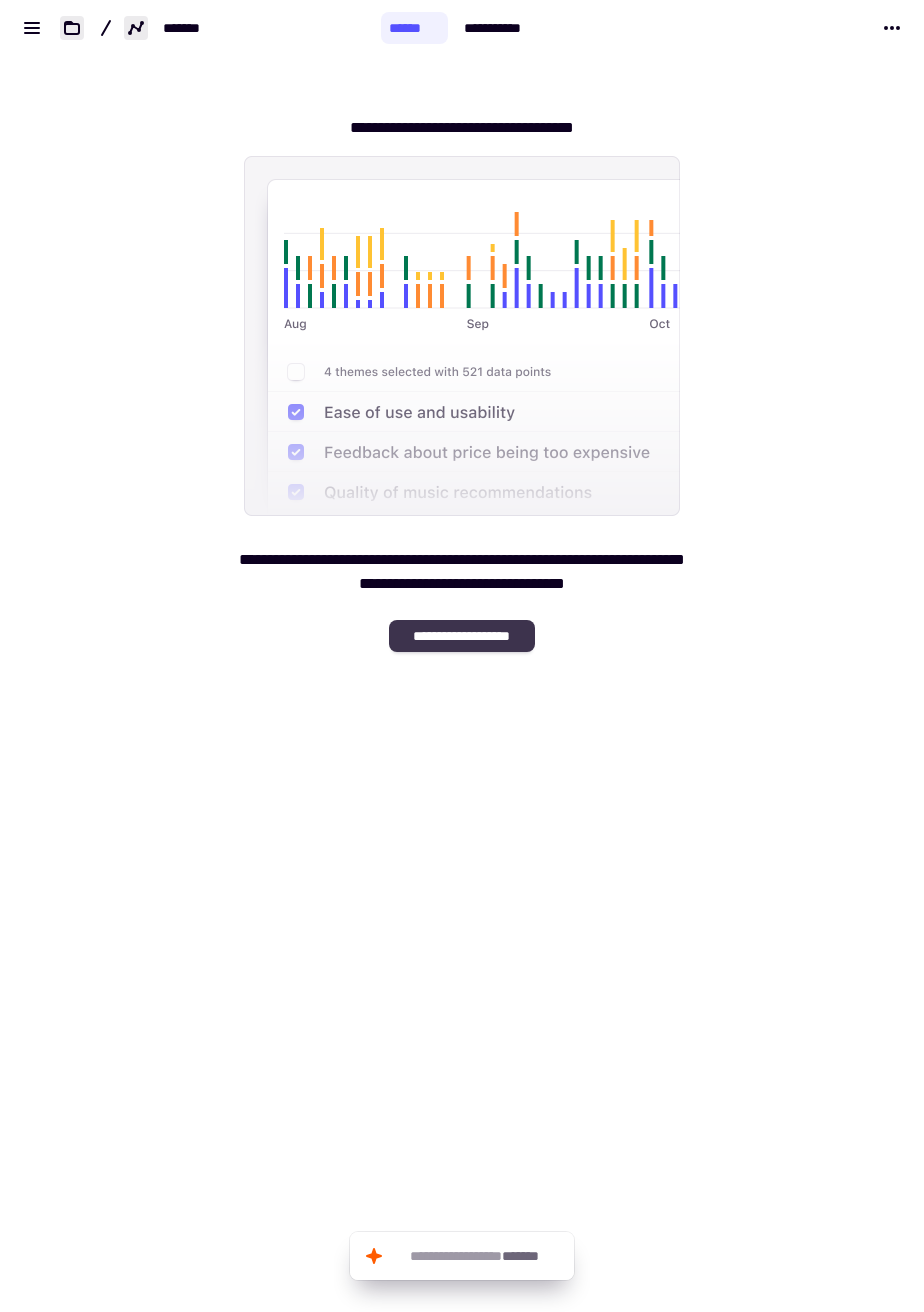 click on "**********" 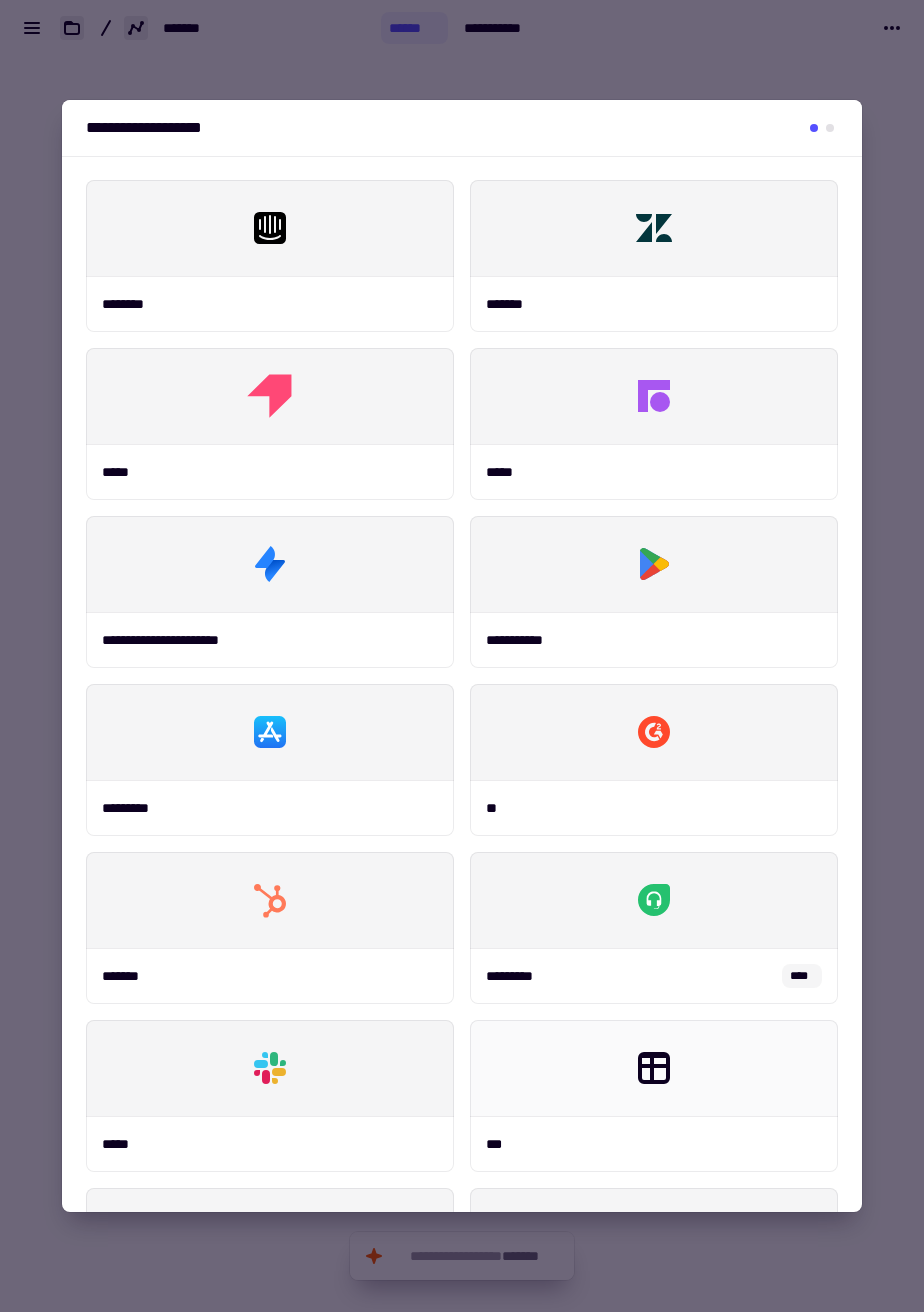 click at bounding box center [462, 656] 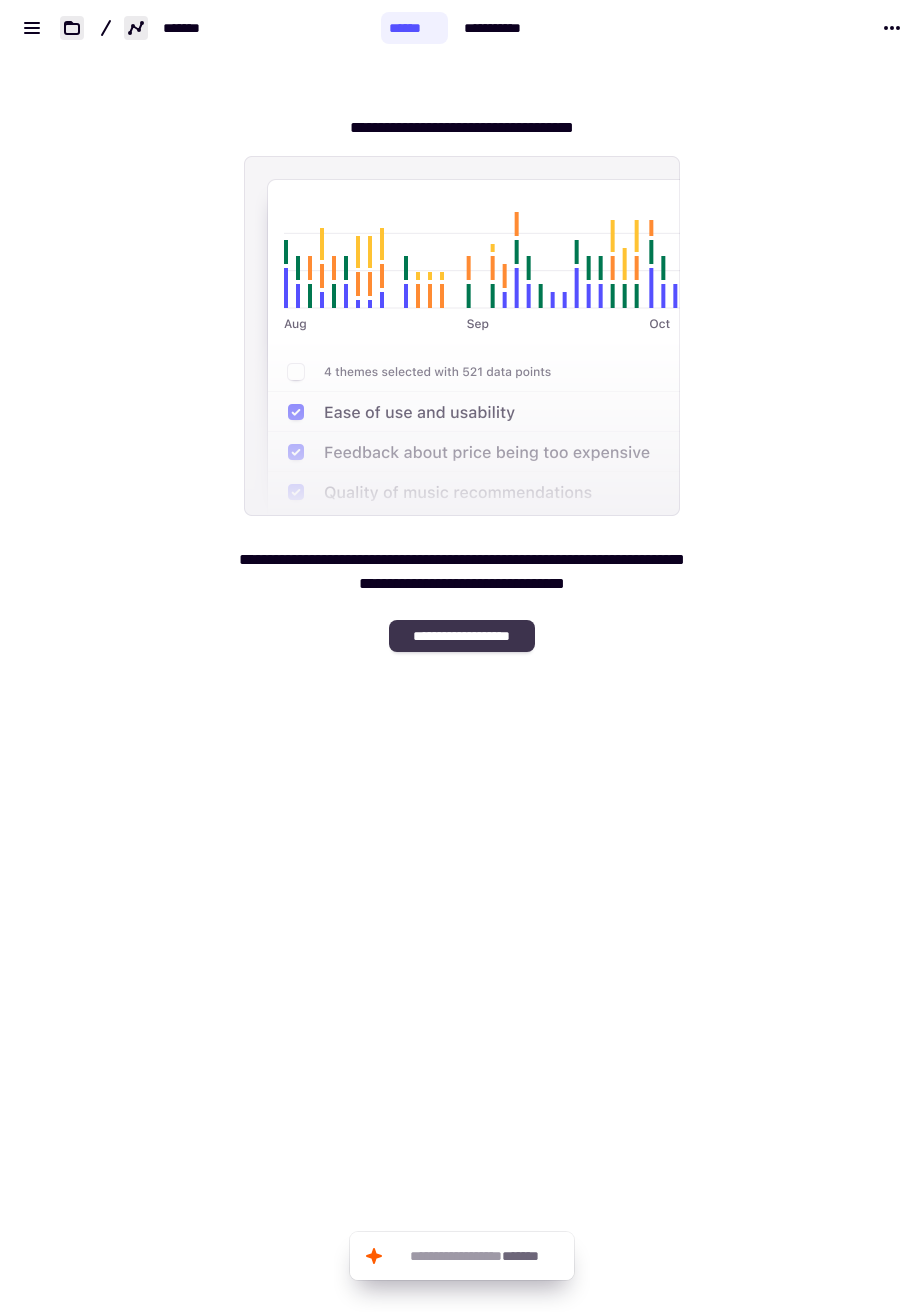 click on "**********" 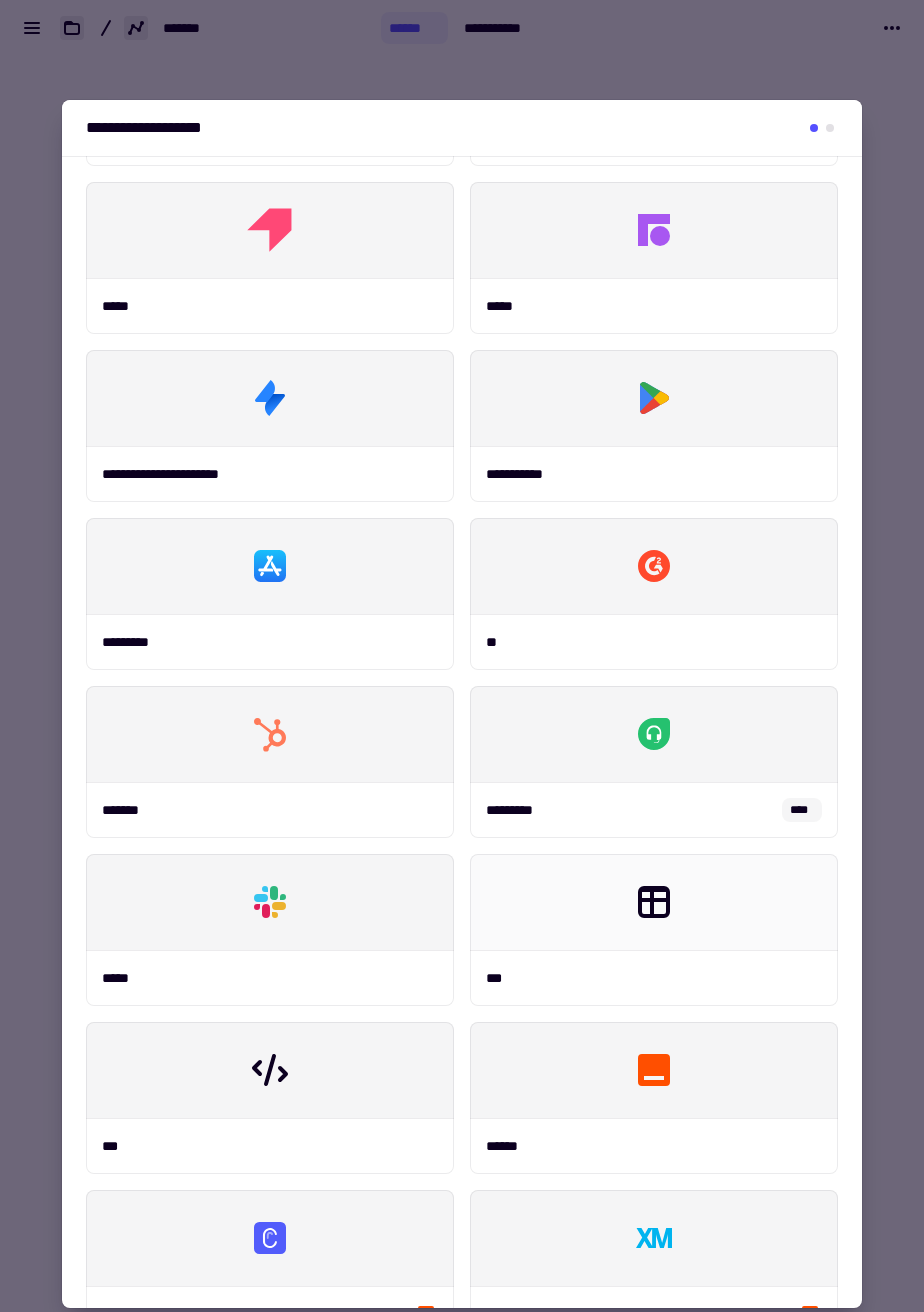 scroll, scrollTop: 392, scrollLeft: 0, axis: vertical 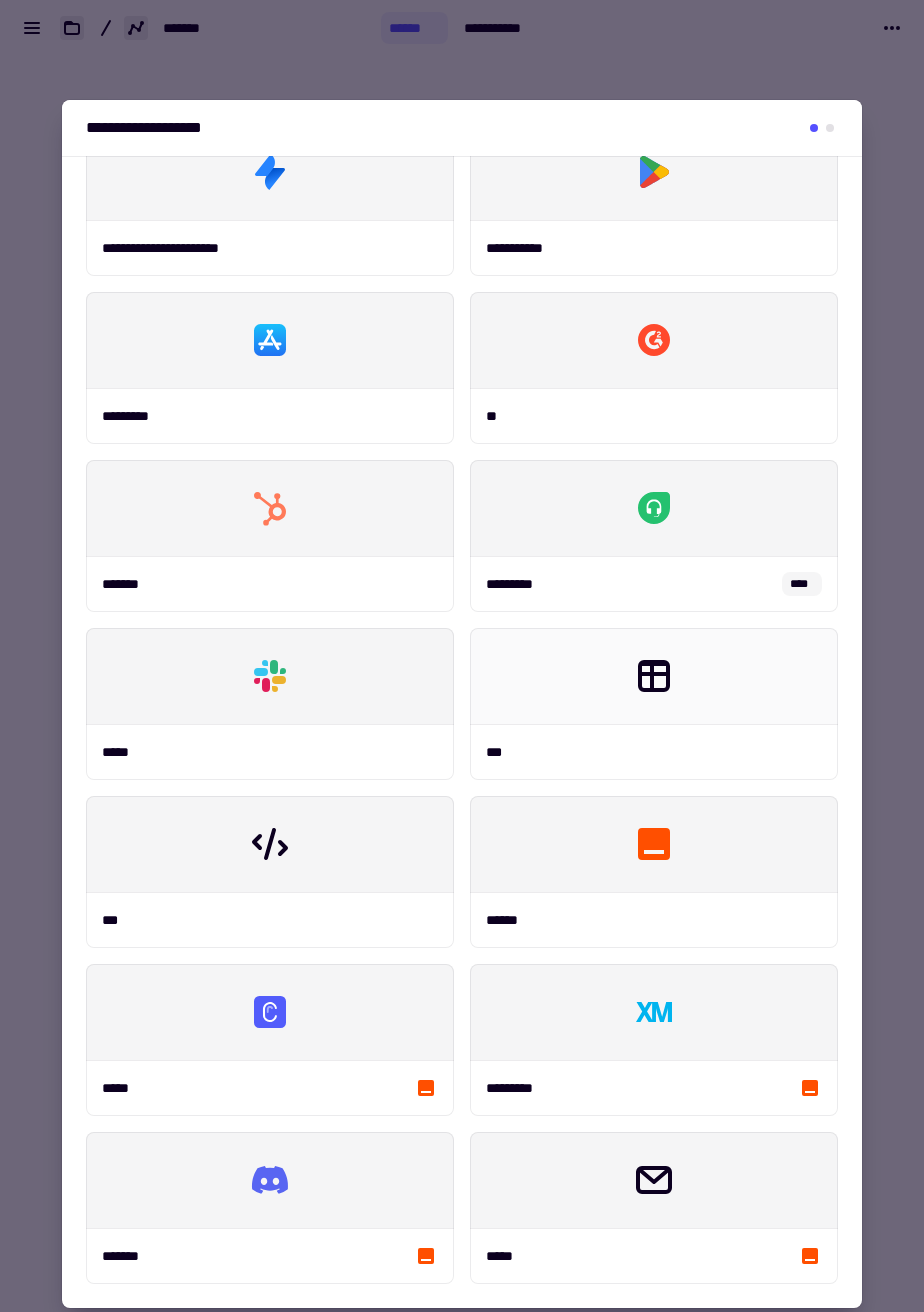 click 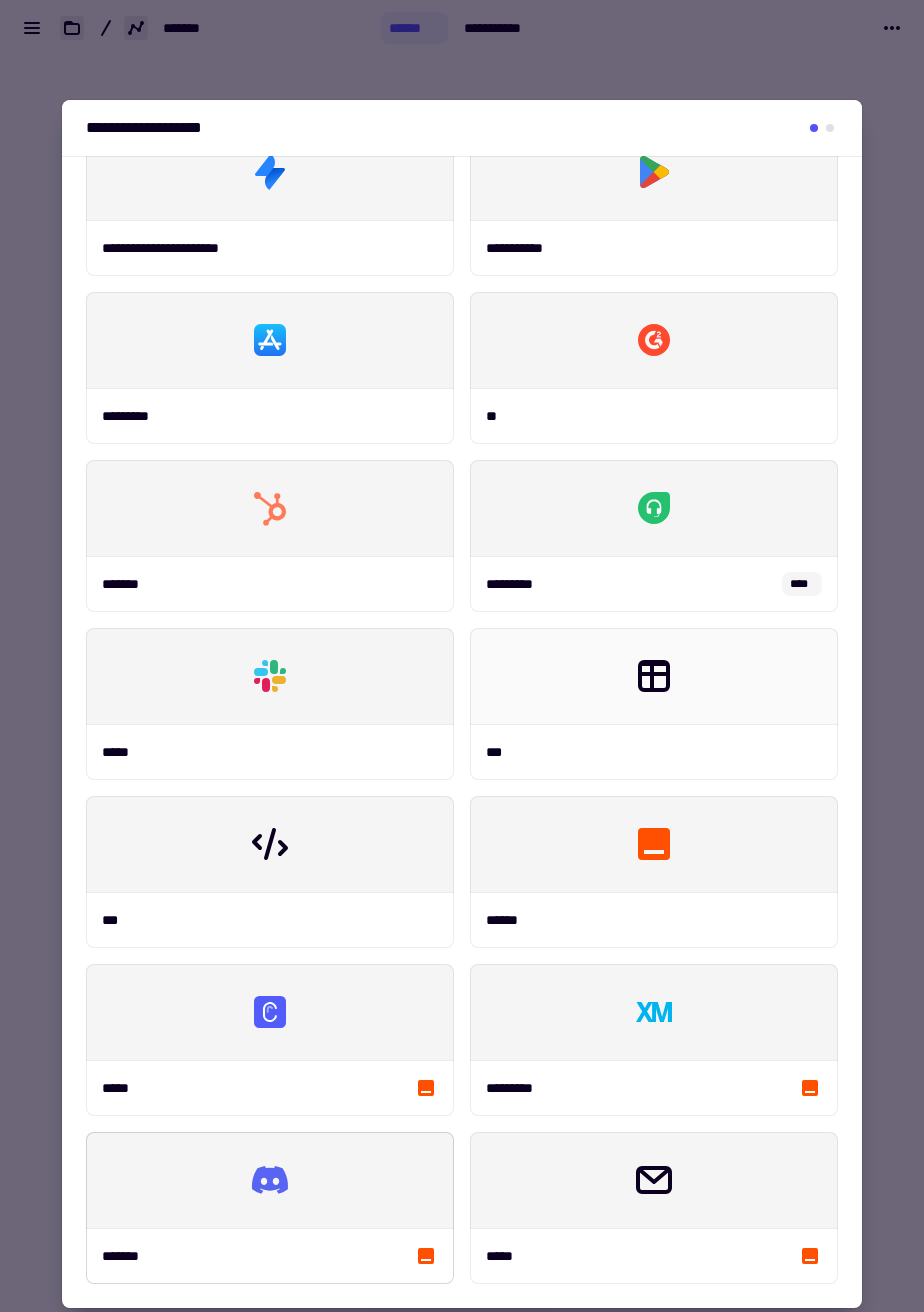 click at bounding box center [462, 656] 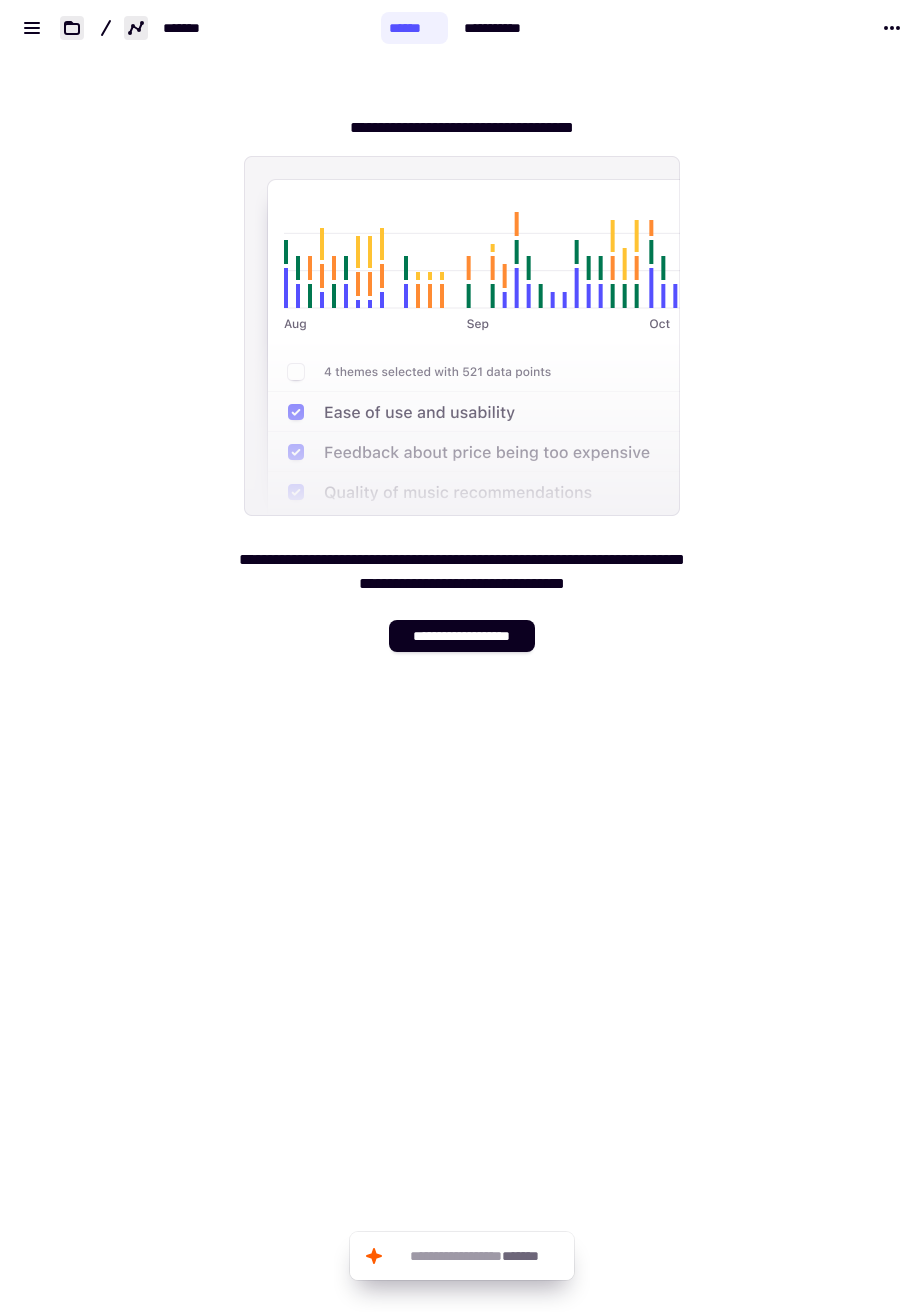 click on "**********" 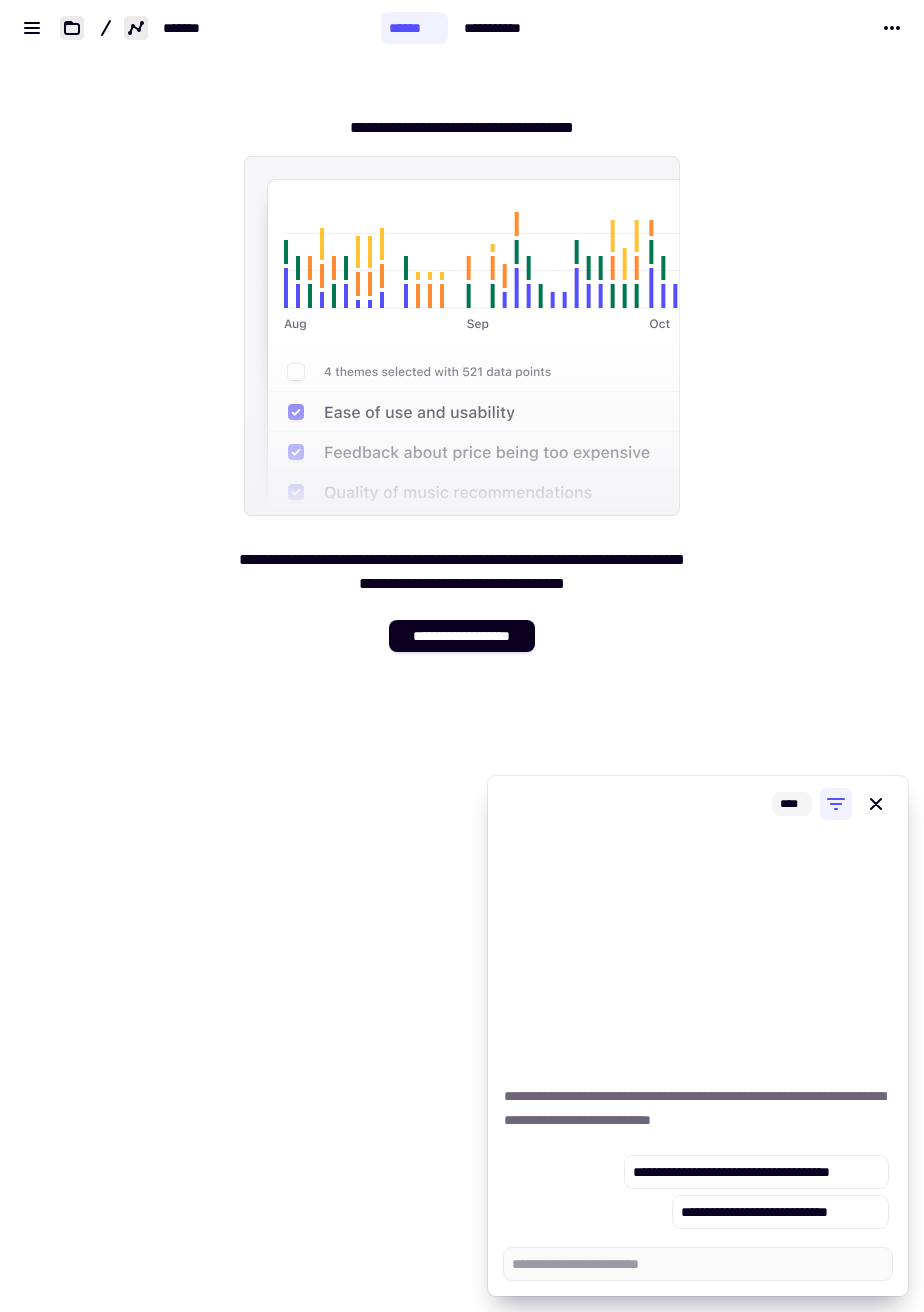 type on "*" 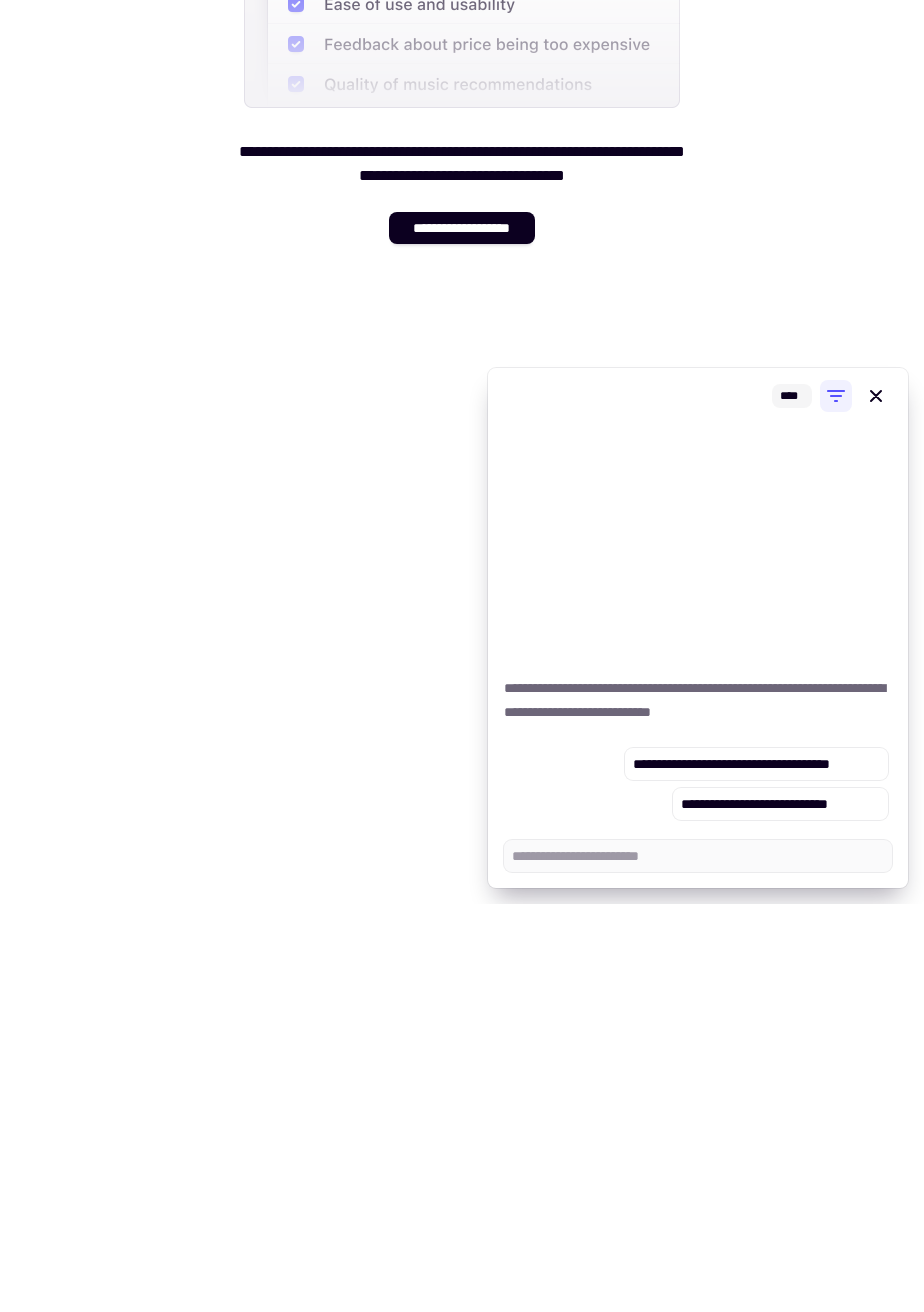 type on "*" 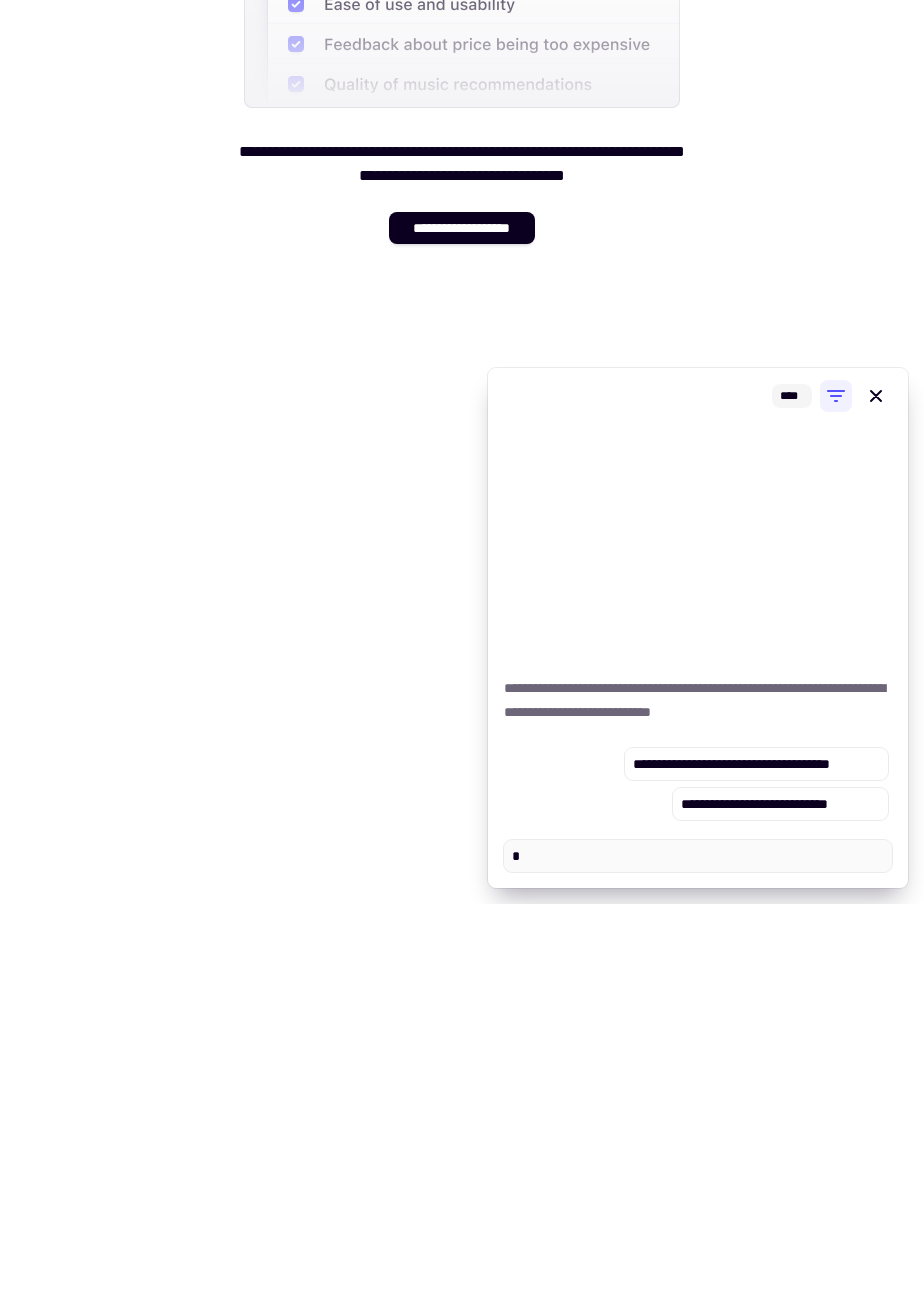 type on "*" 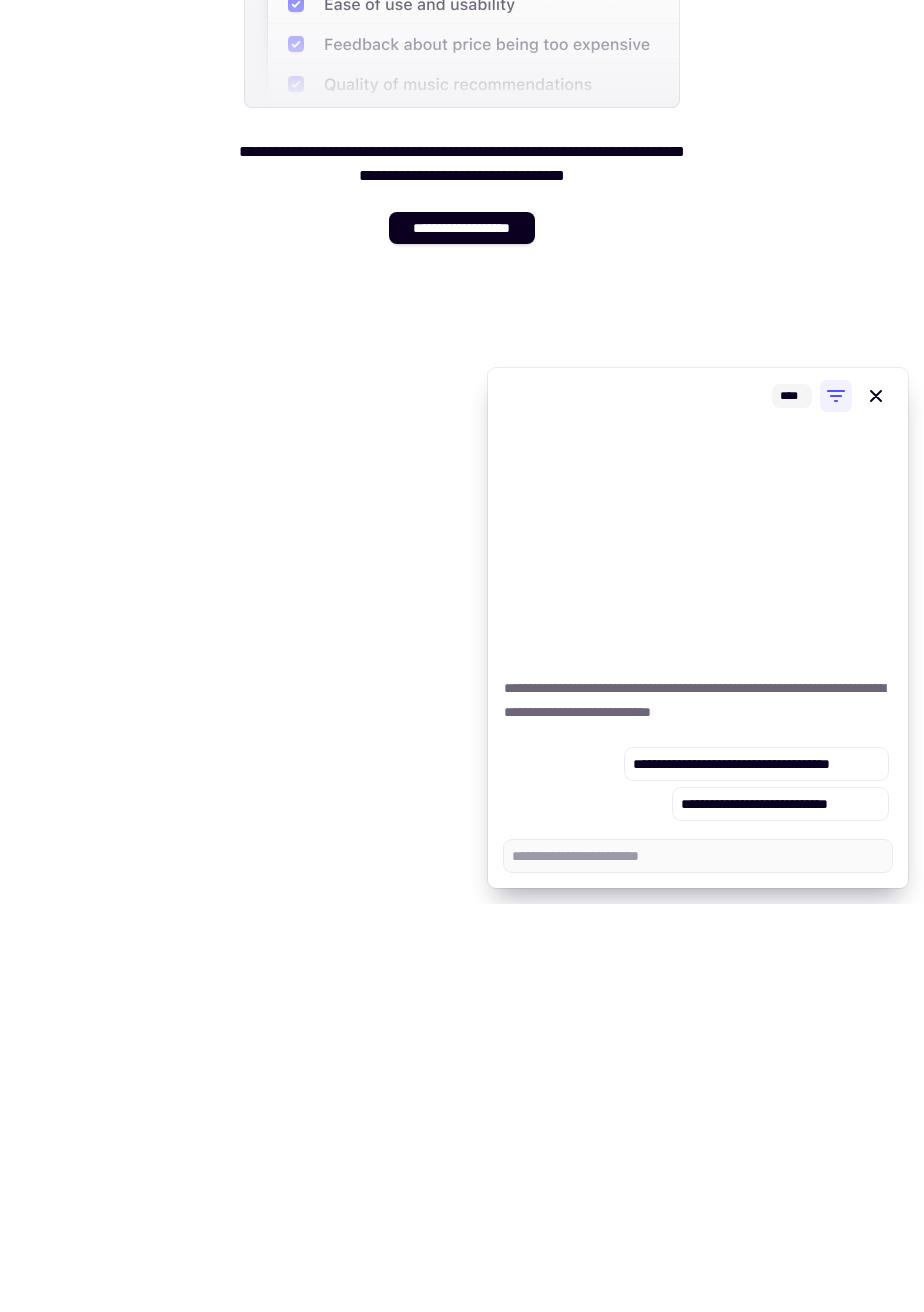 type on "*" 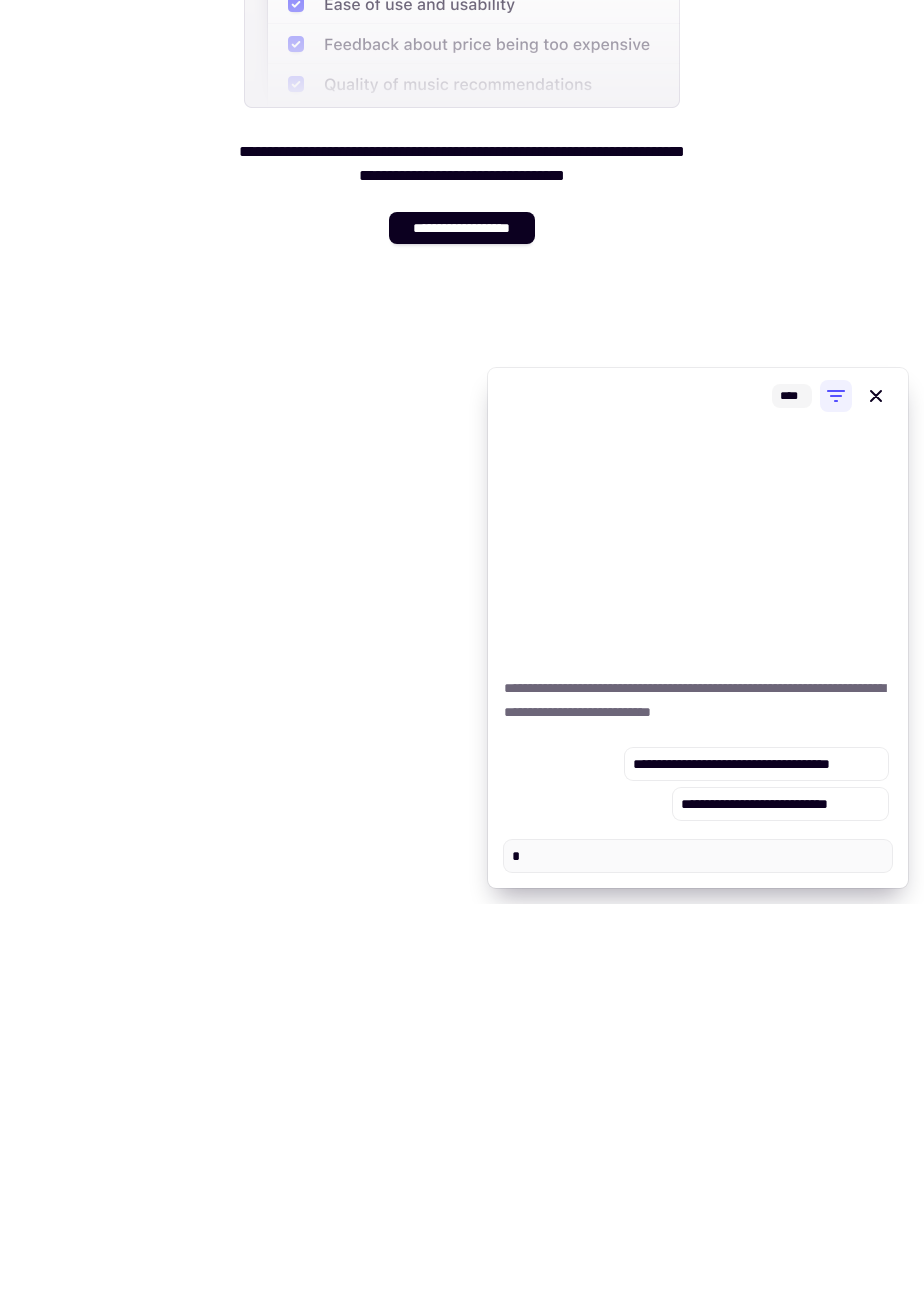 type on "*" 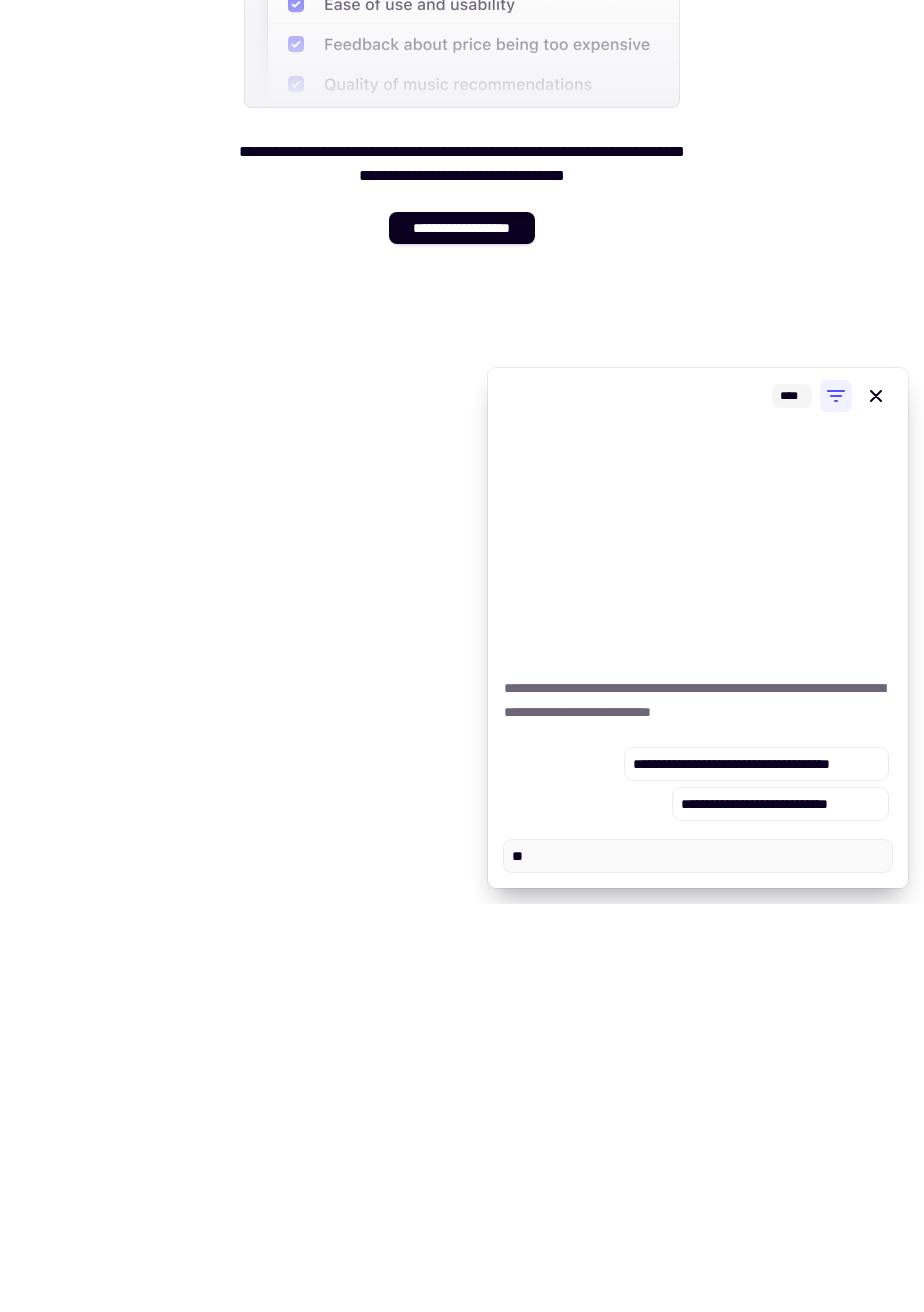 type on "*" 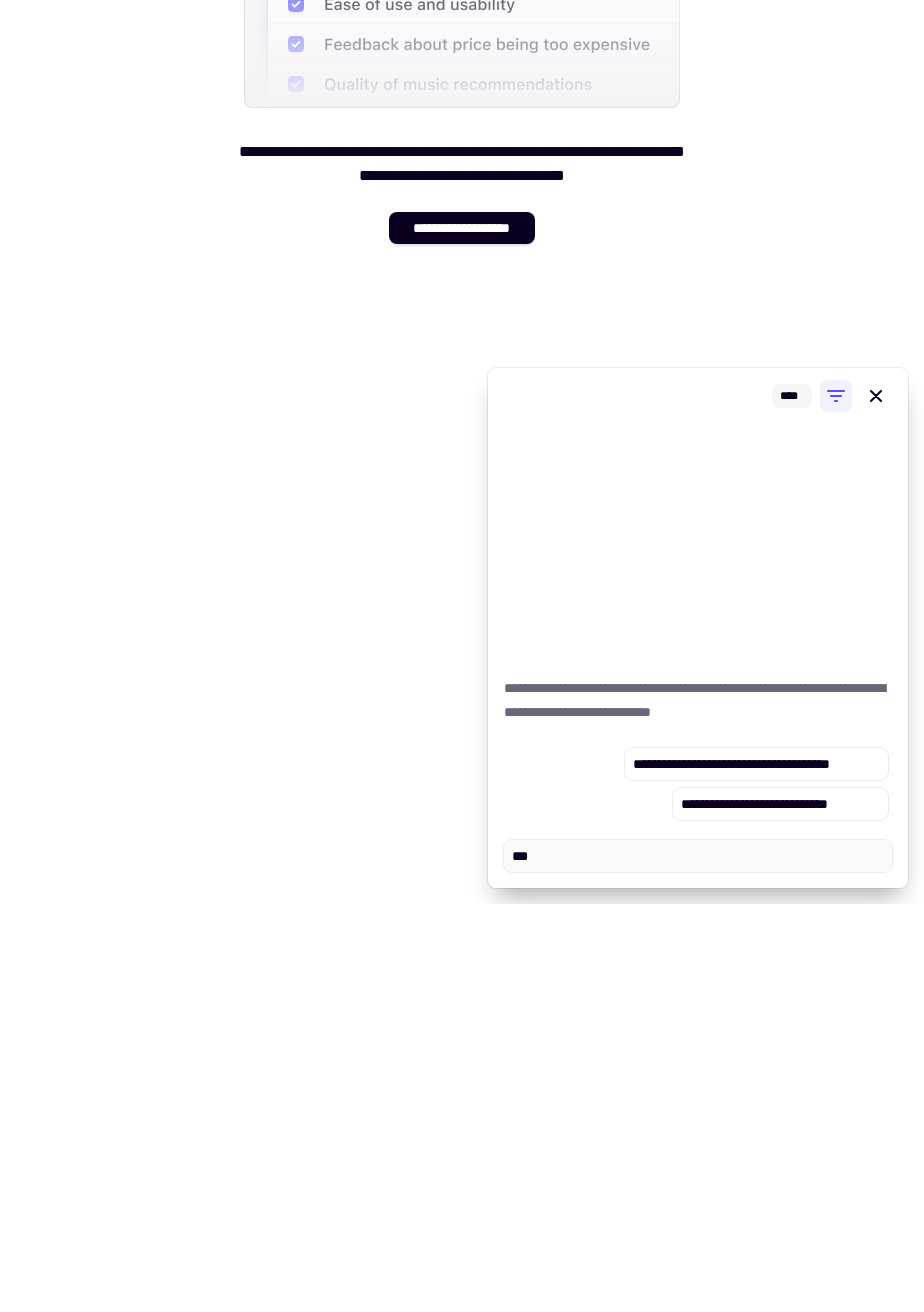 type on "*" 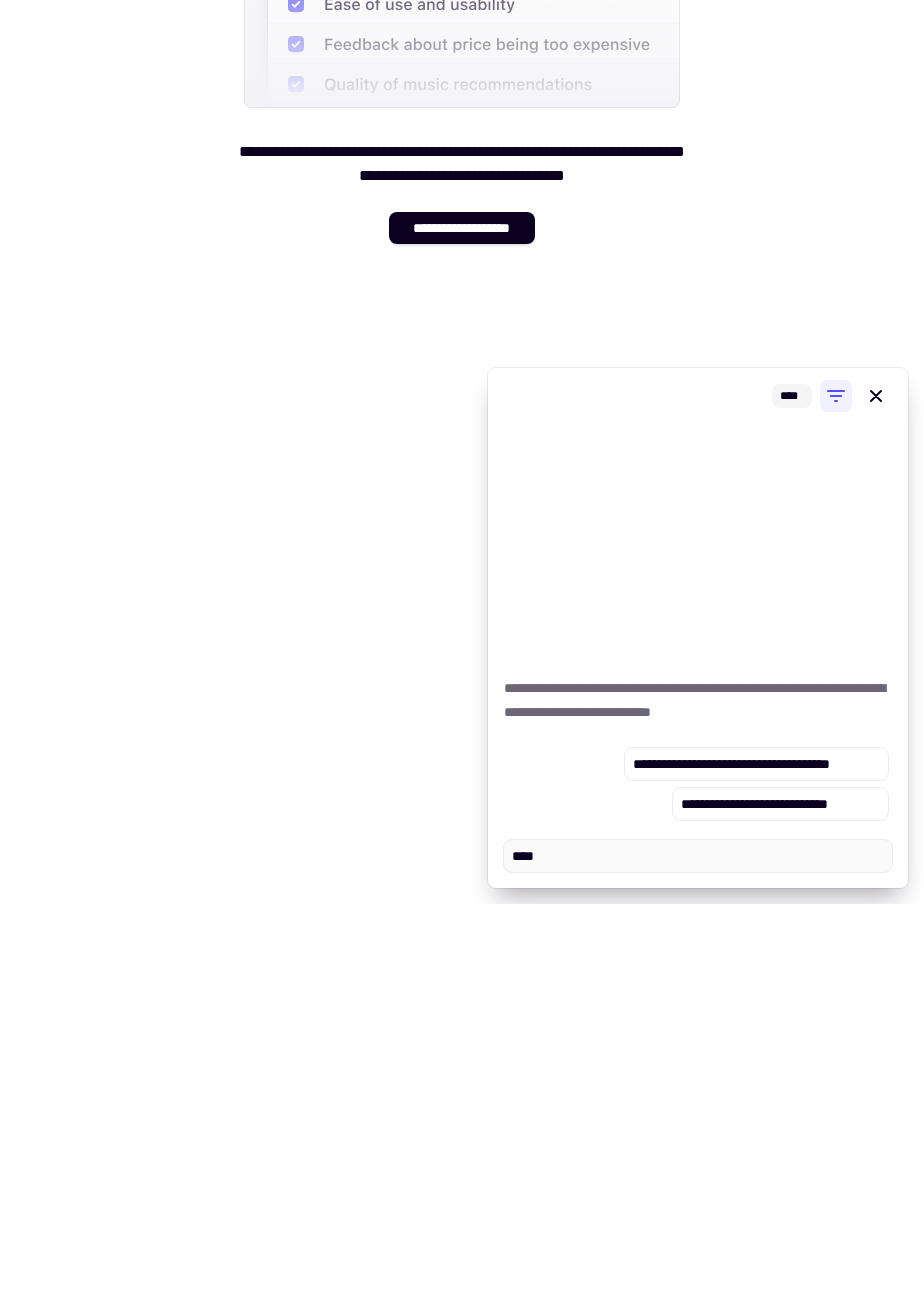 type on "*" 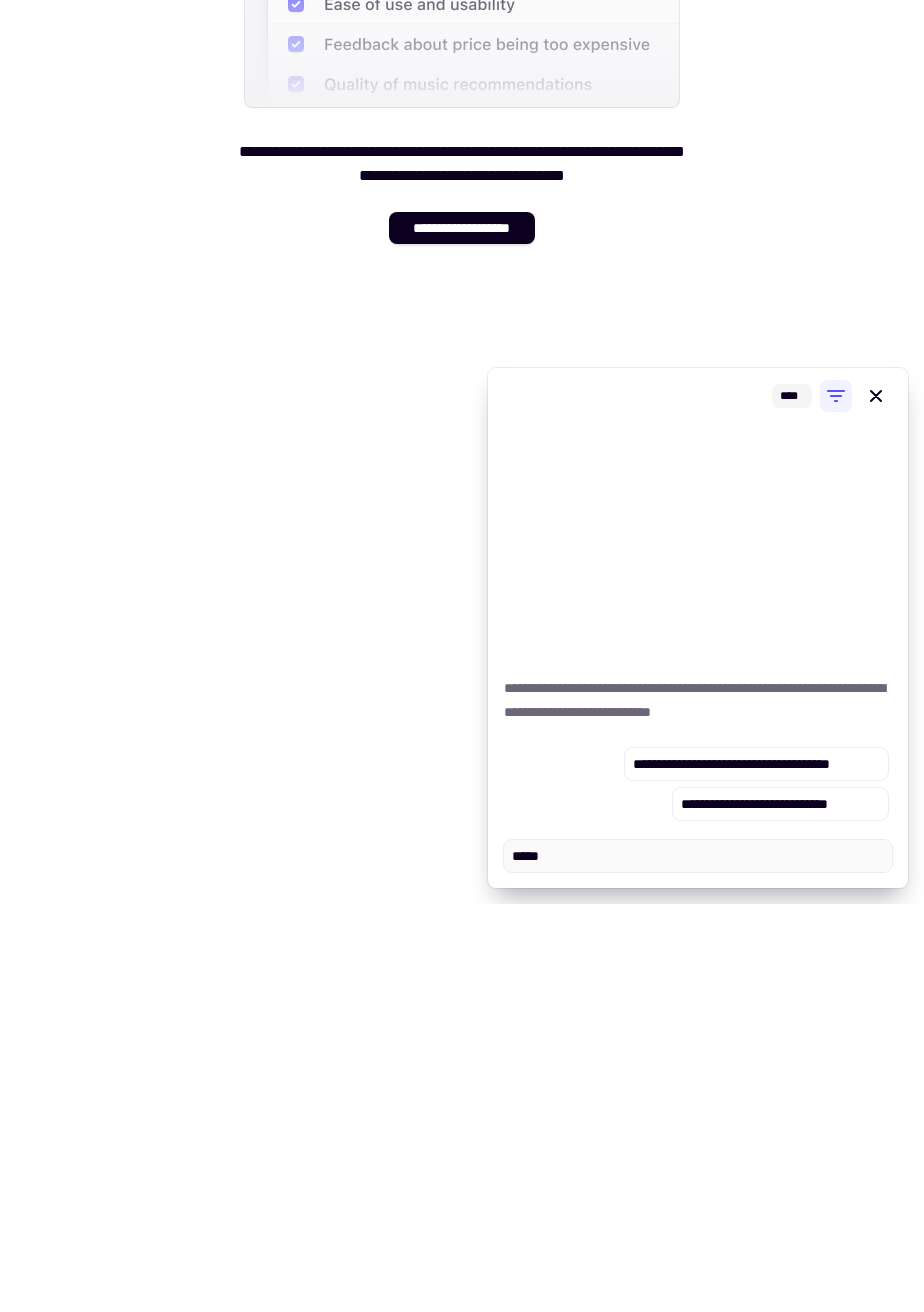 type on "*" 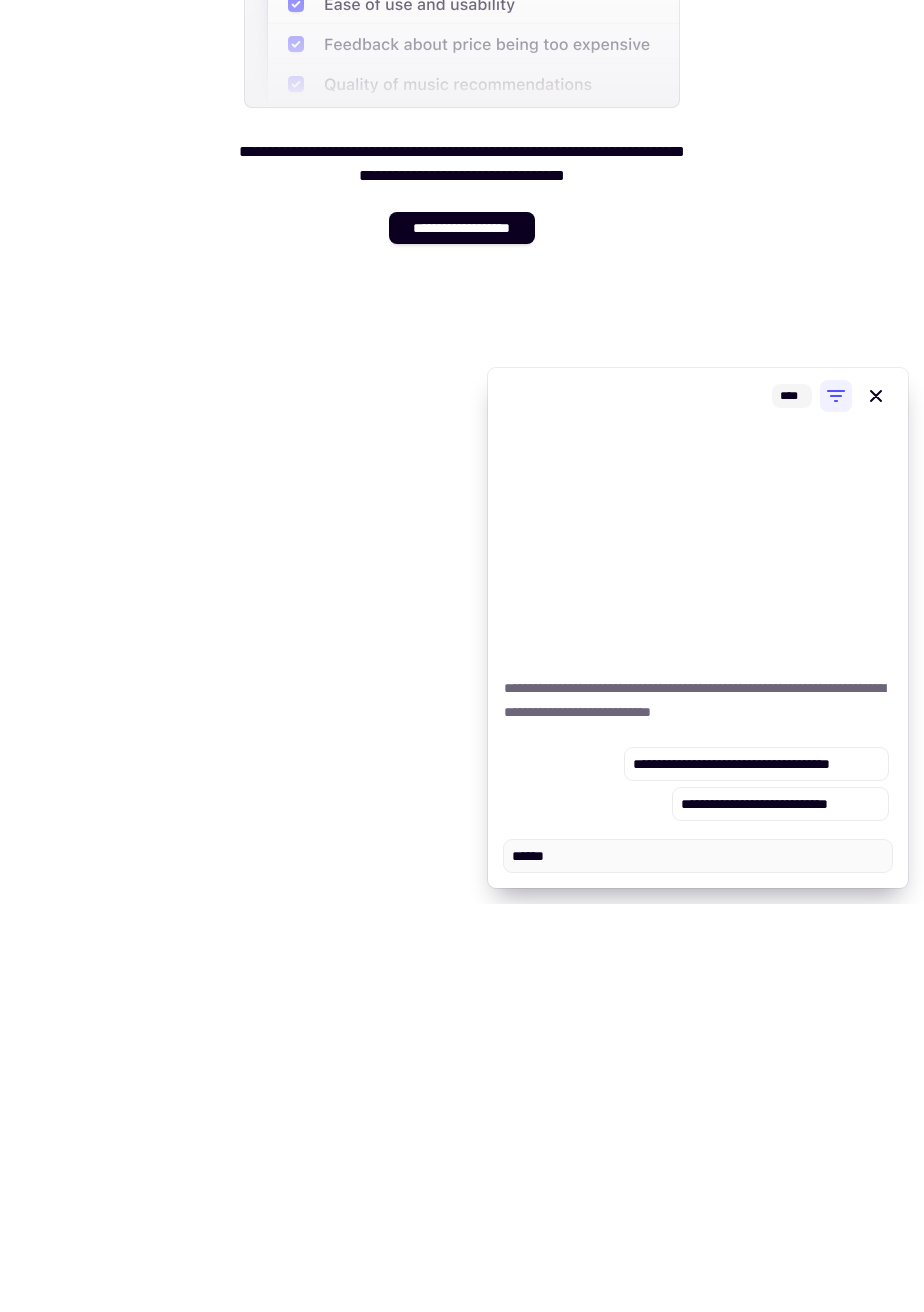 type on "*" 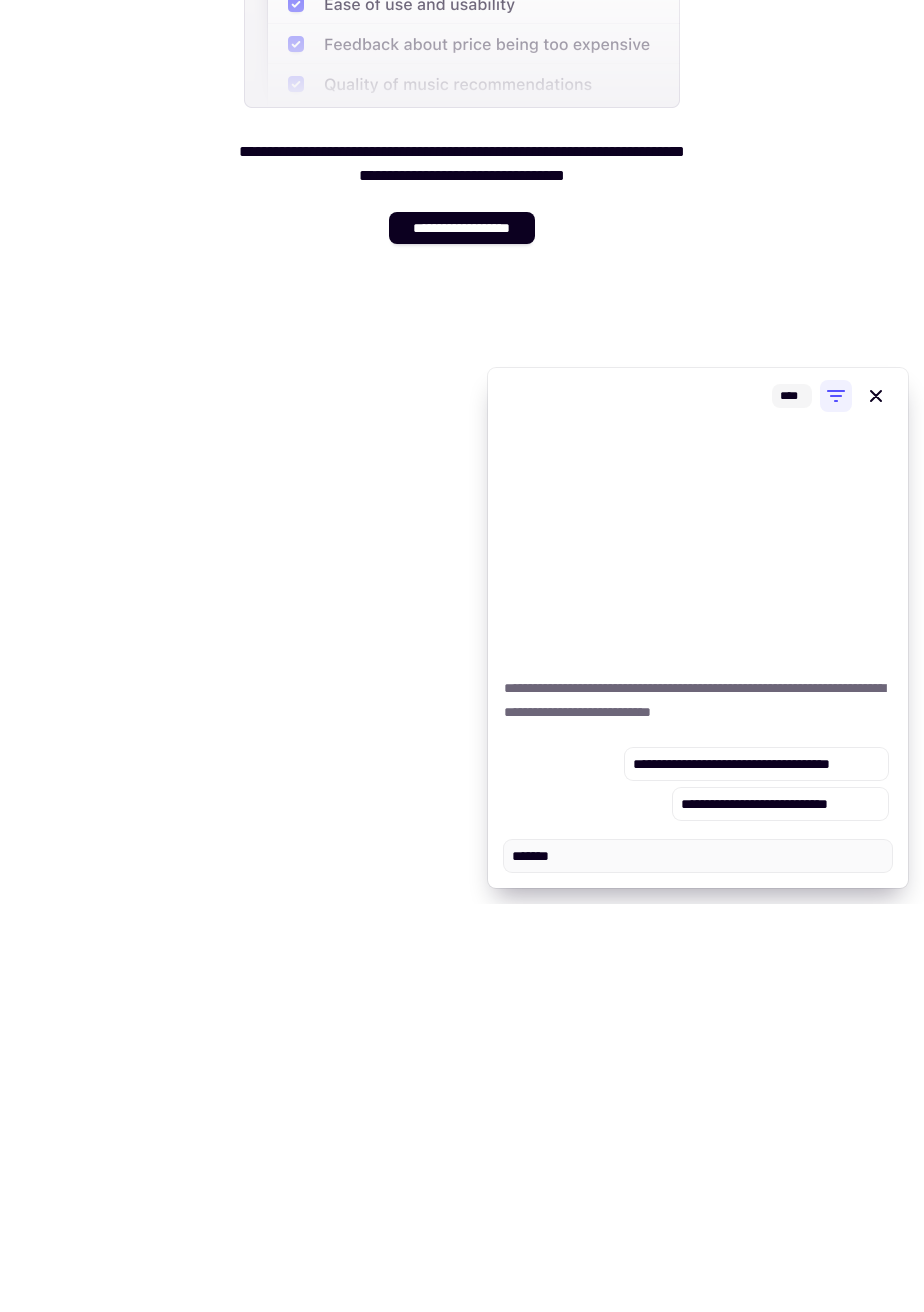 type on "*" 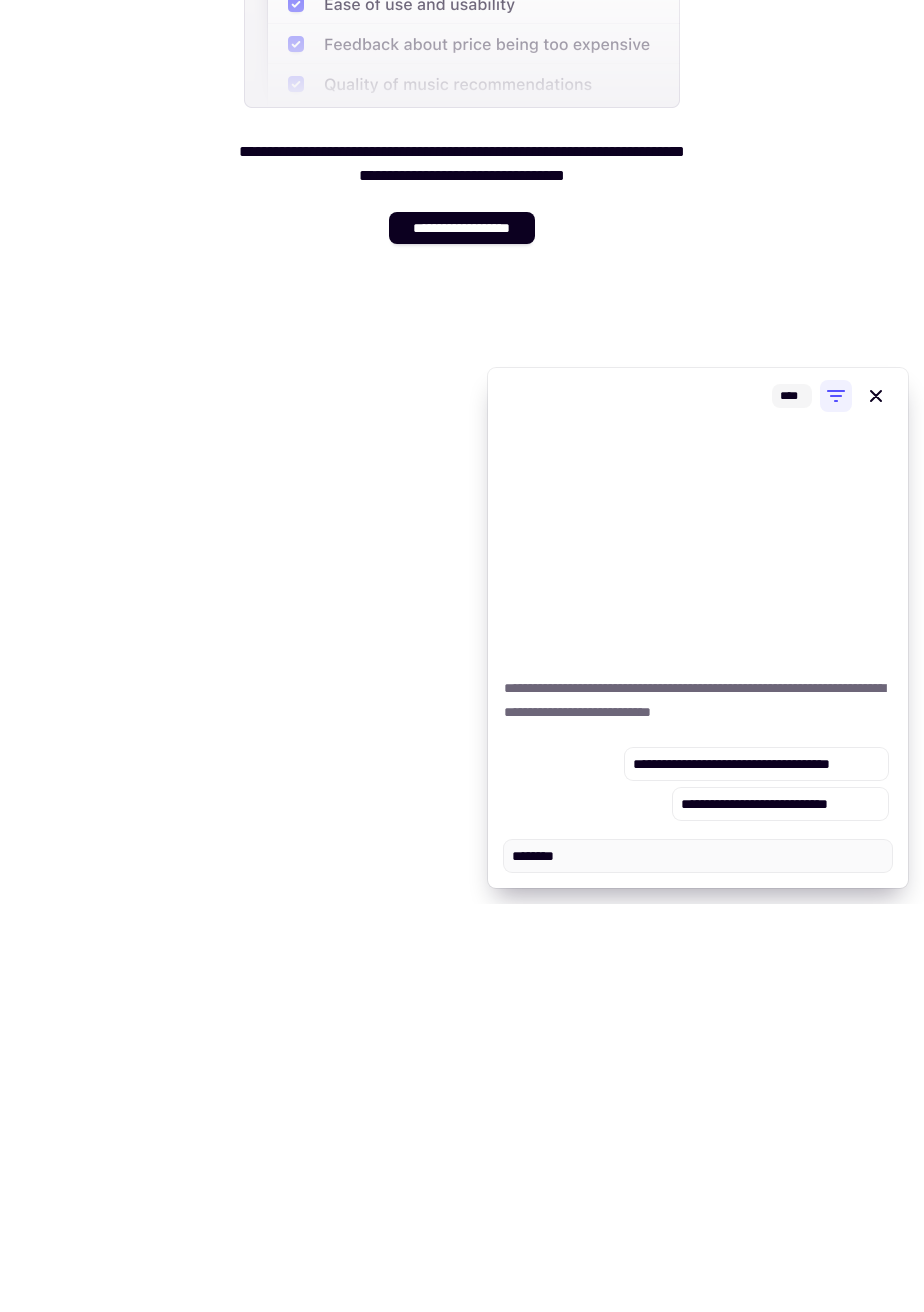 type on "*" 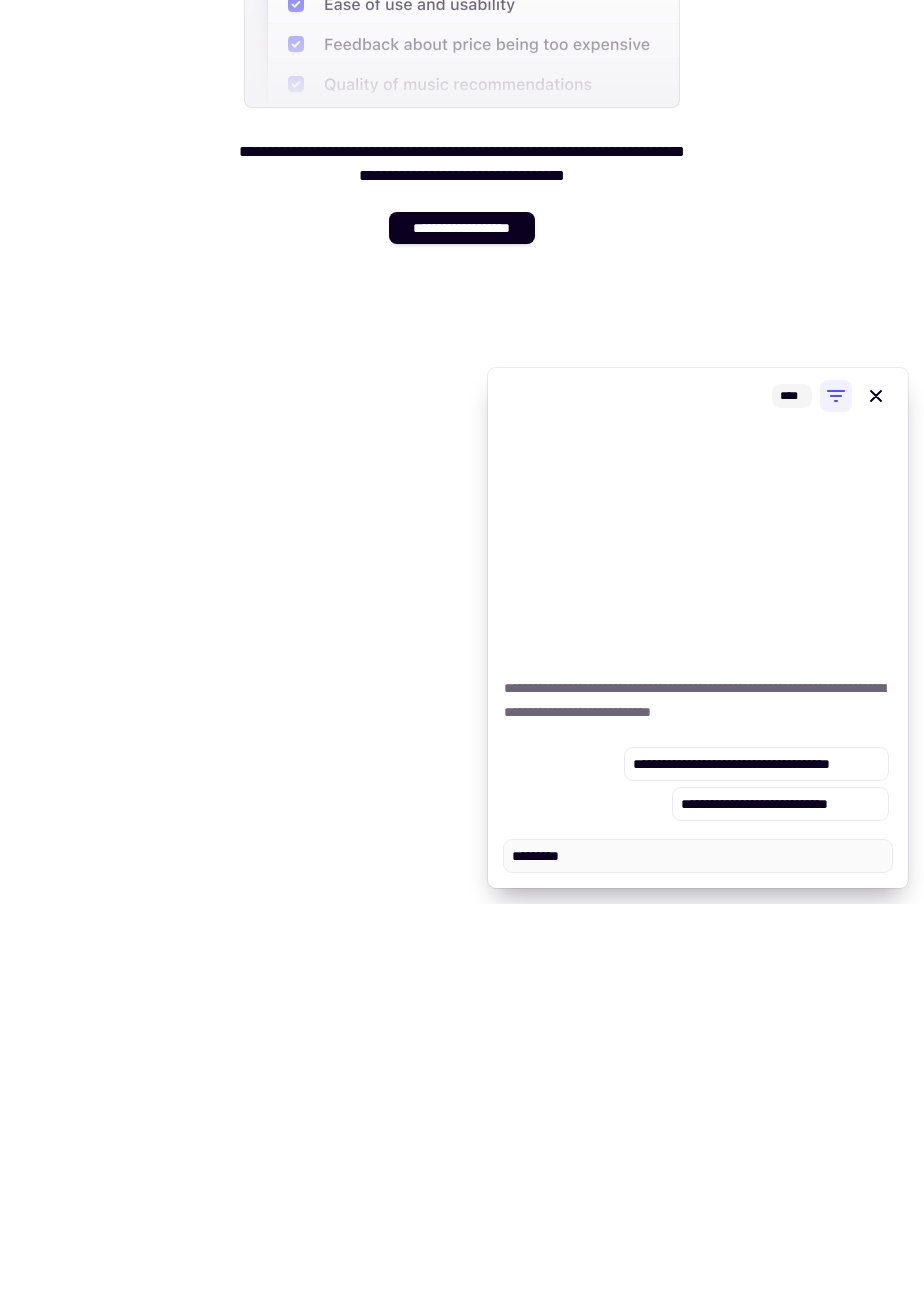 type on "*" 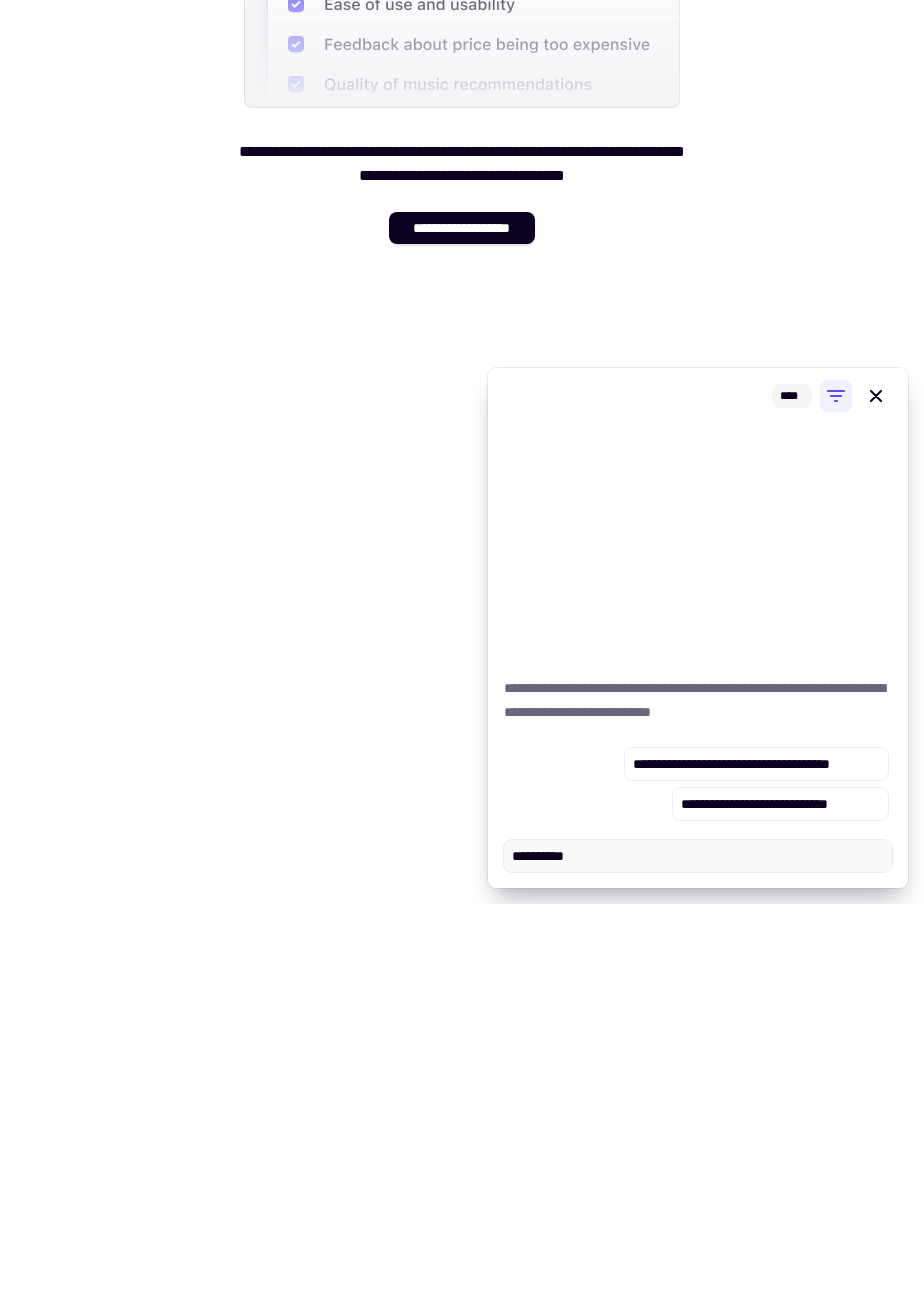 type on "*" 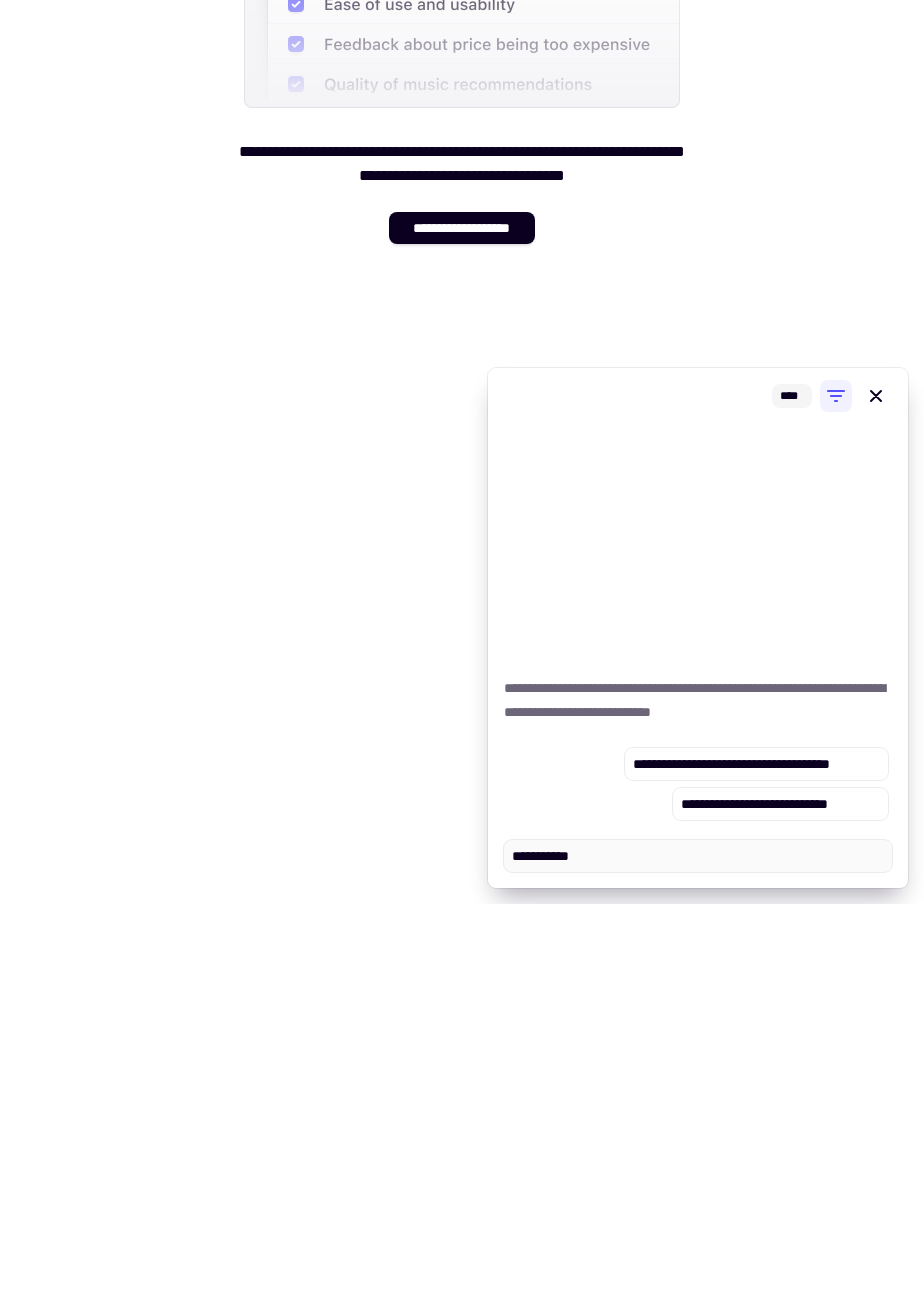 type on "*" 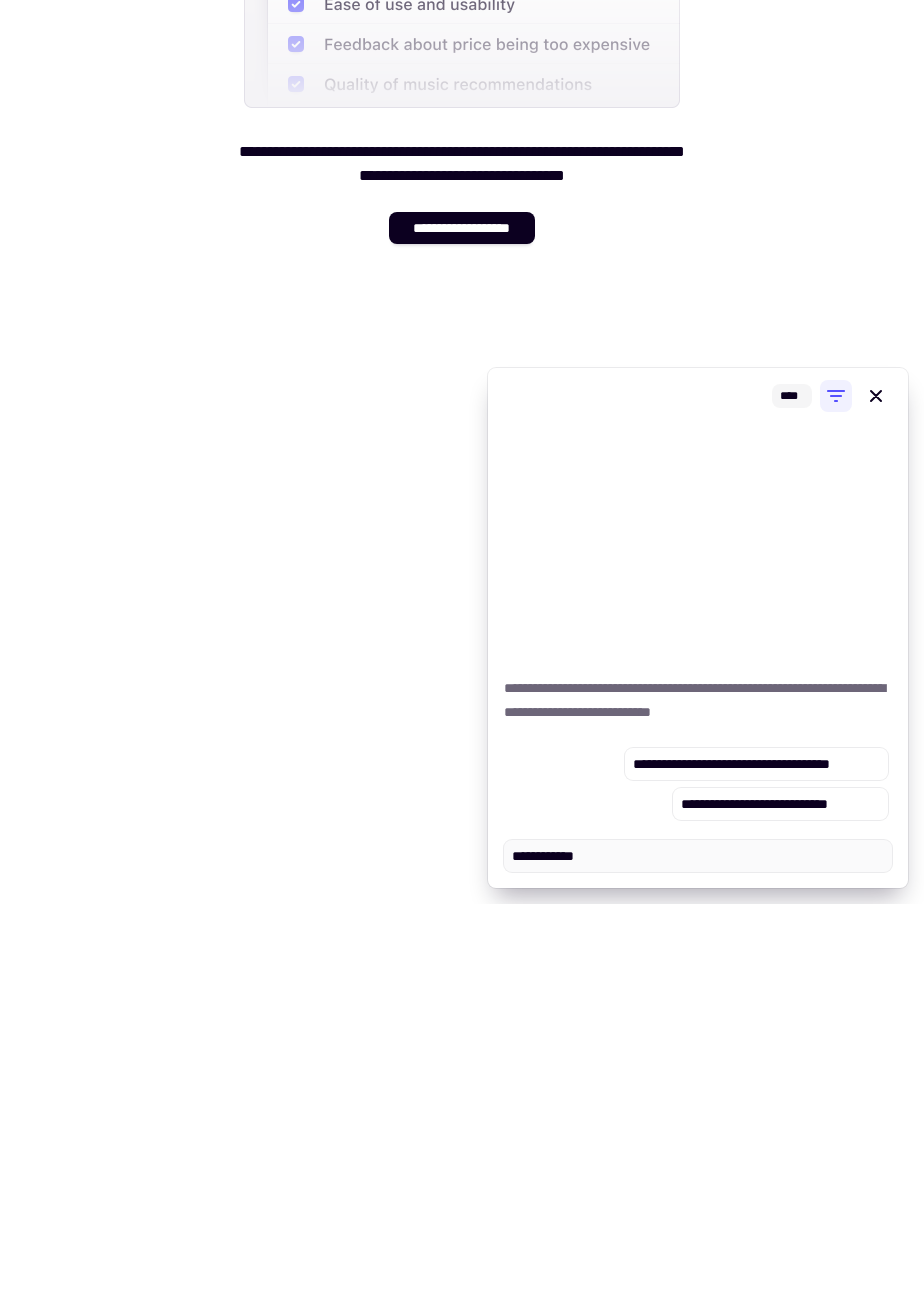 type on "*" 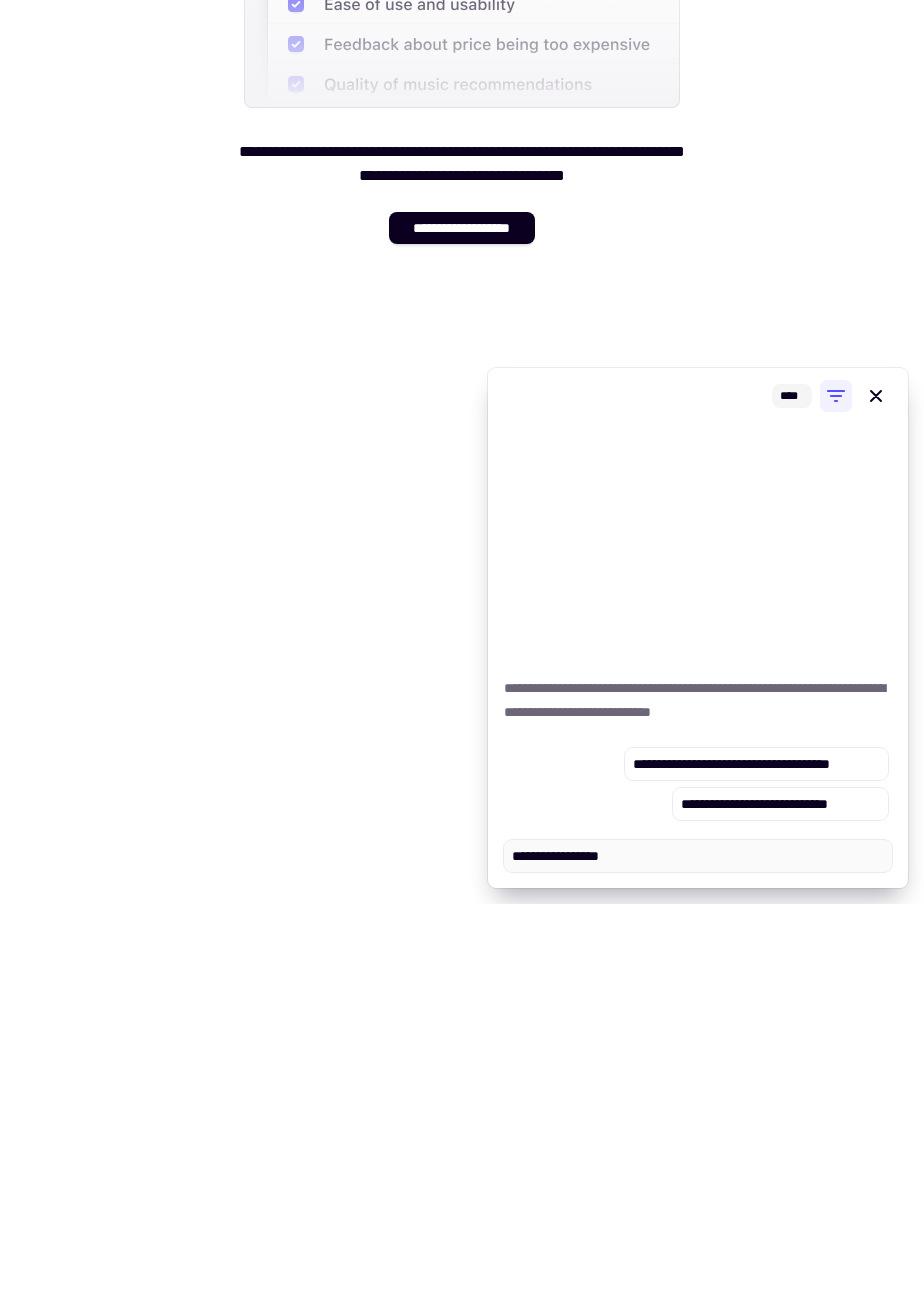 type on "**********" 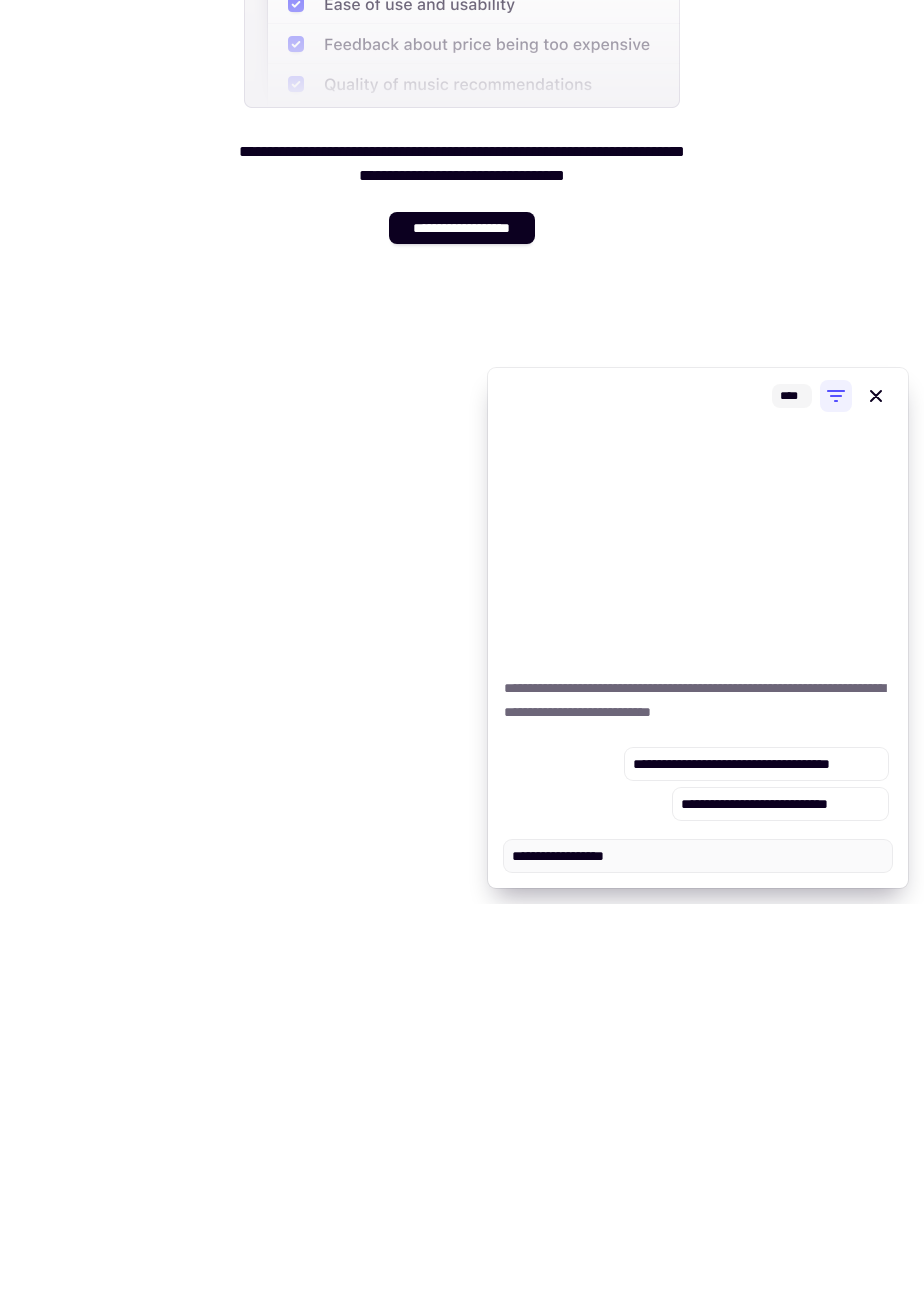 type on "*" 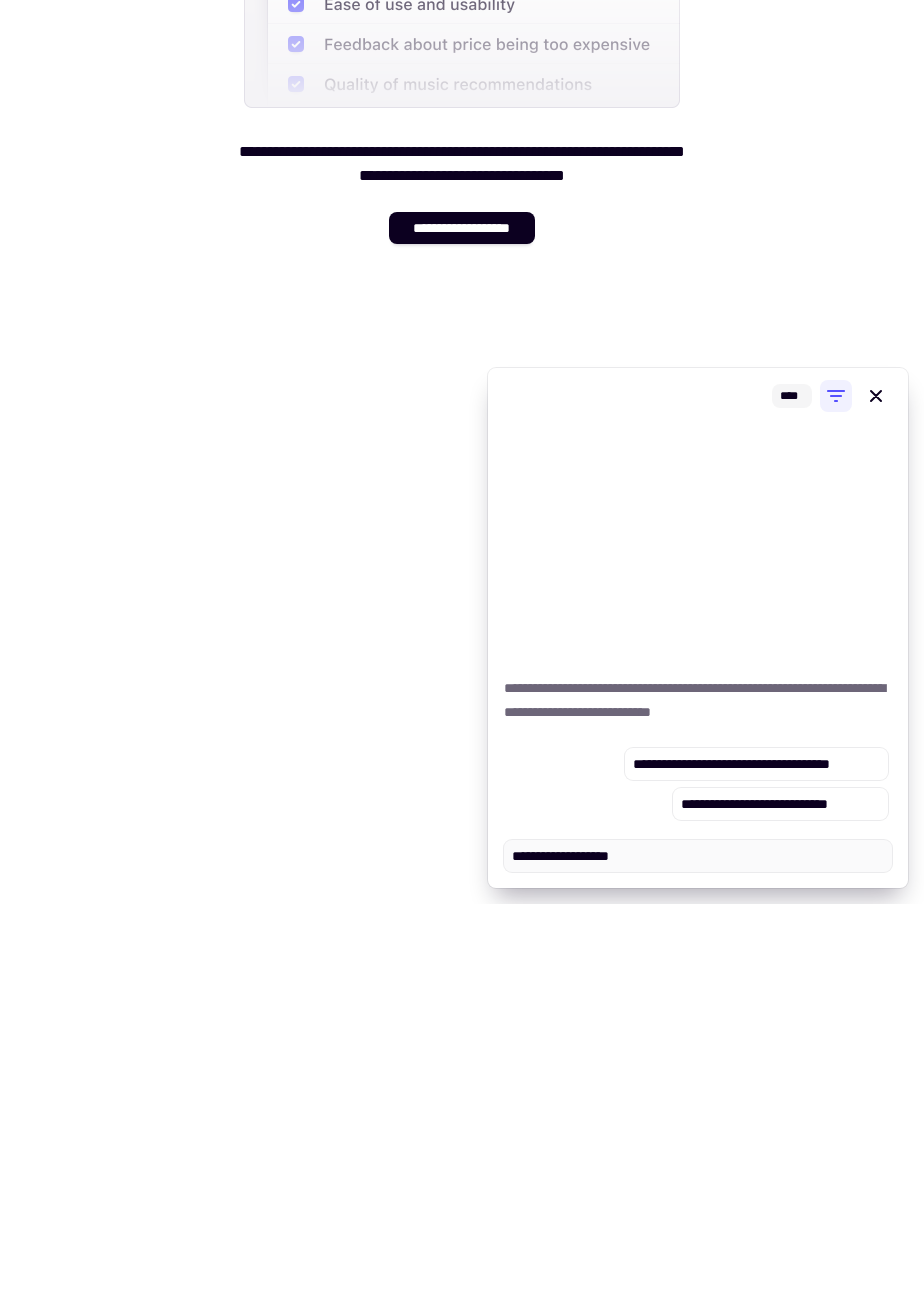 type on "*" 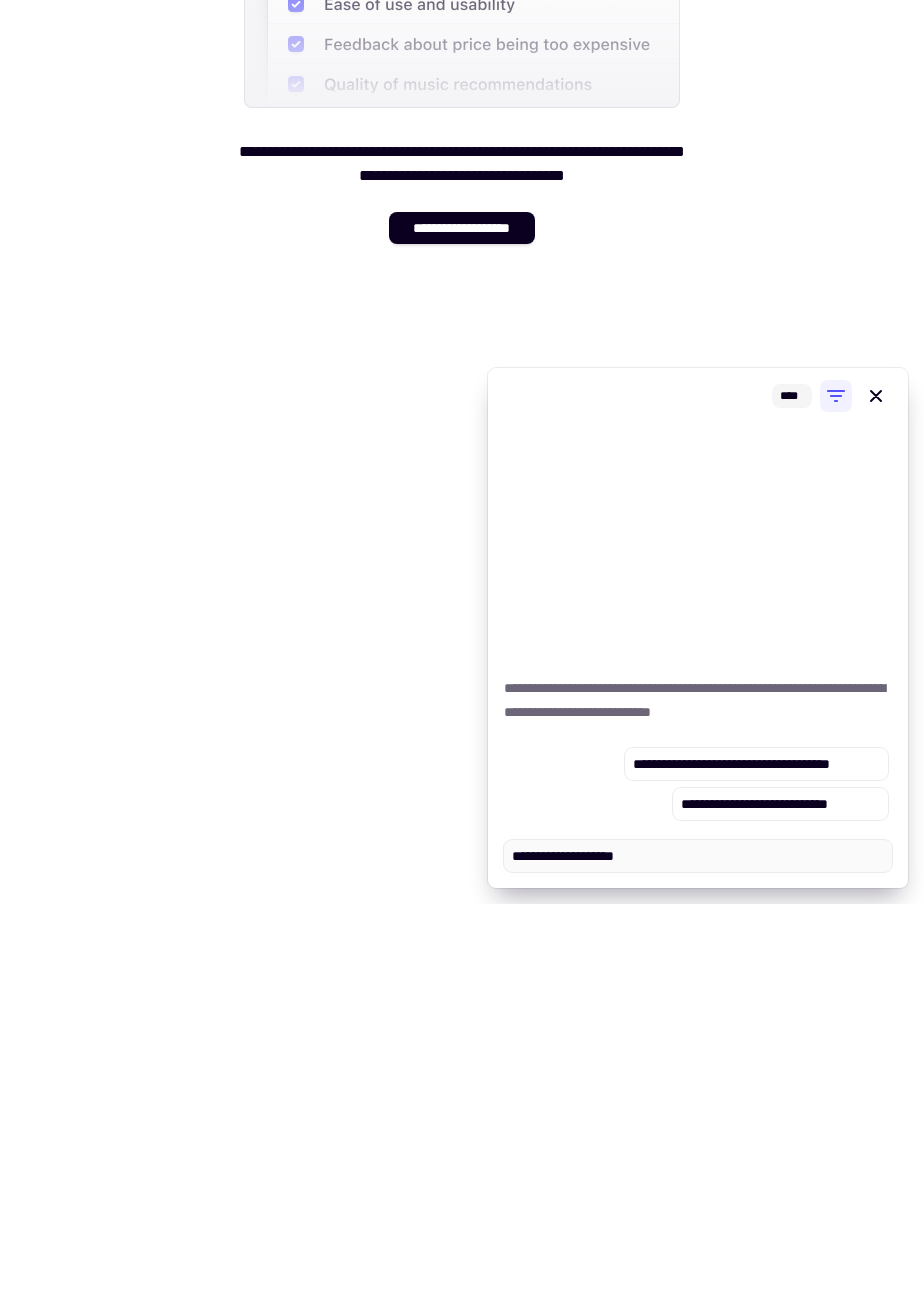 type on "*" 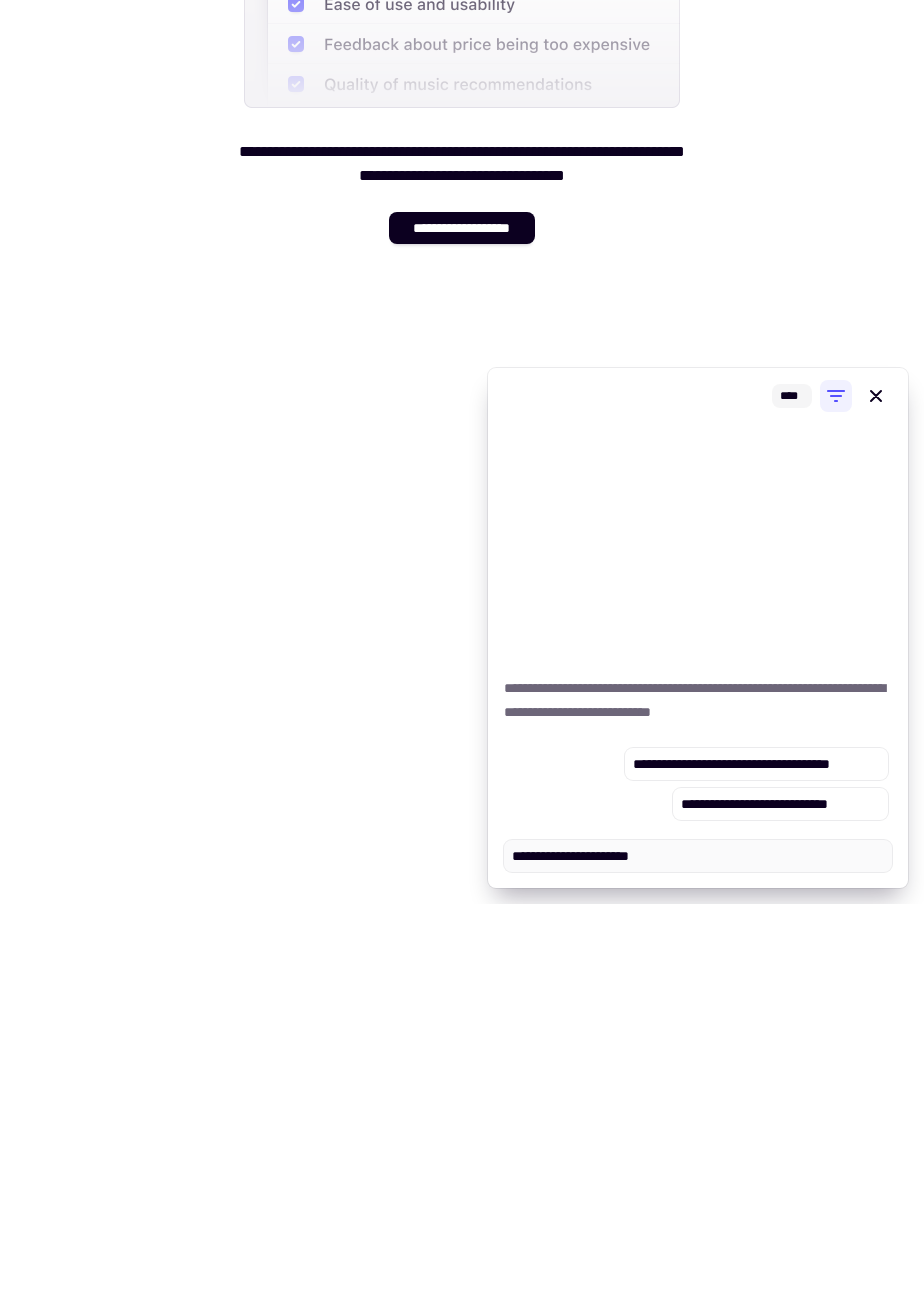 type on "**********" 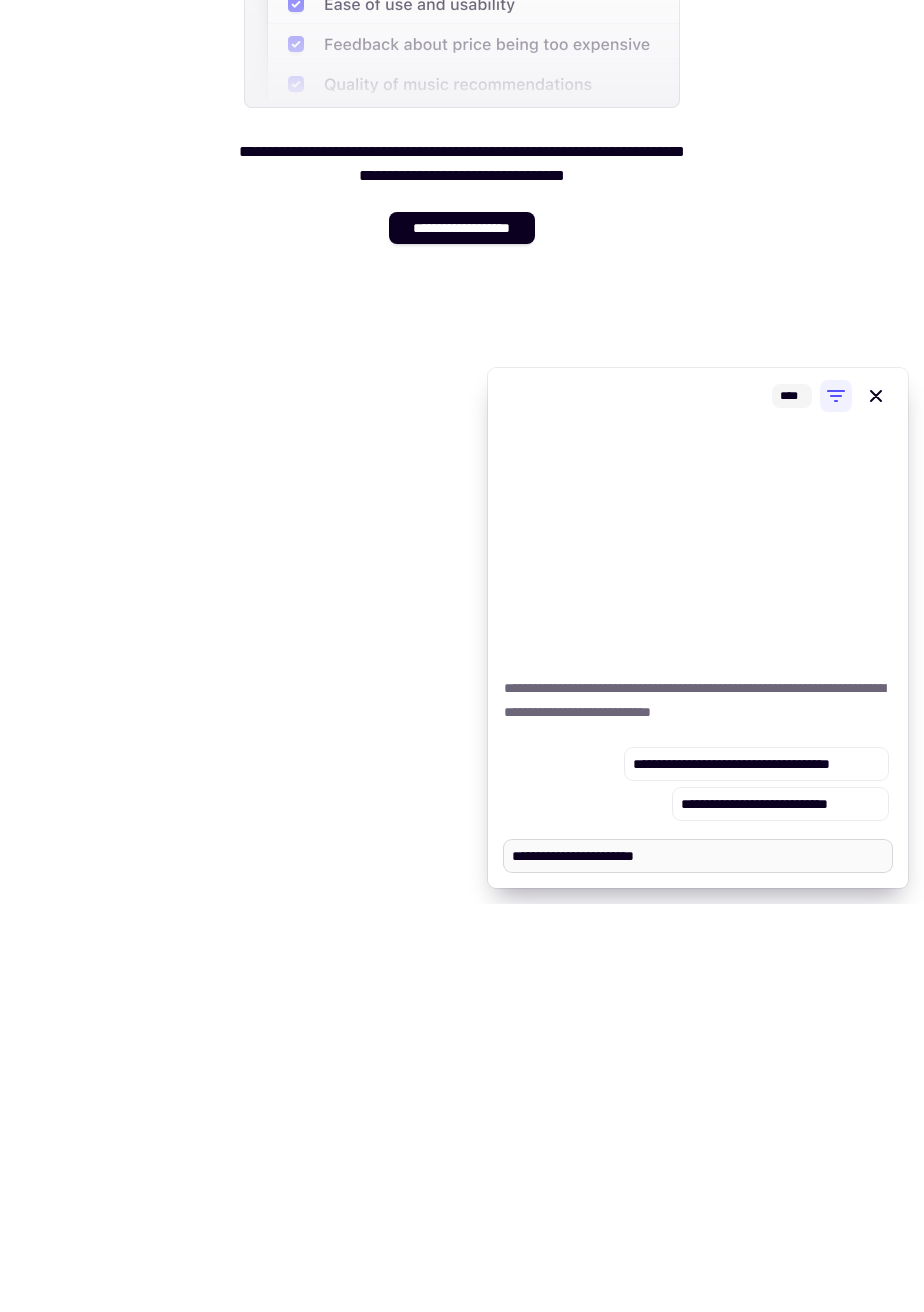 click on "**********" at bounding box center (698, 1264) 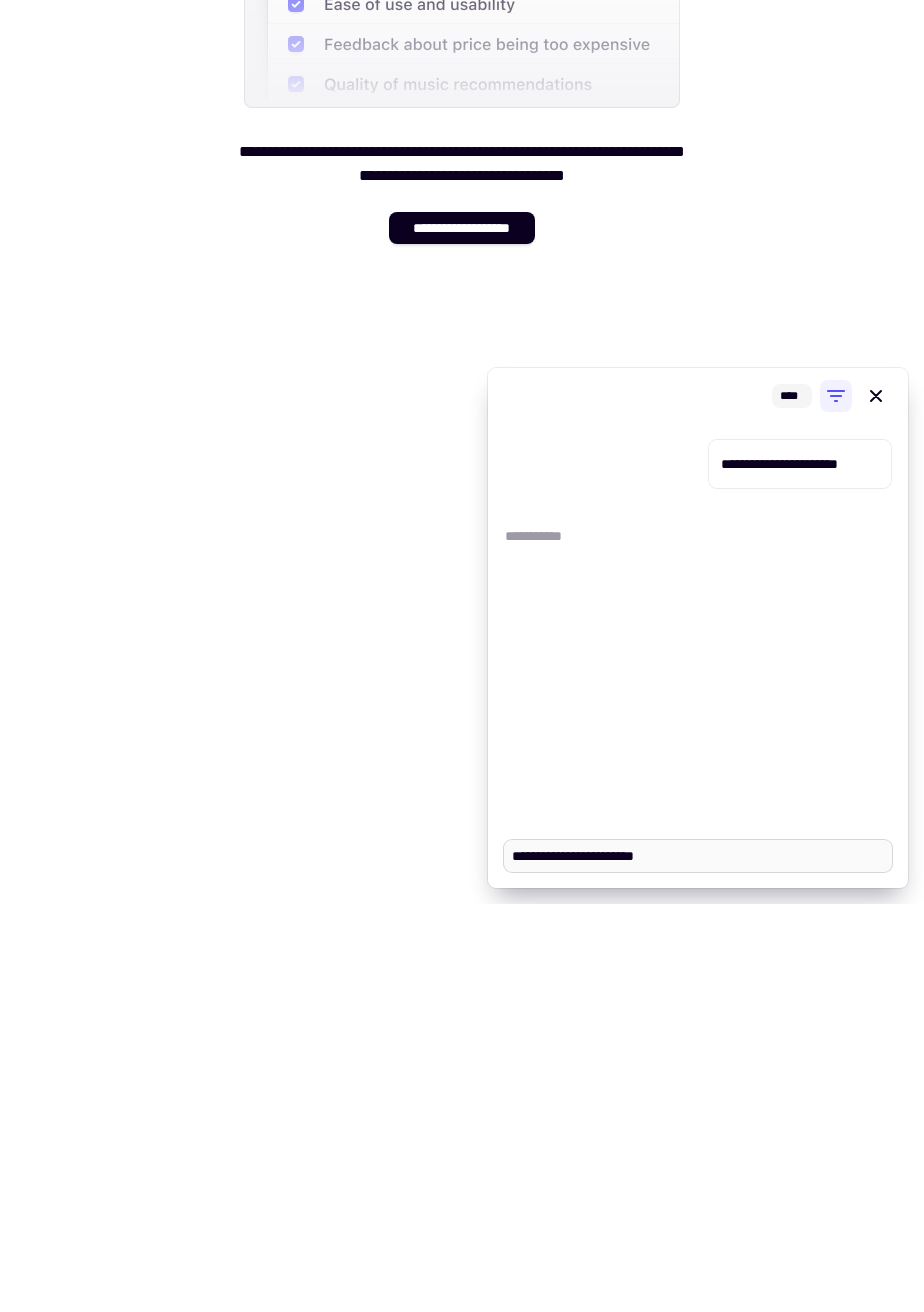 type on "*" 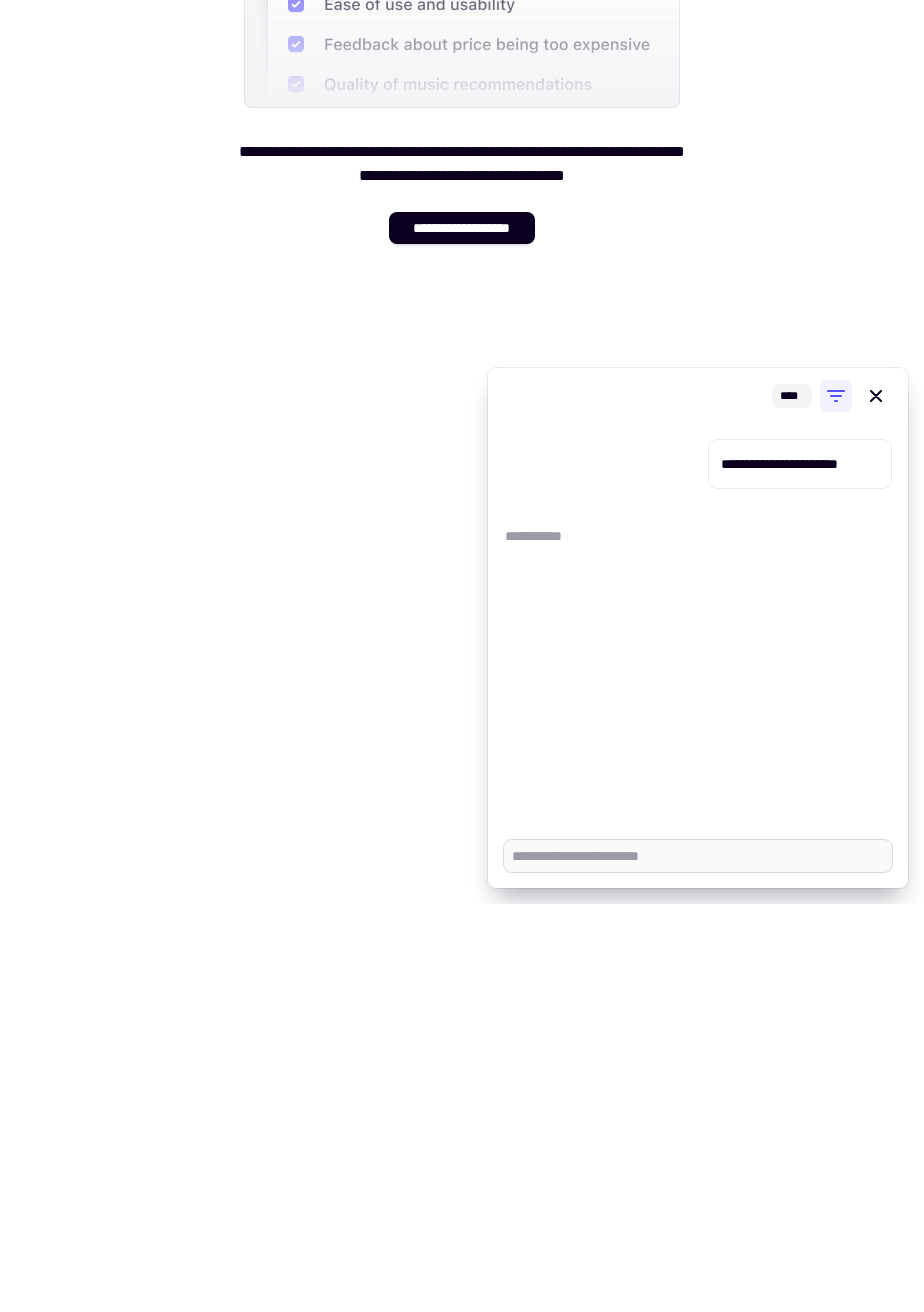scroll, scrollTop: 96, scrollLeft: 0, axis: vertical 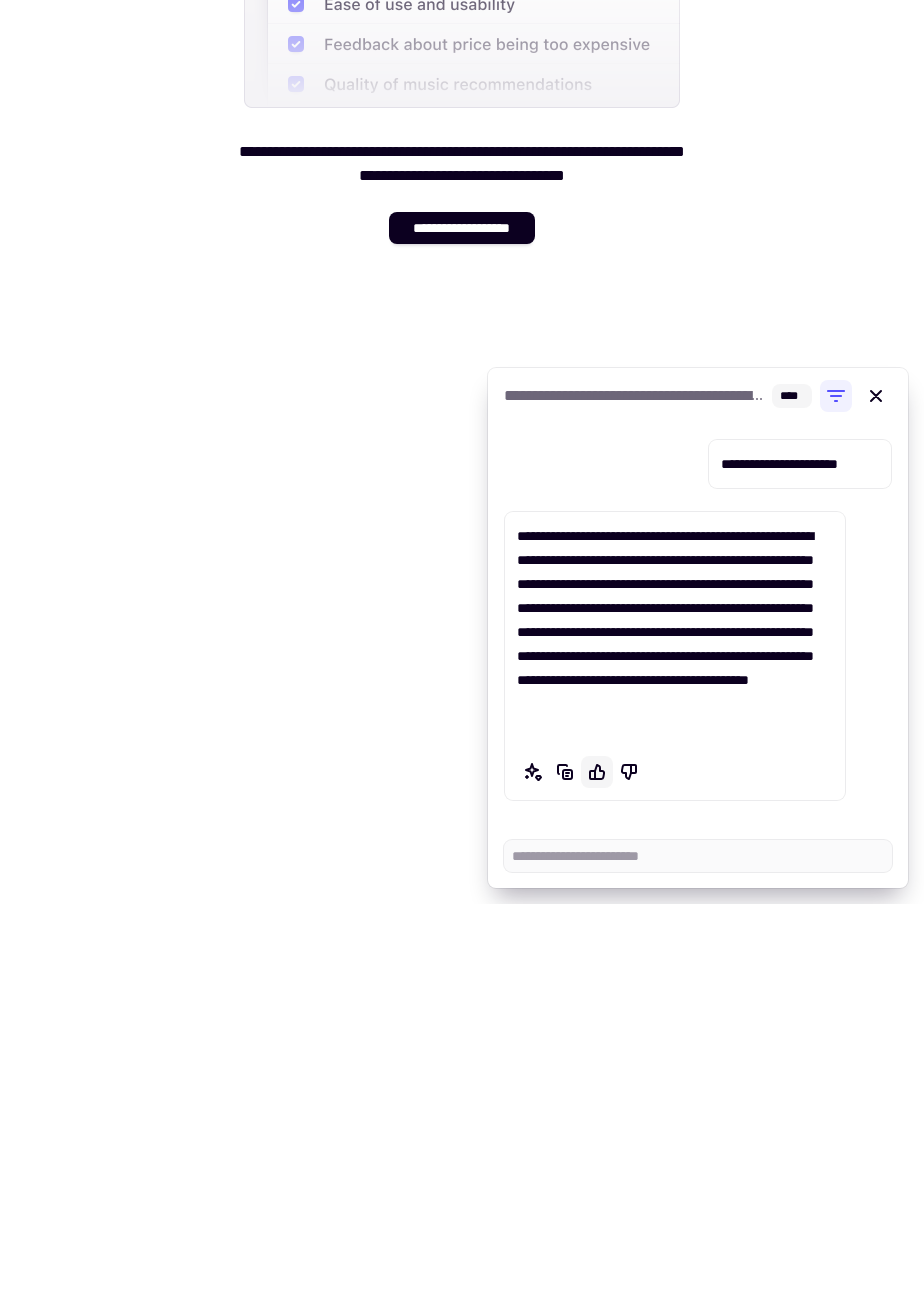 click 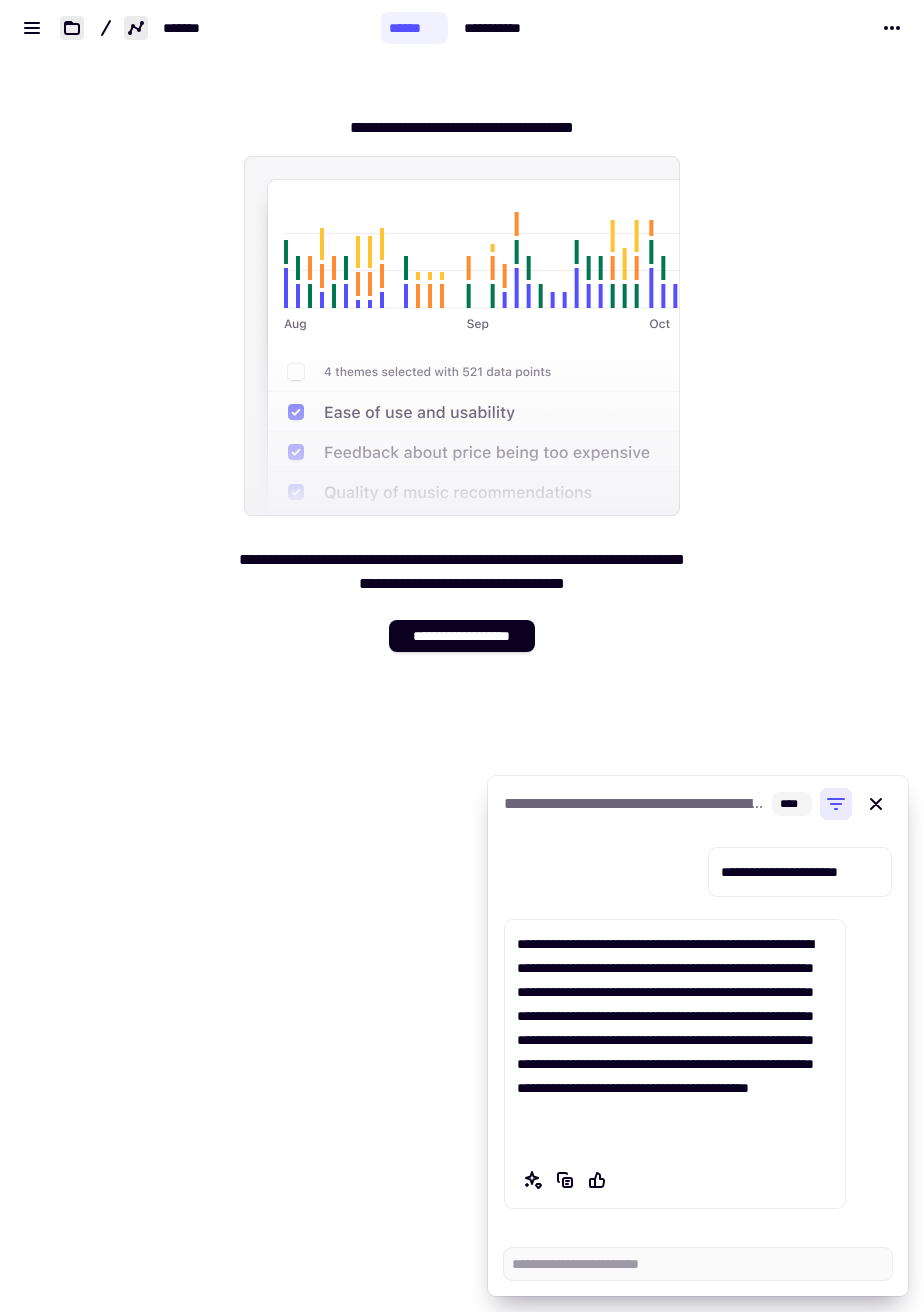 click at bounding box center [836, 804] 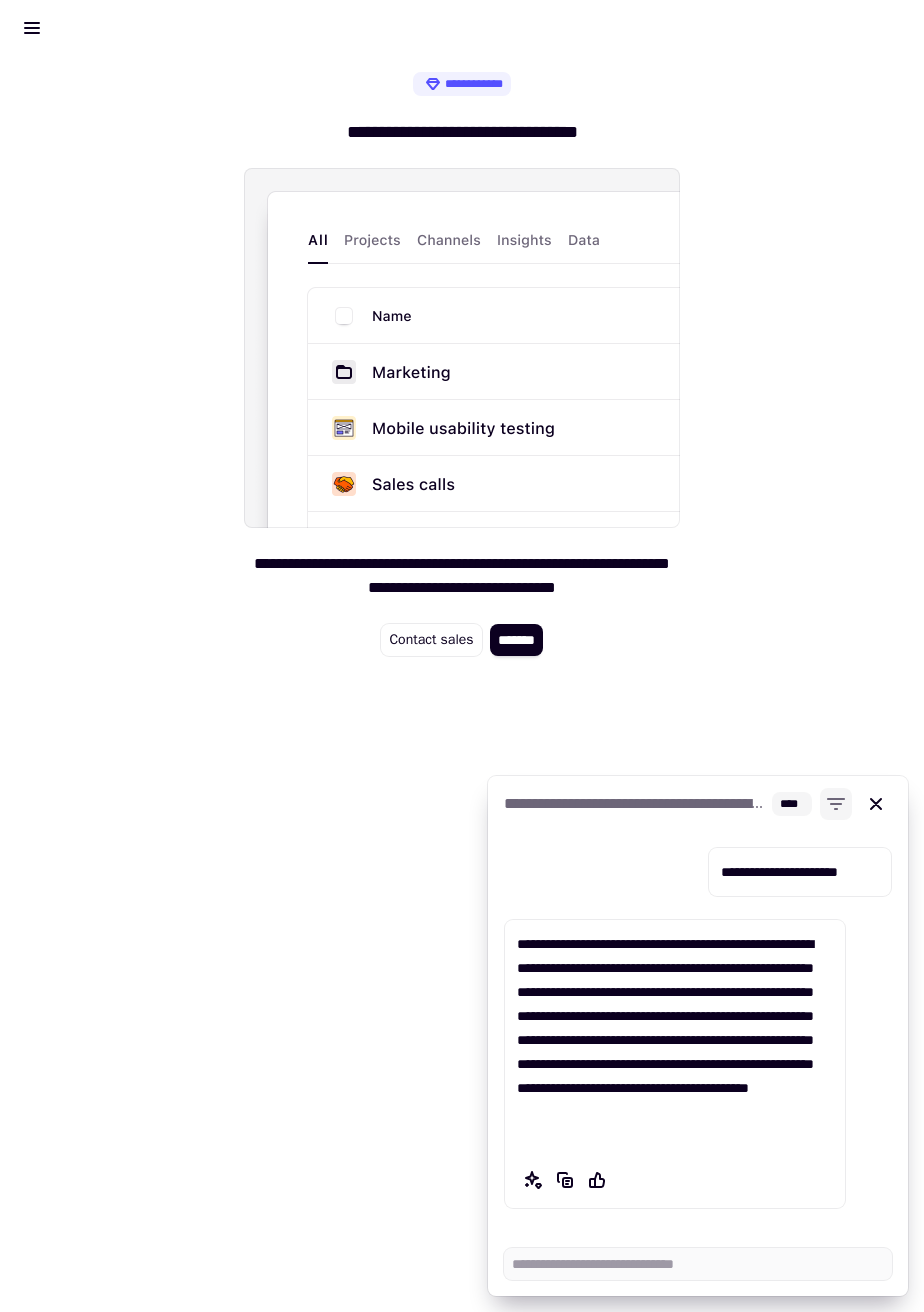 scroll, scrollTop: 0, scrollLeft: 0, axis: both 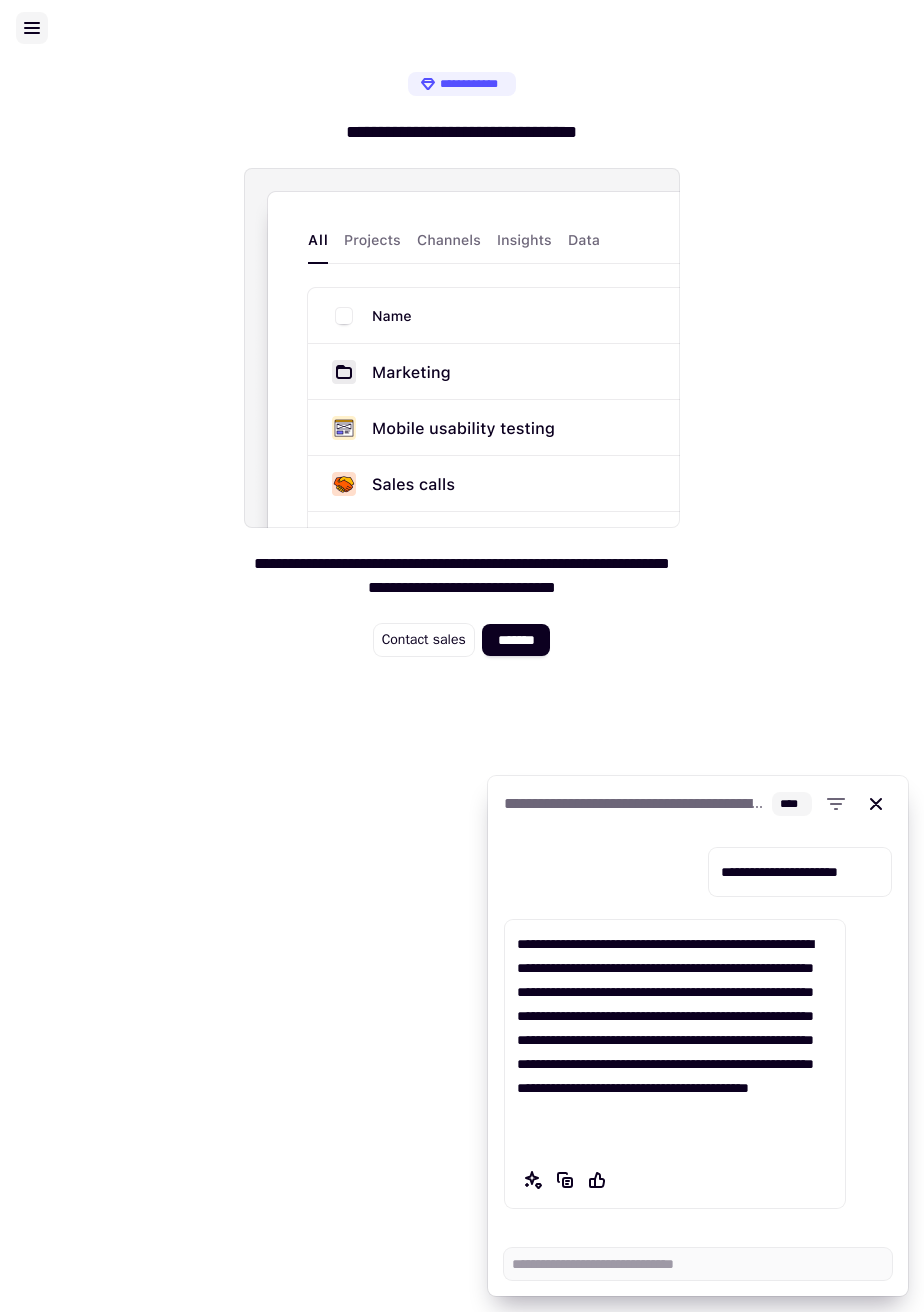click 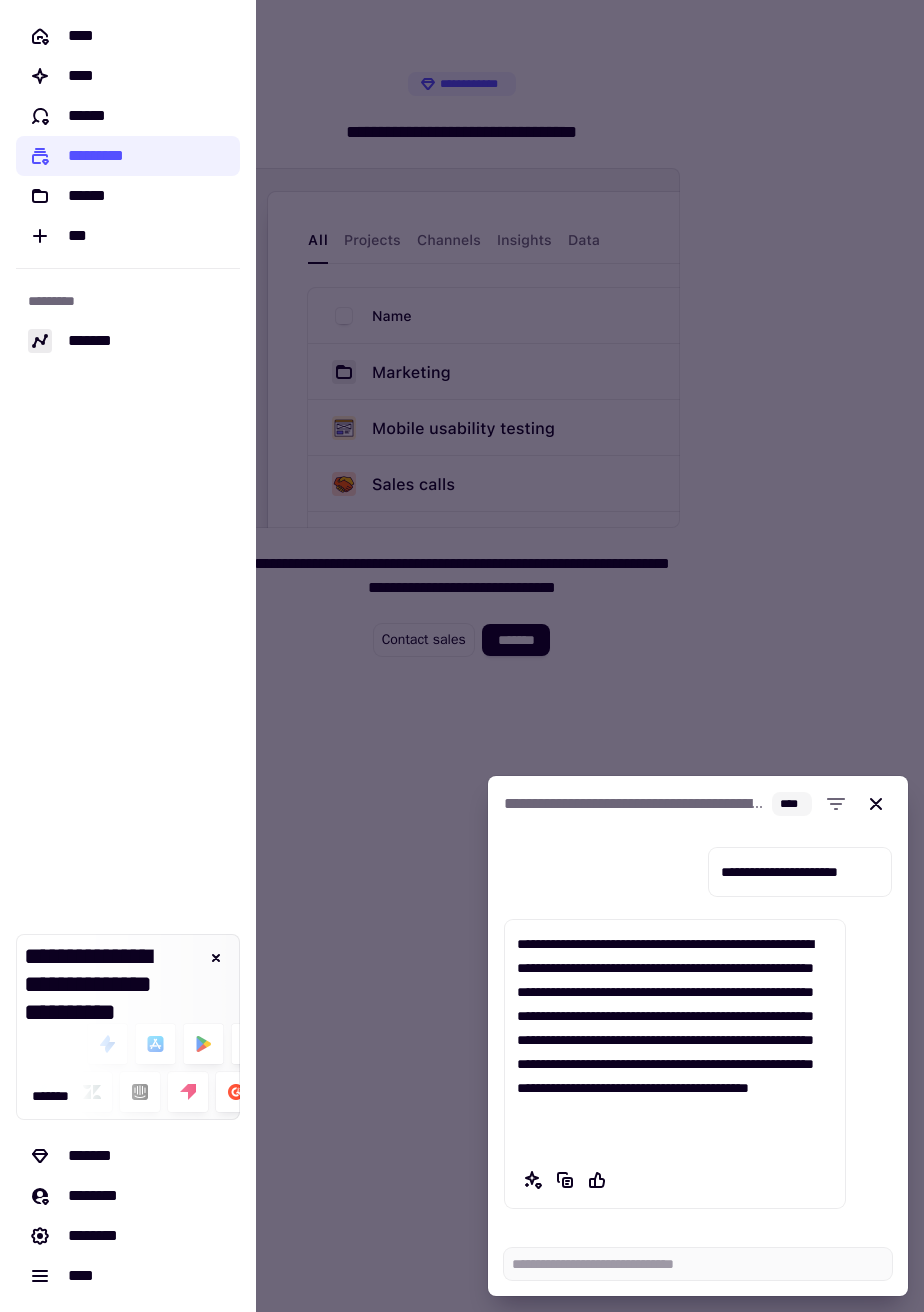 click on "**********" 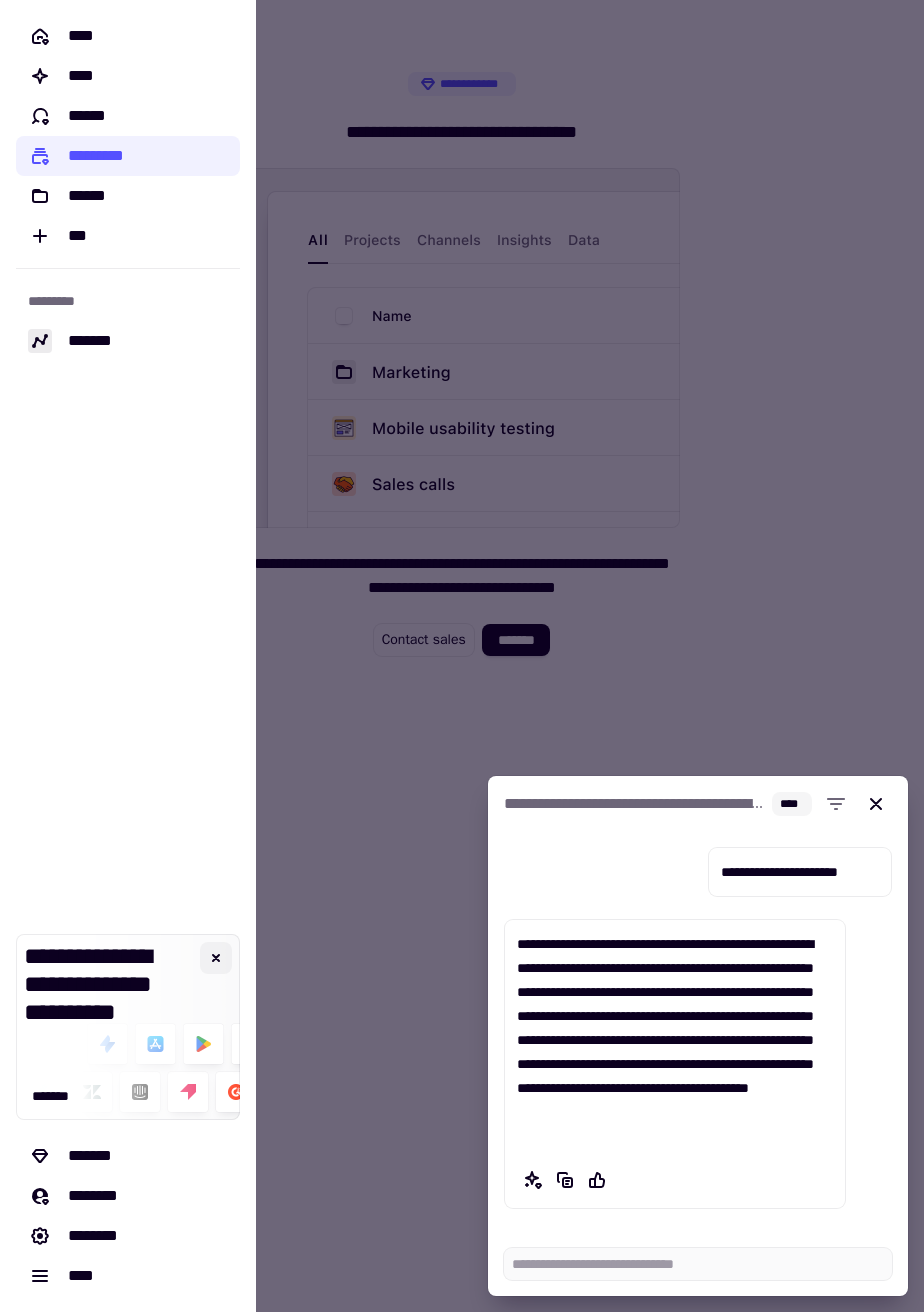 click 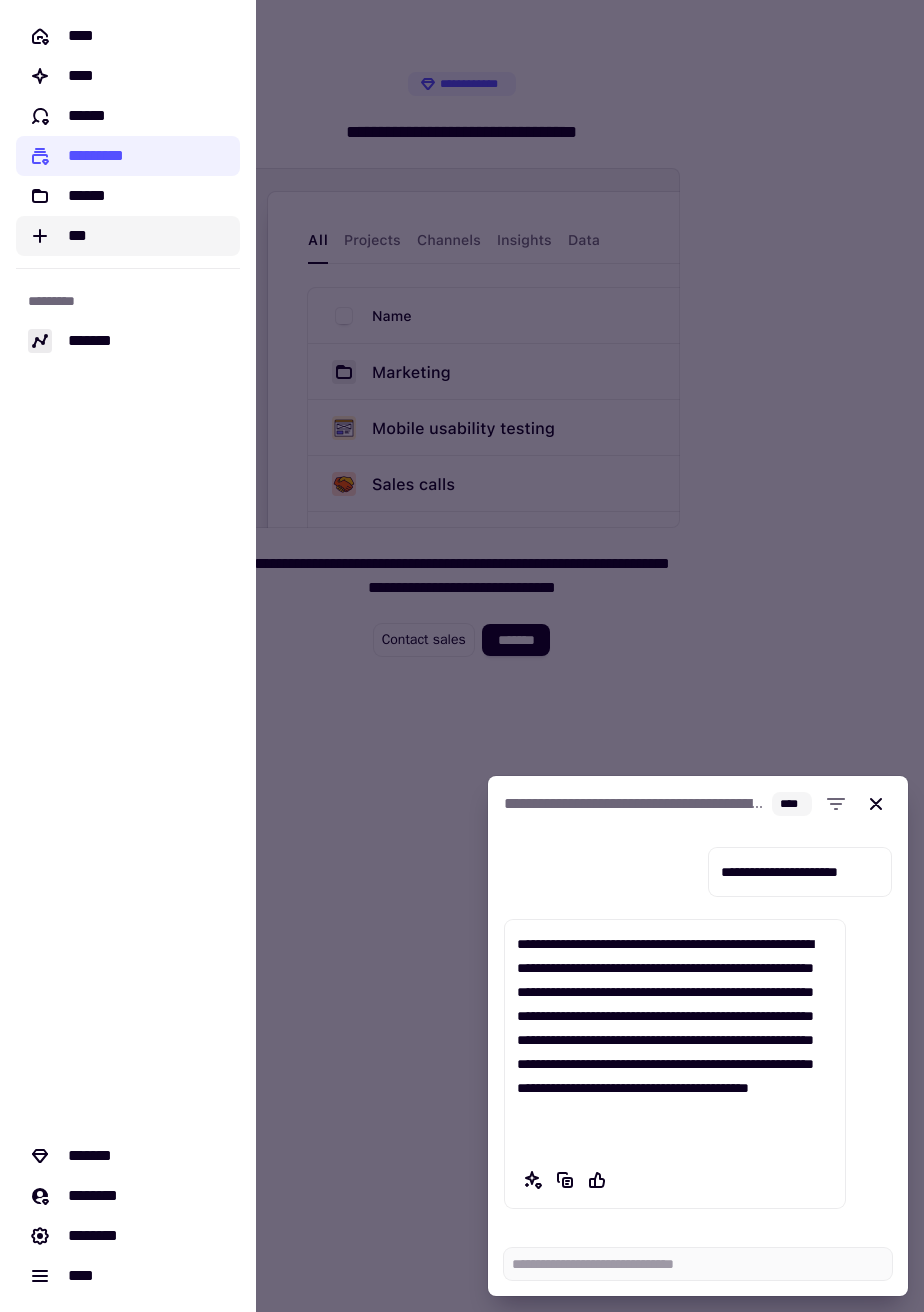 click on "***" 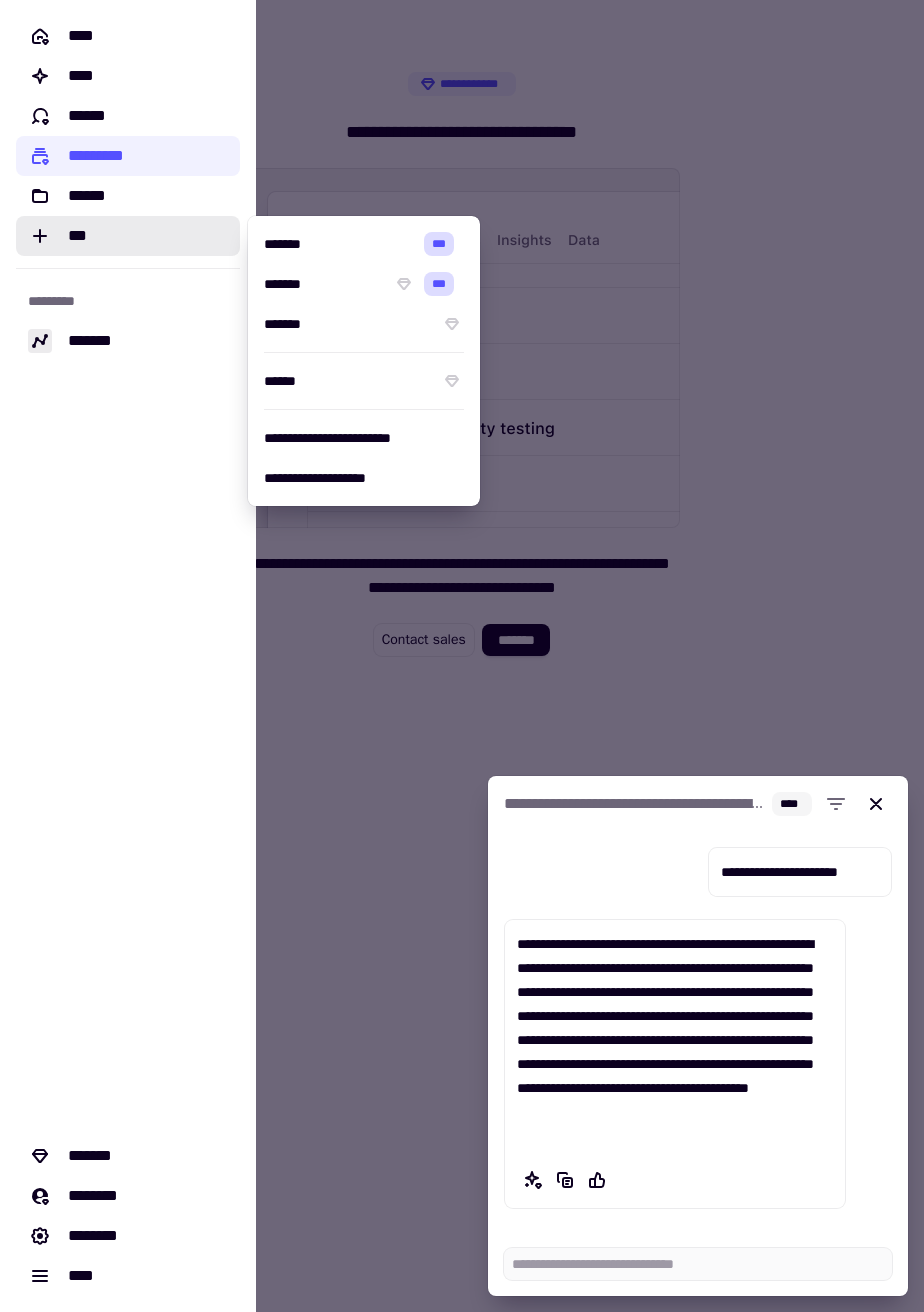 click on "*******" at bounding box center (324, 284) 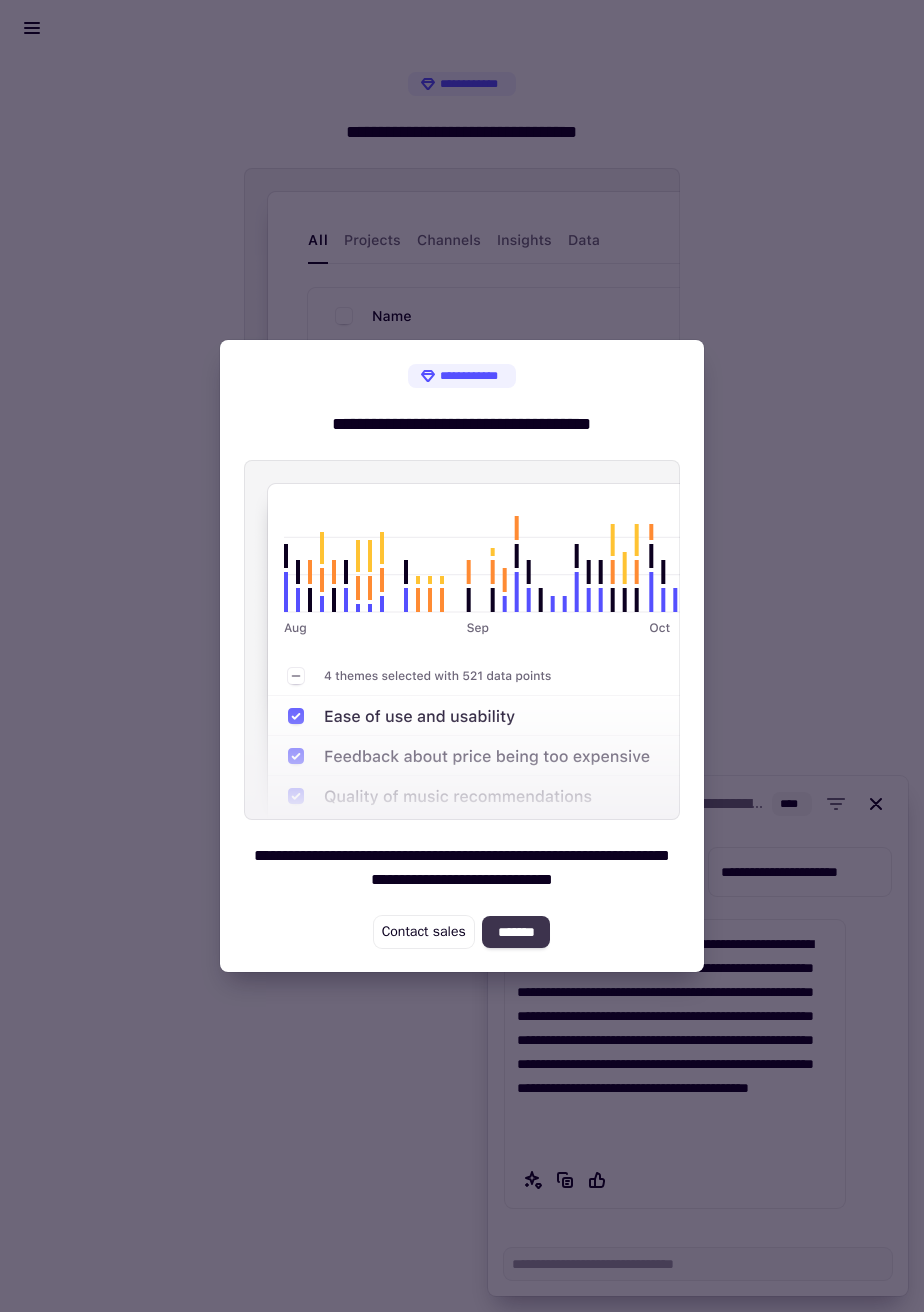 click on "*******" 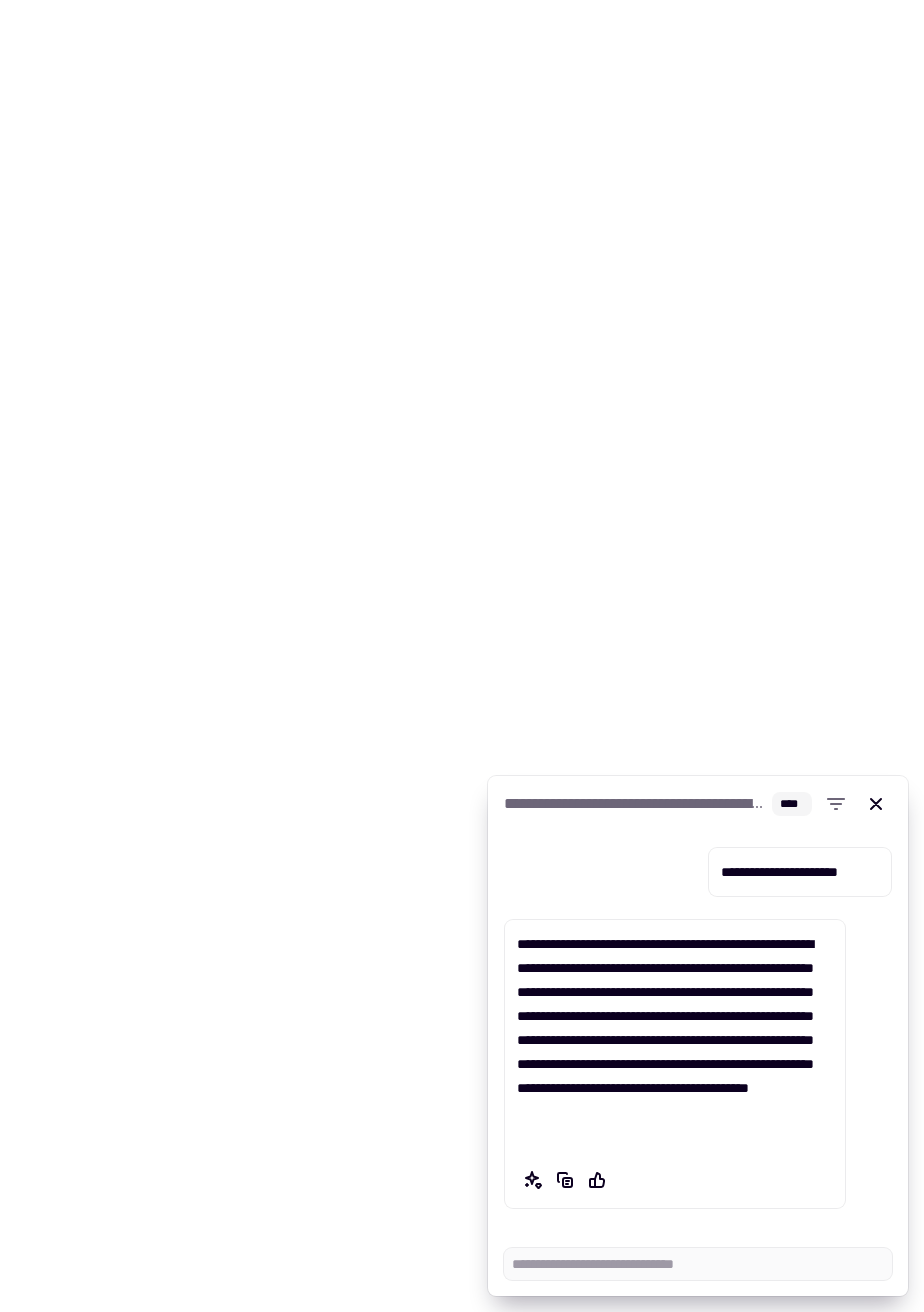 type on "*" 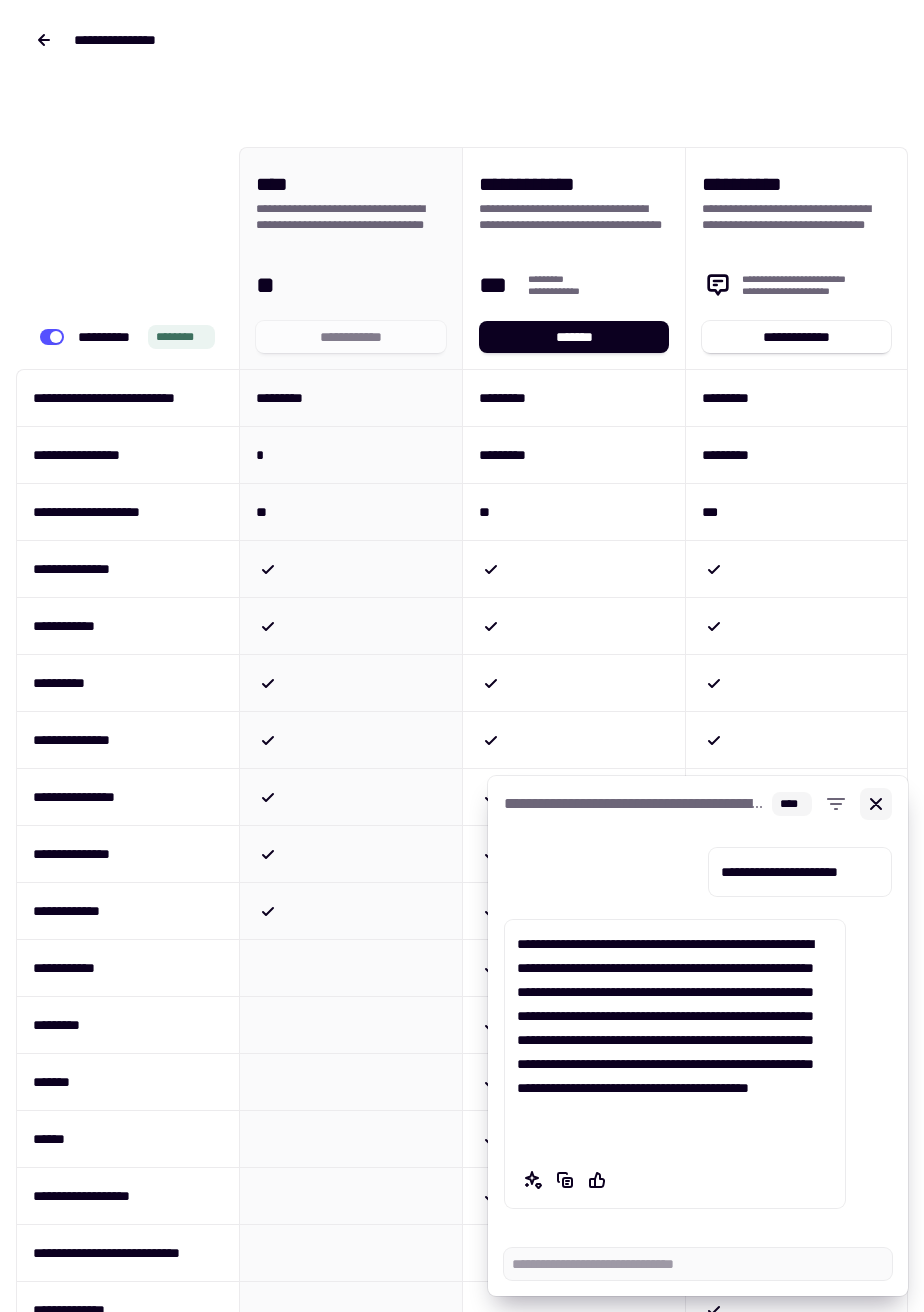 click at bounding box center [876, 804] 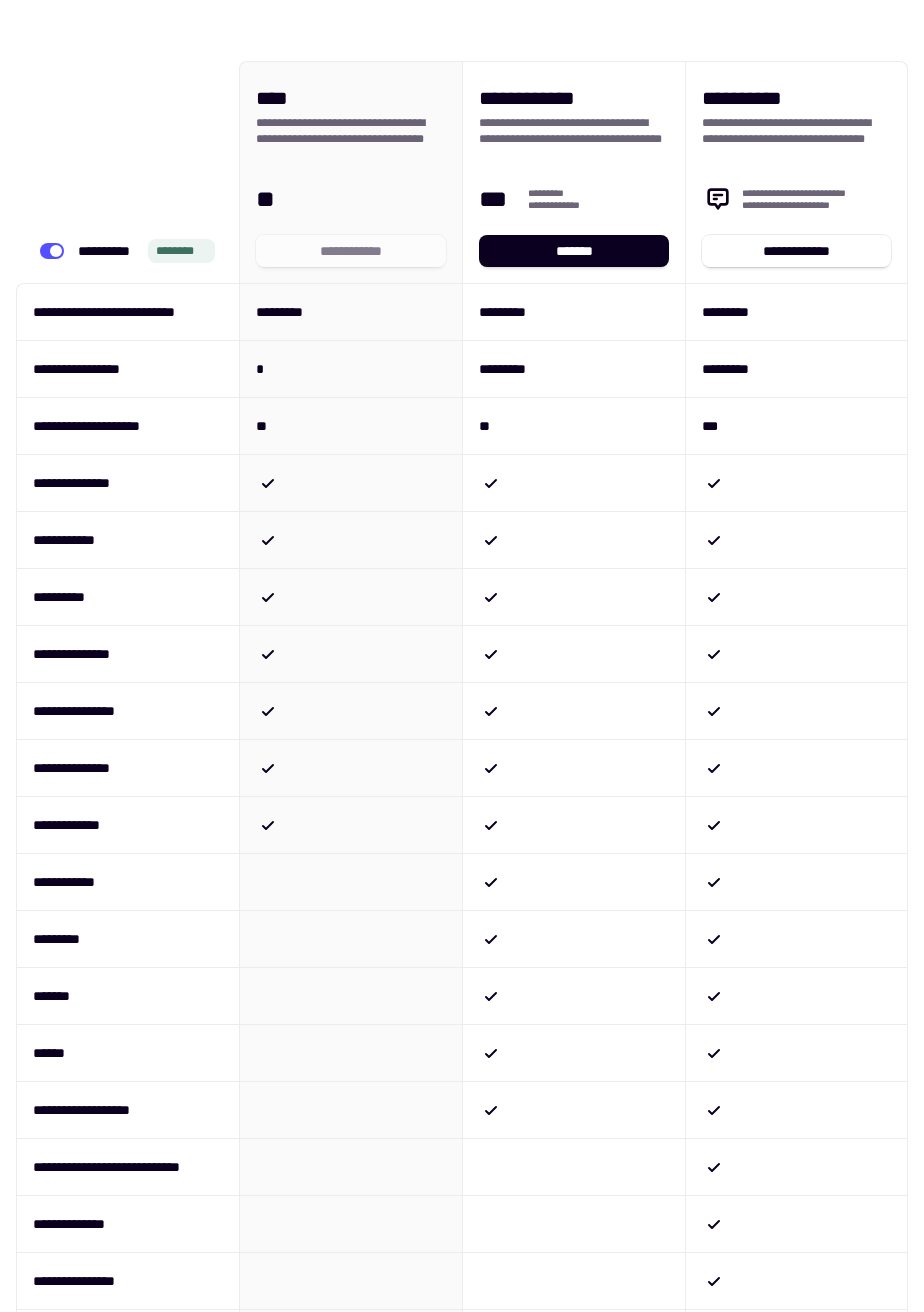 scroll, scrollTop: 0, scrollLeft: 0, axis: both 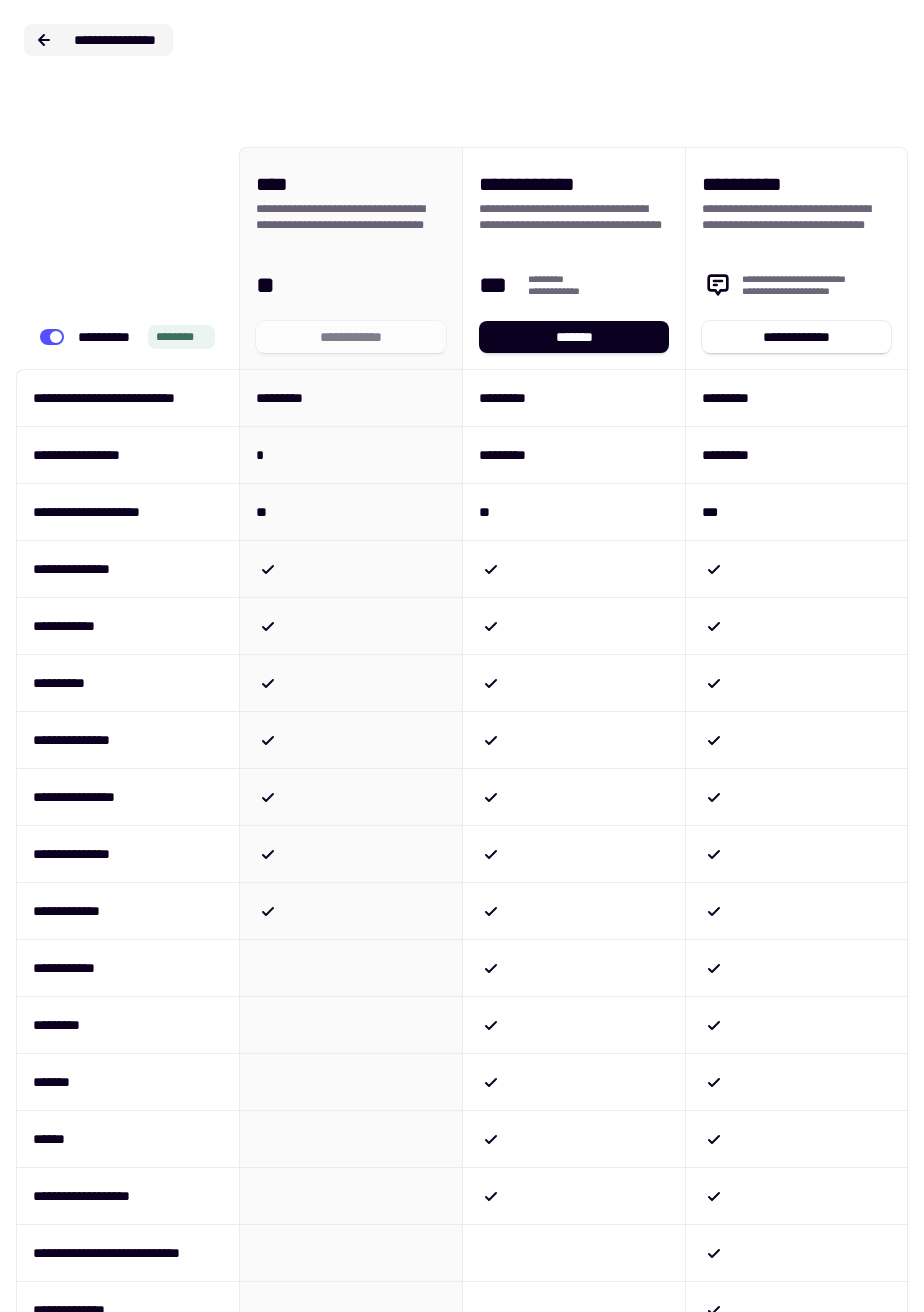 click on "**********" 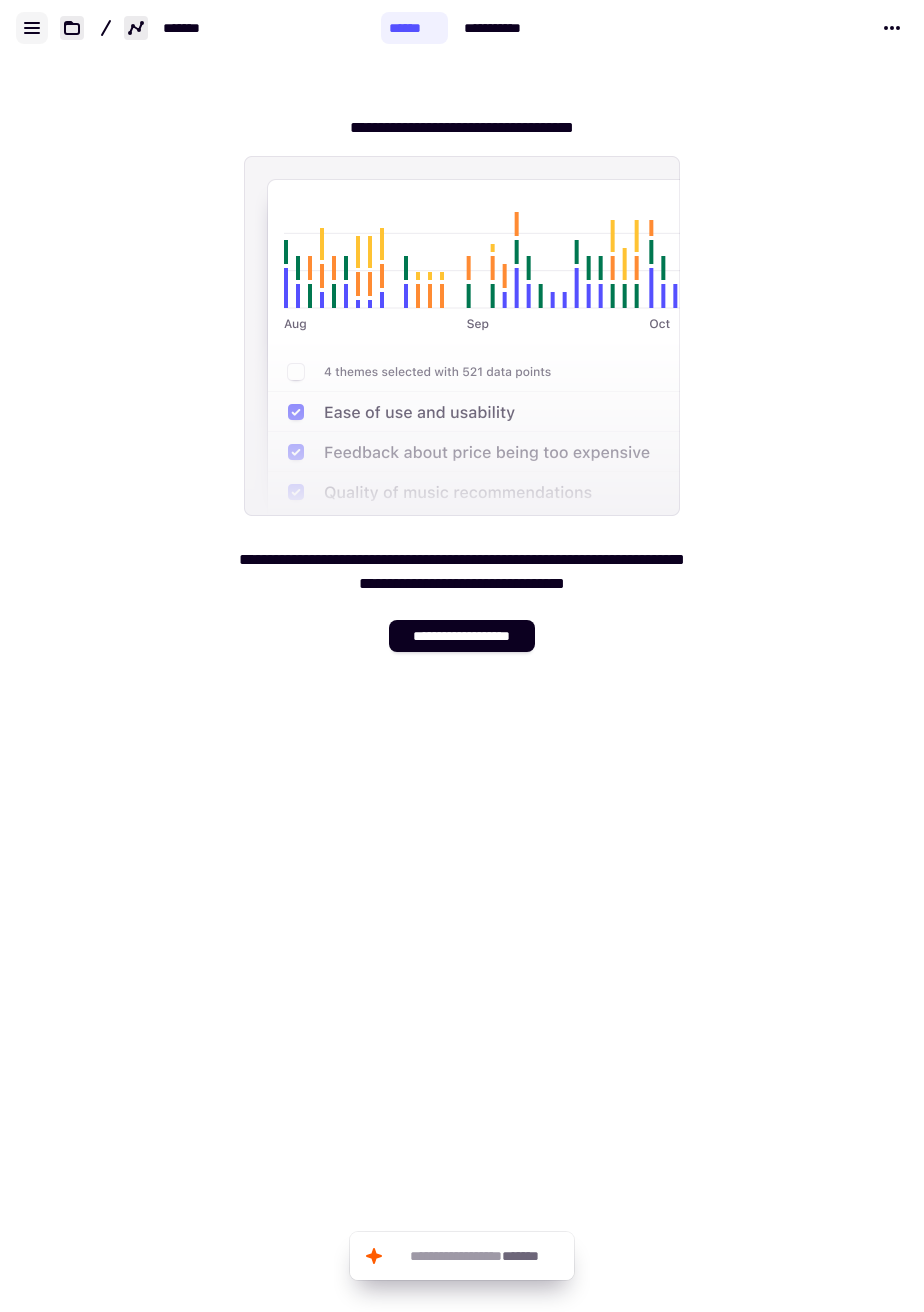 click 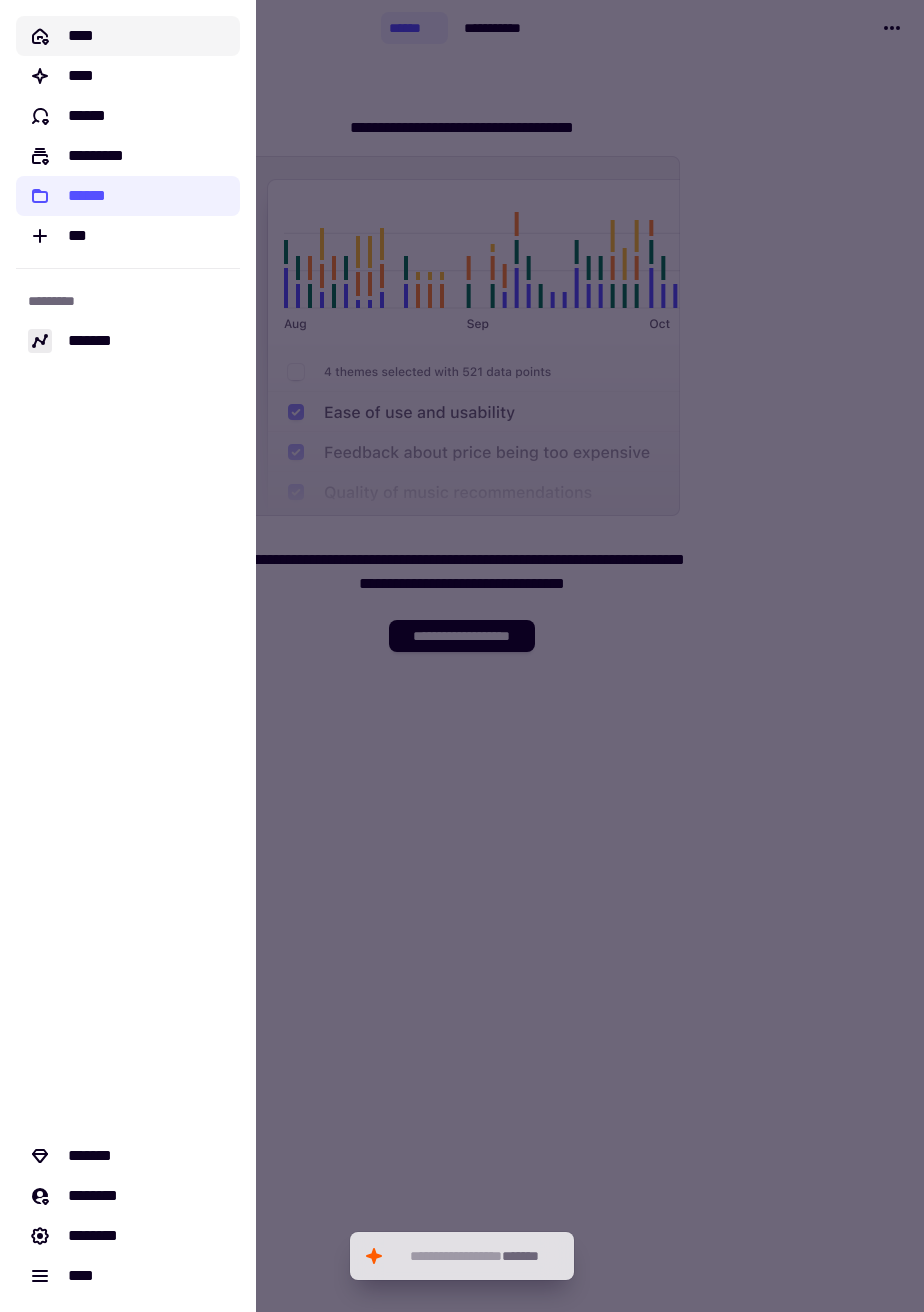 click on "****" 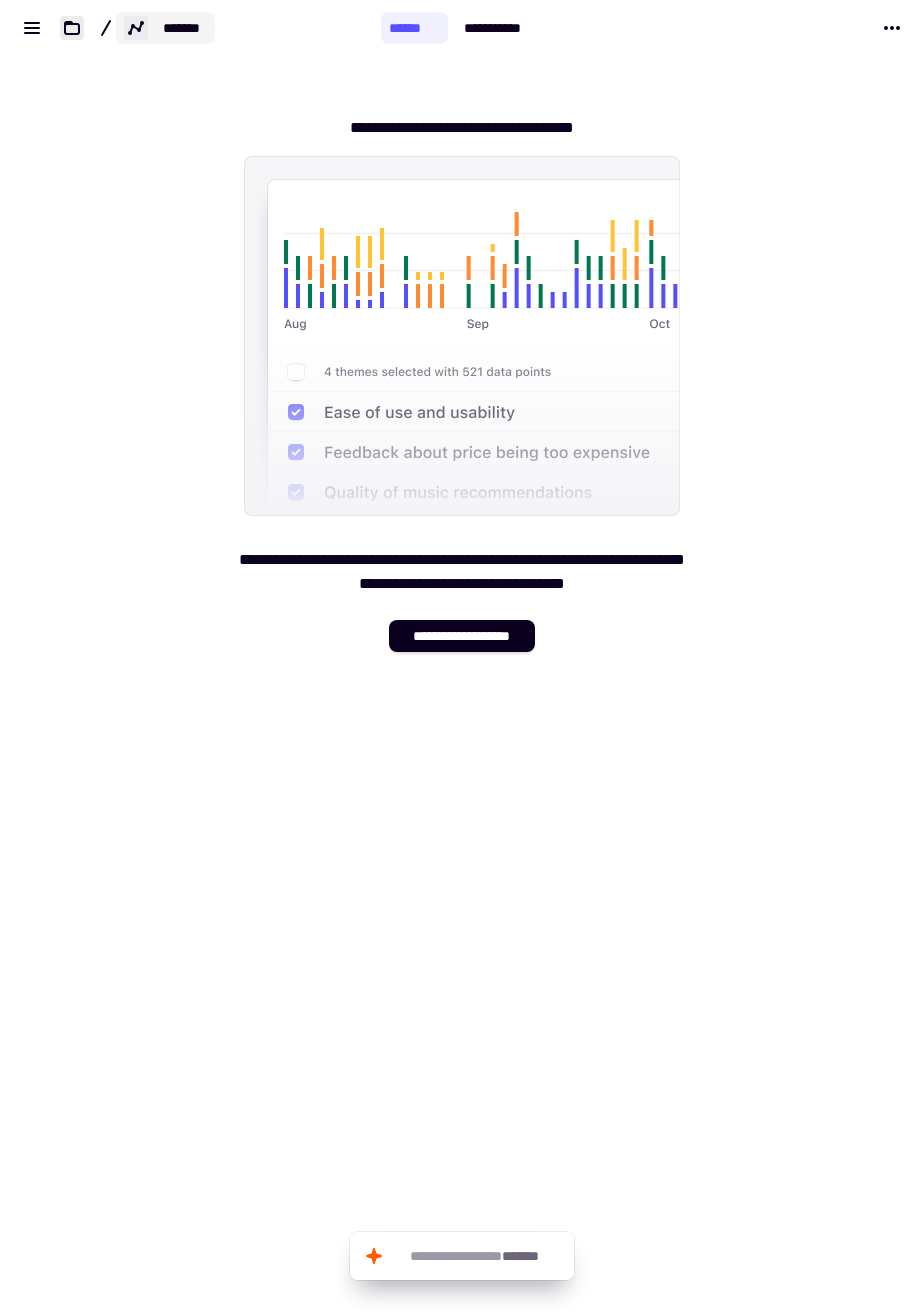 click on "*******" 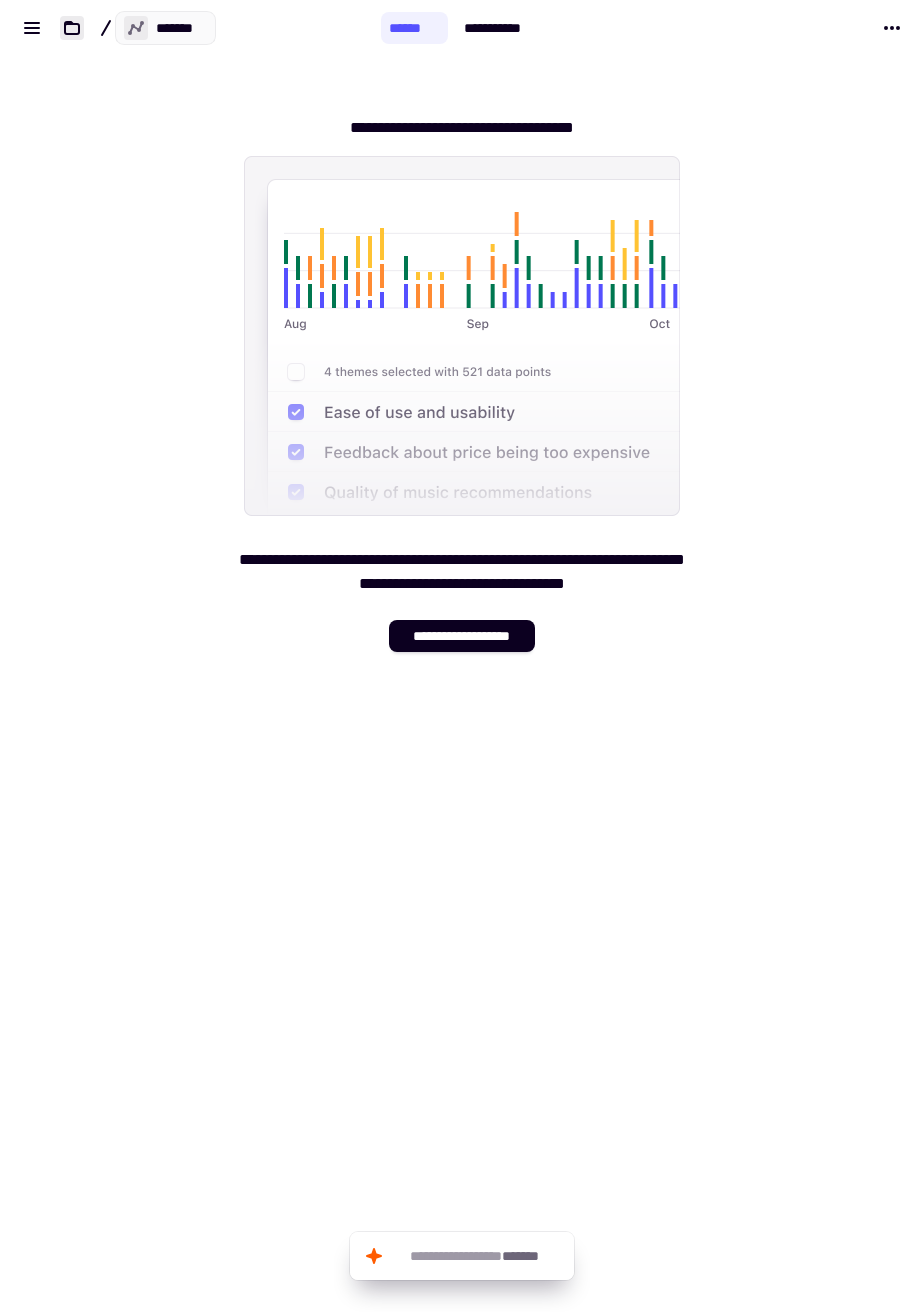 click on "**********" at bounding box center (462, 376) 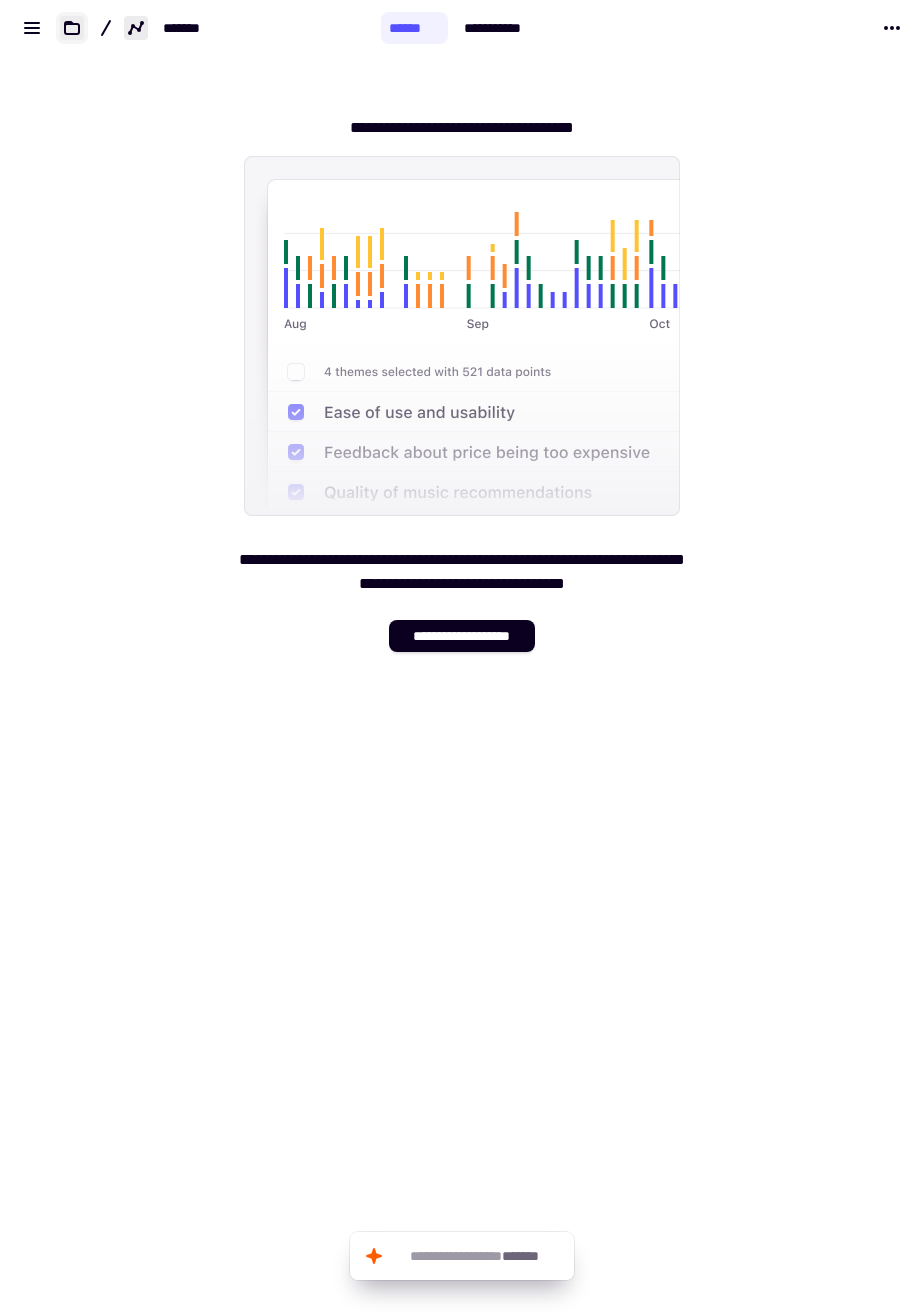 click 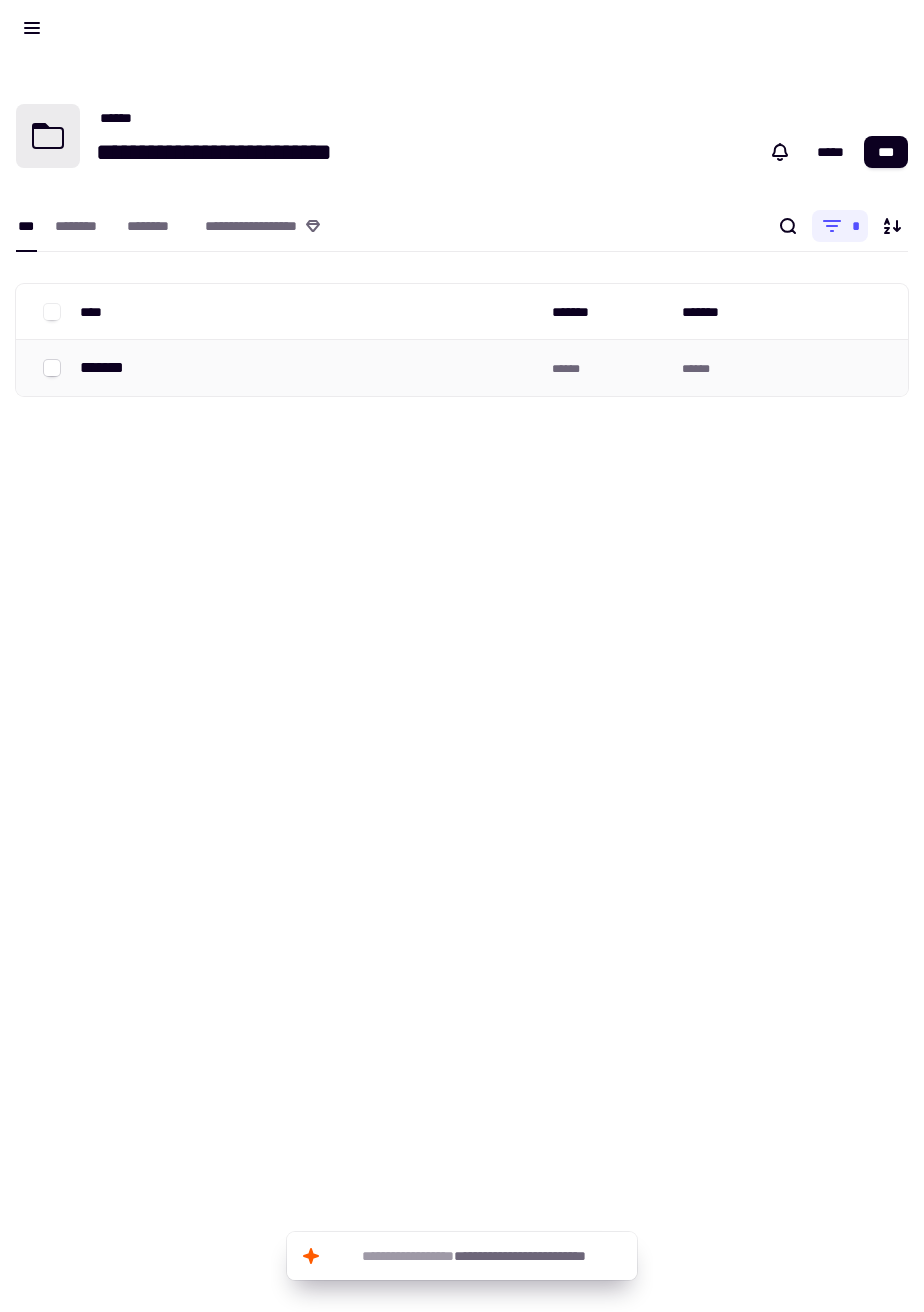 click 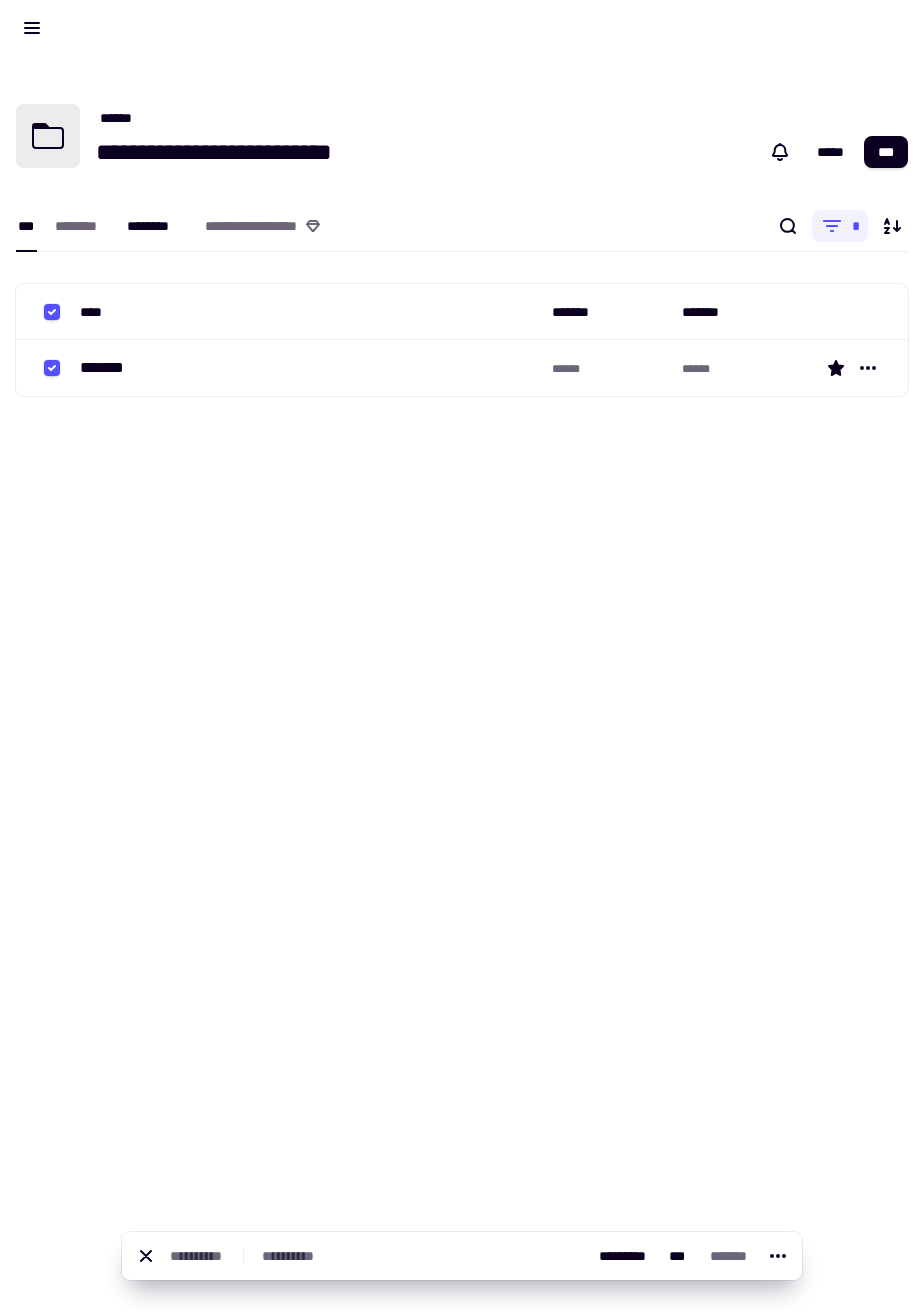 click on "********" at bounding box center (156, 226) 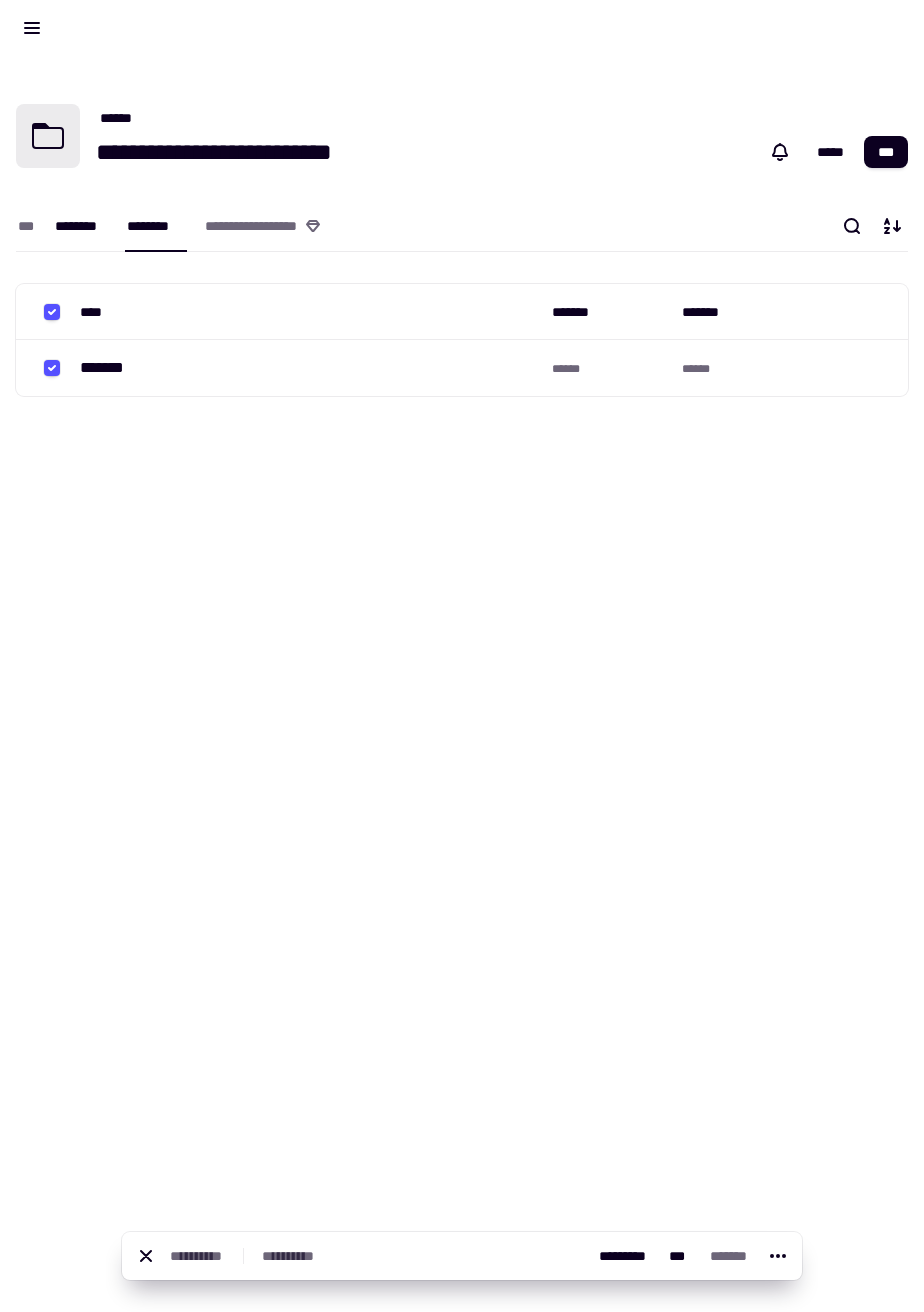 click on "********" at bounding box center (81, 226) 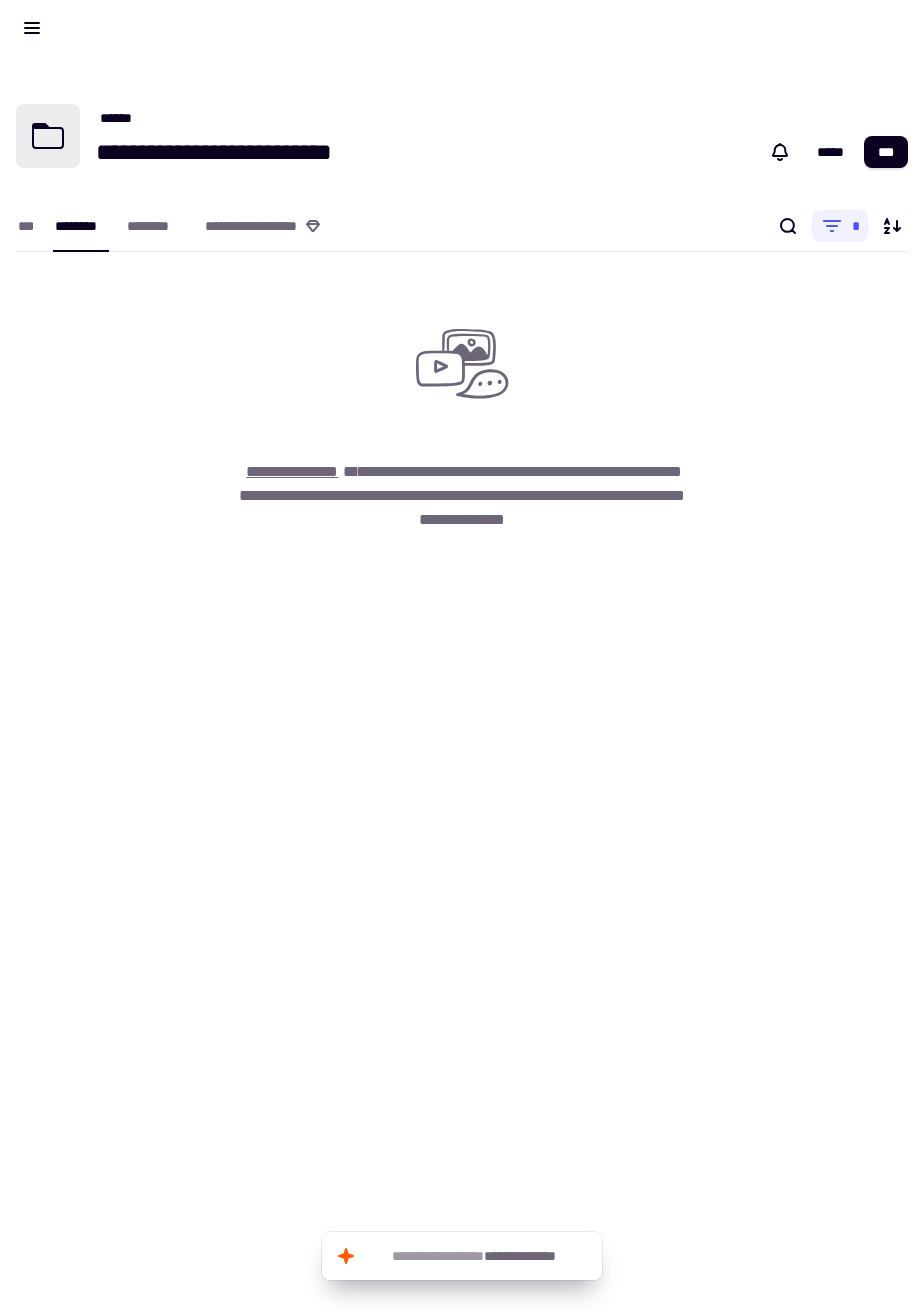 click on "**********" 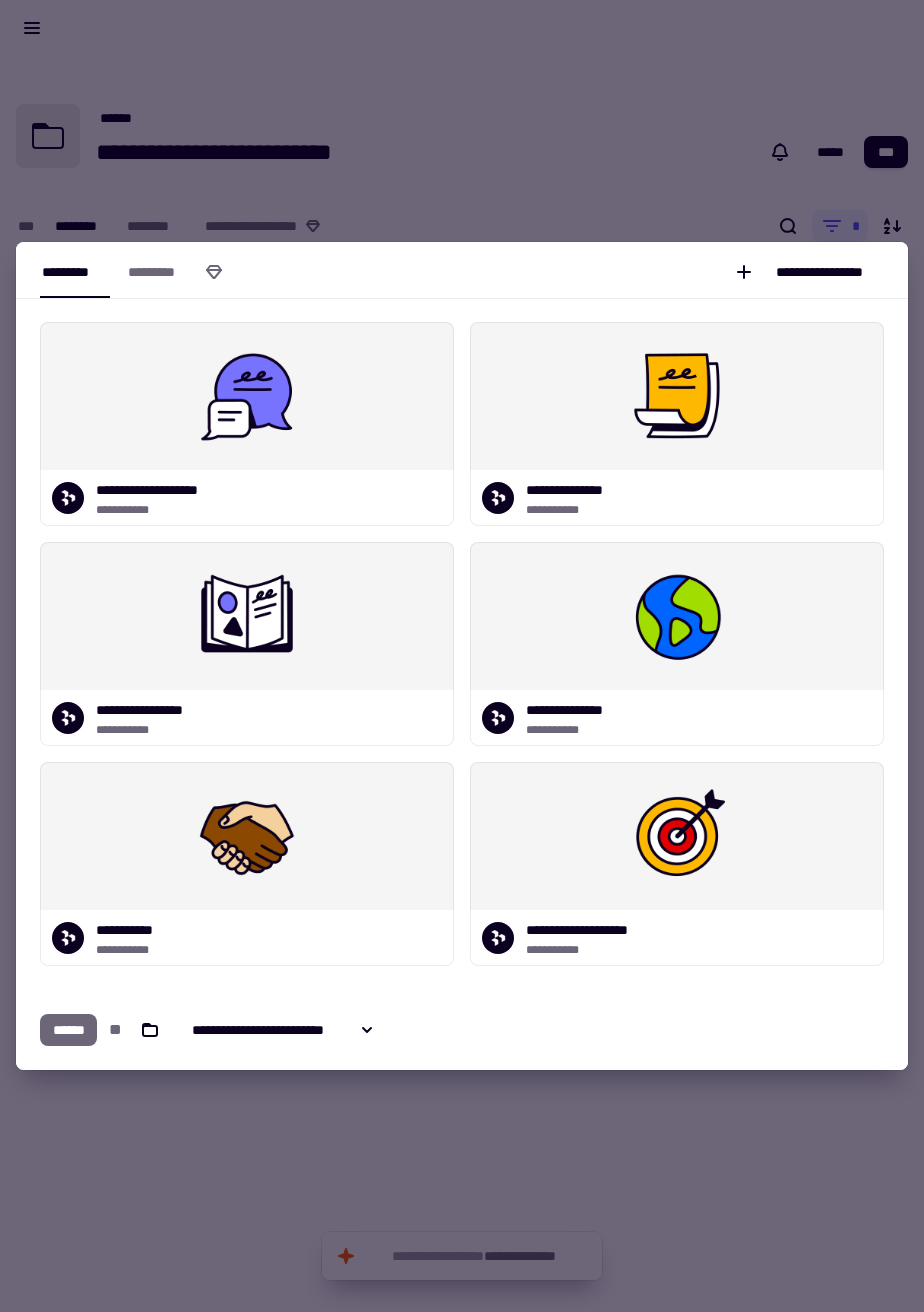 click at bounding box center [677, 616] 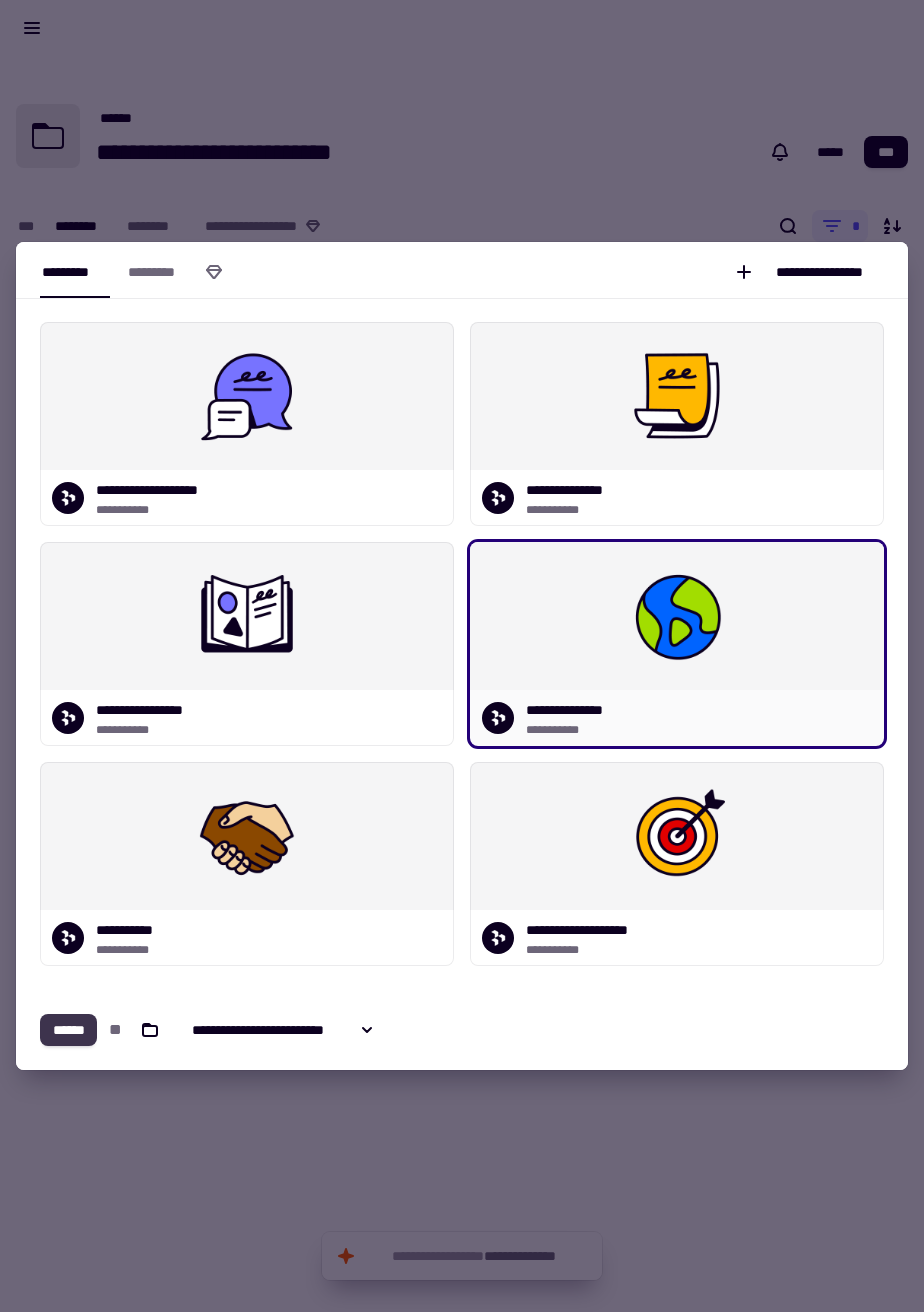 click on "******" 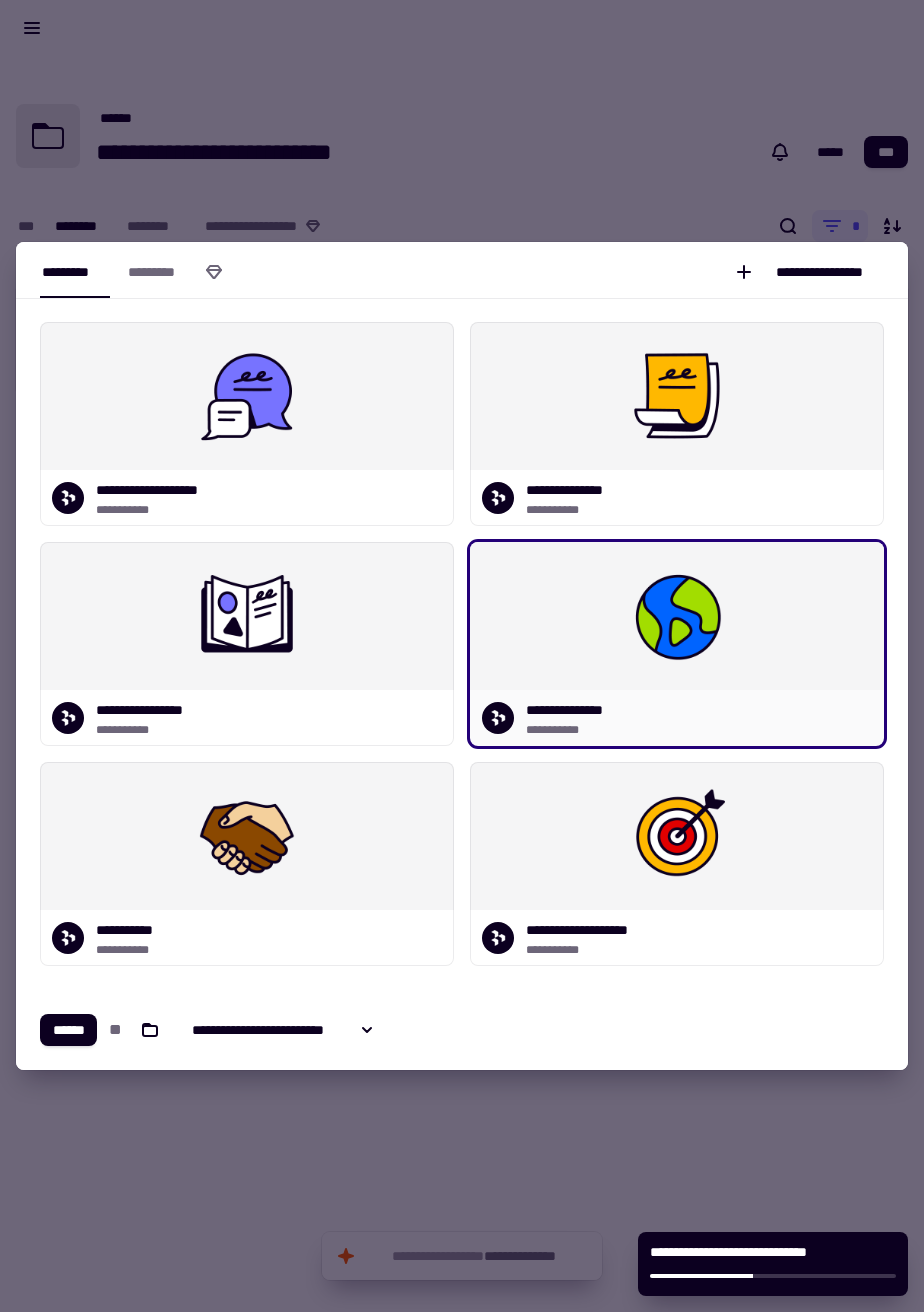 click on "**********" at bounding box center (462, 704) 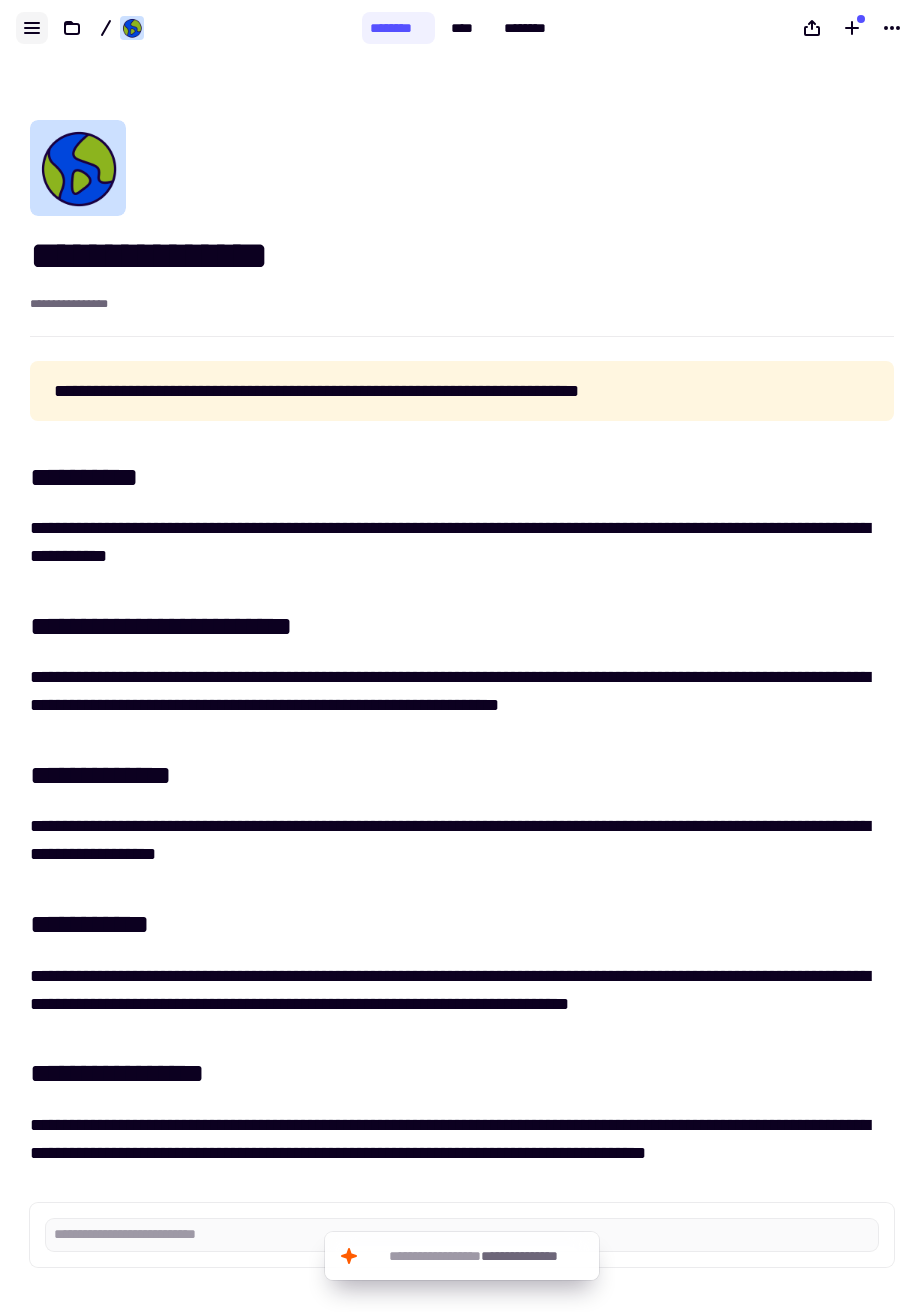 click 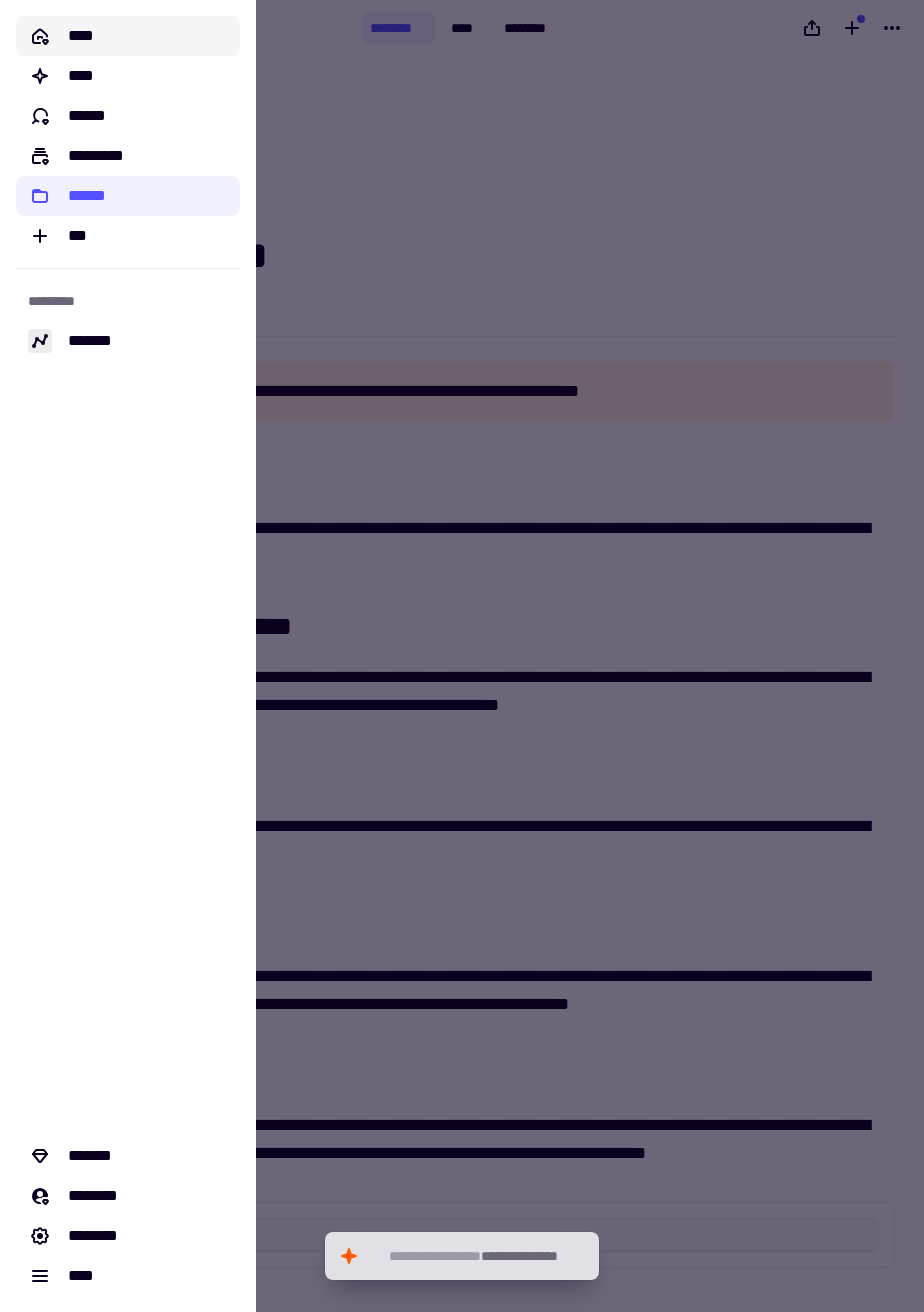 click on "****" 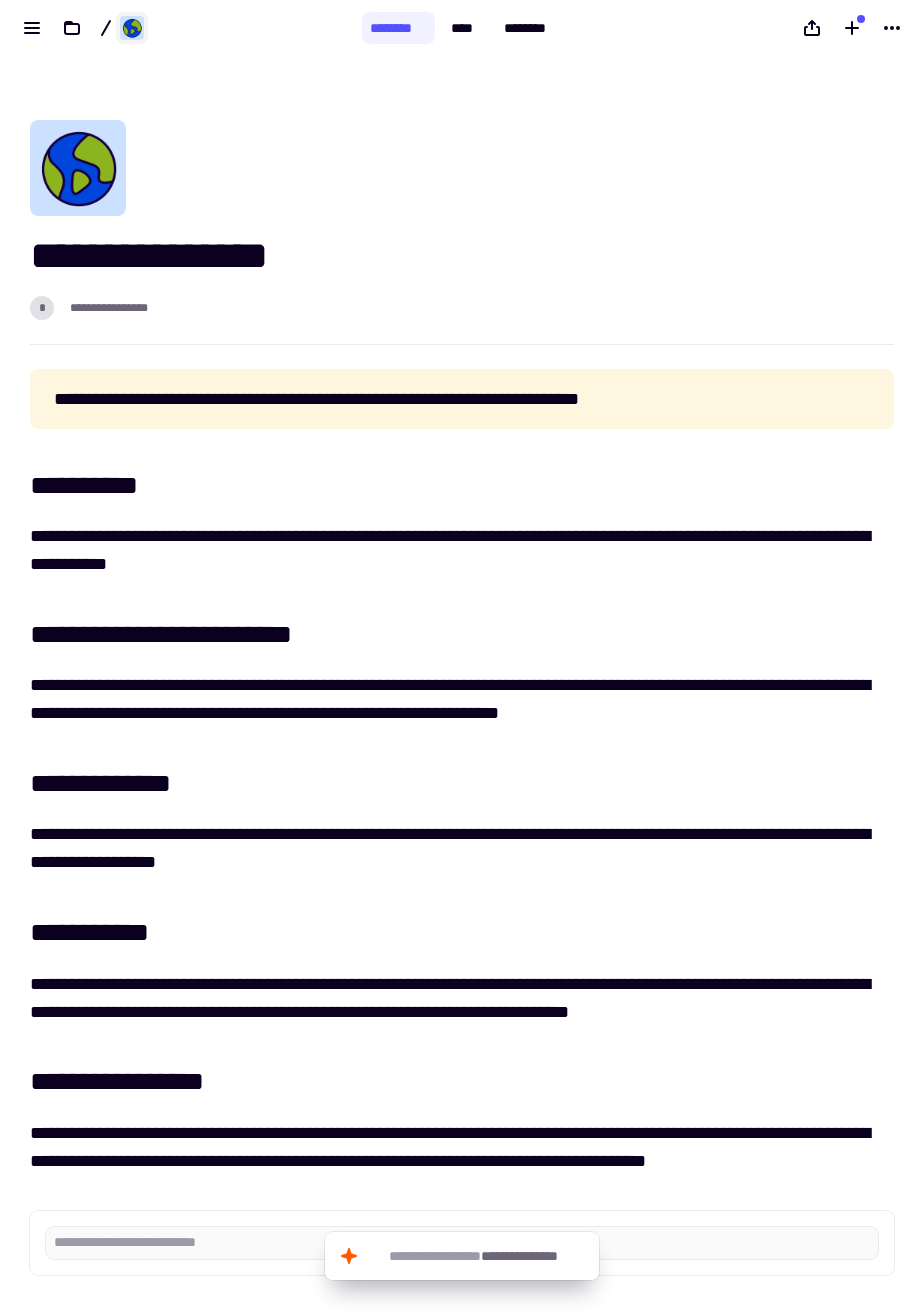 click 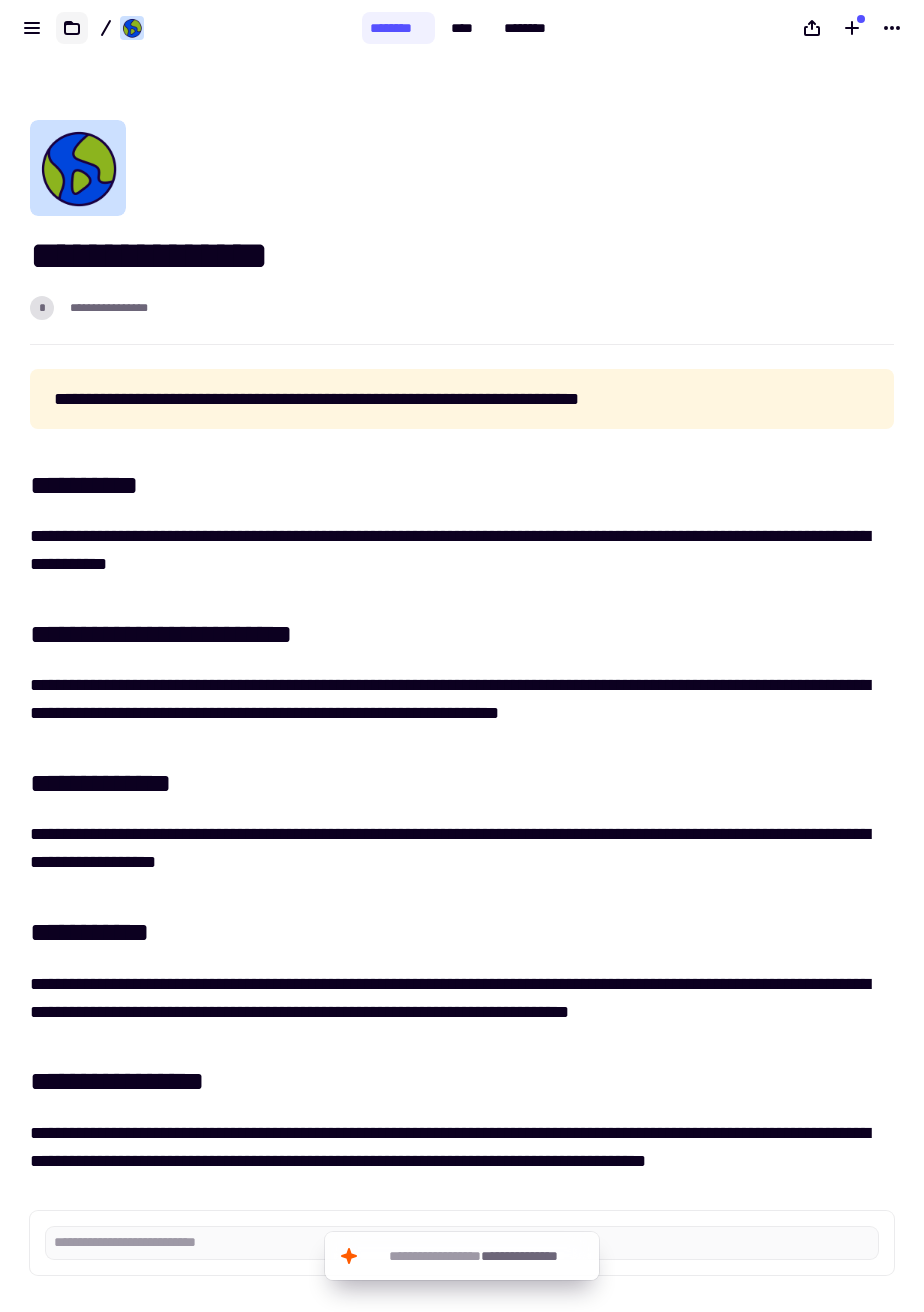 click 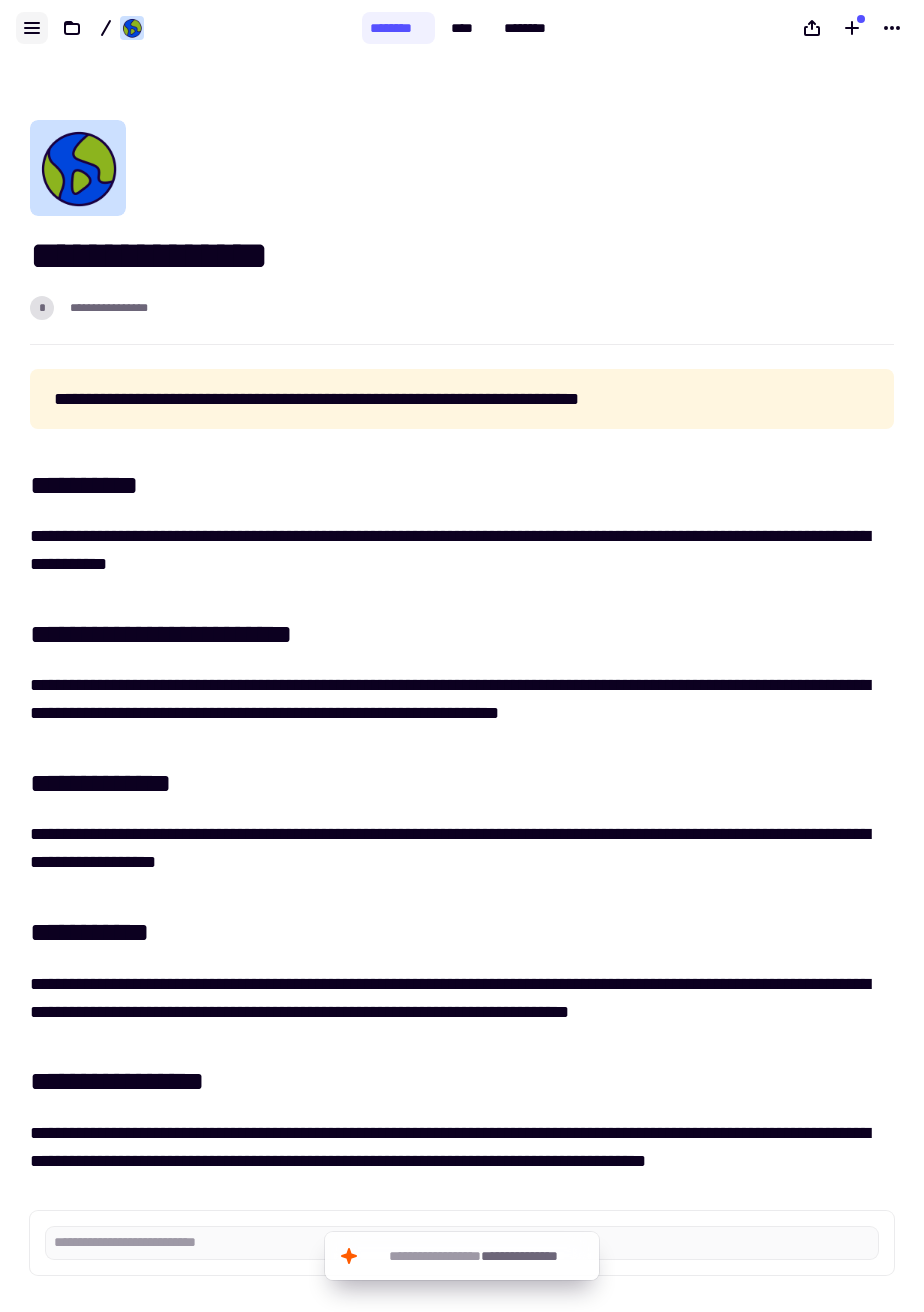 click 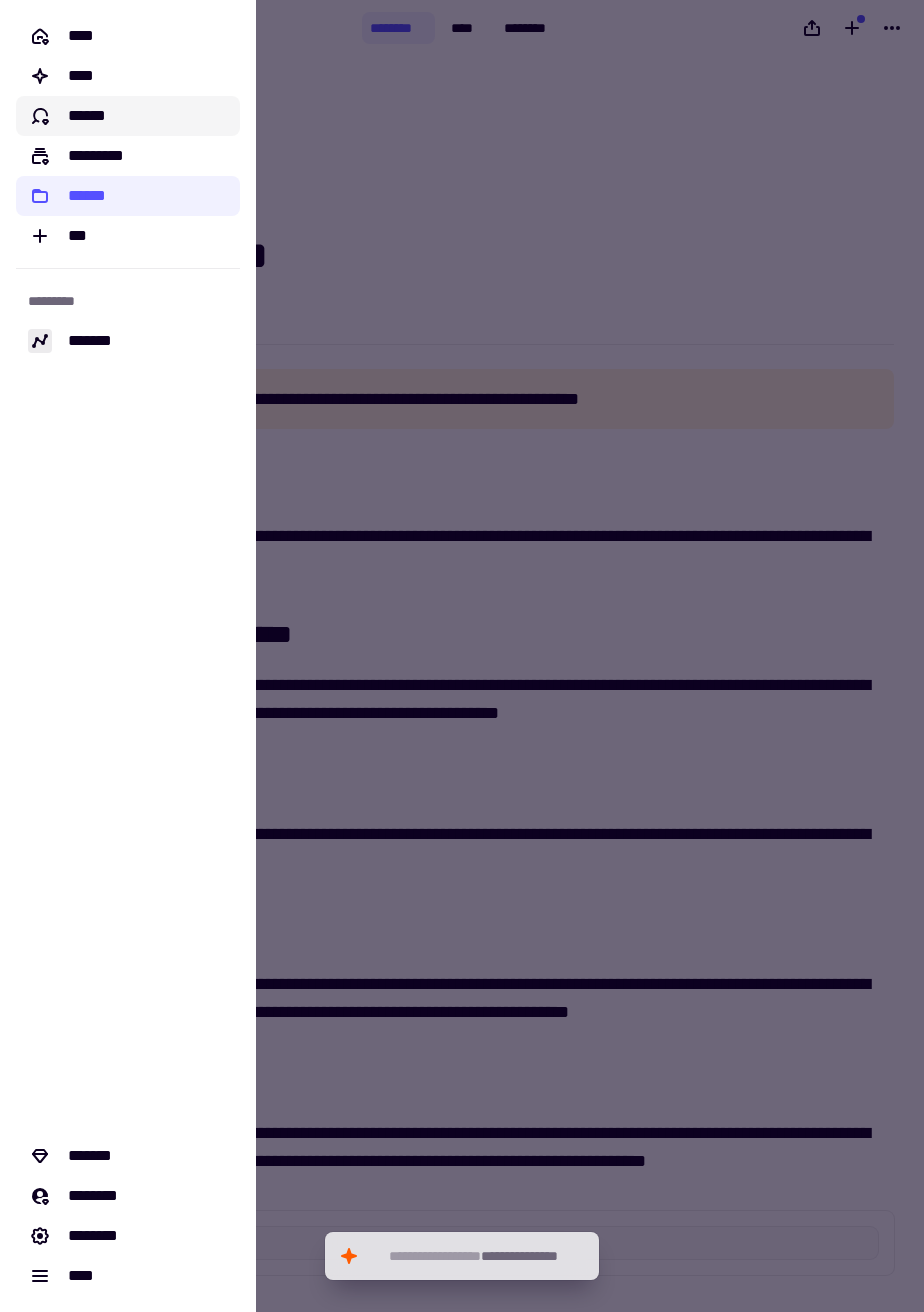 click on "******" 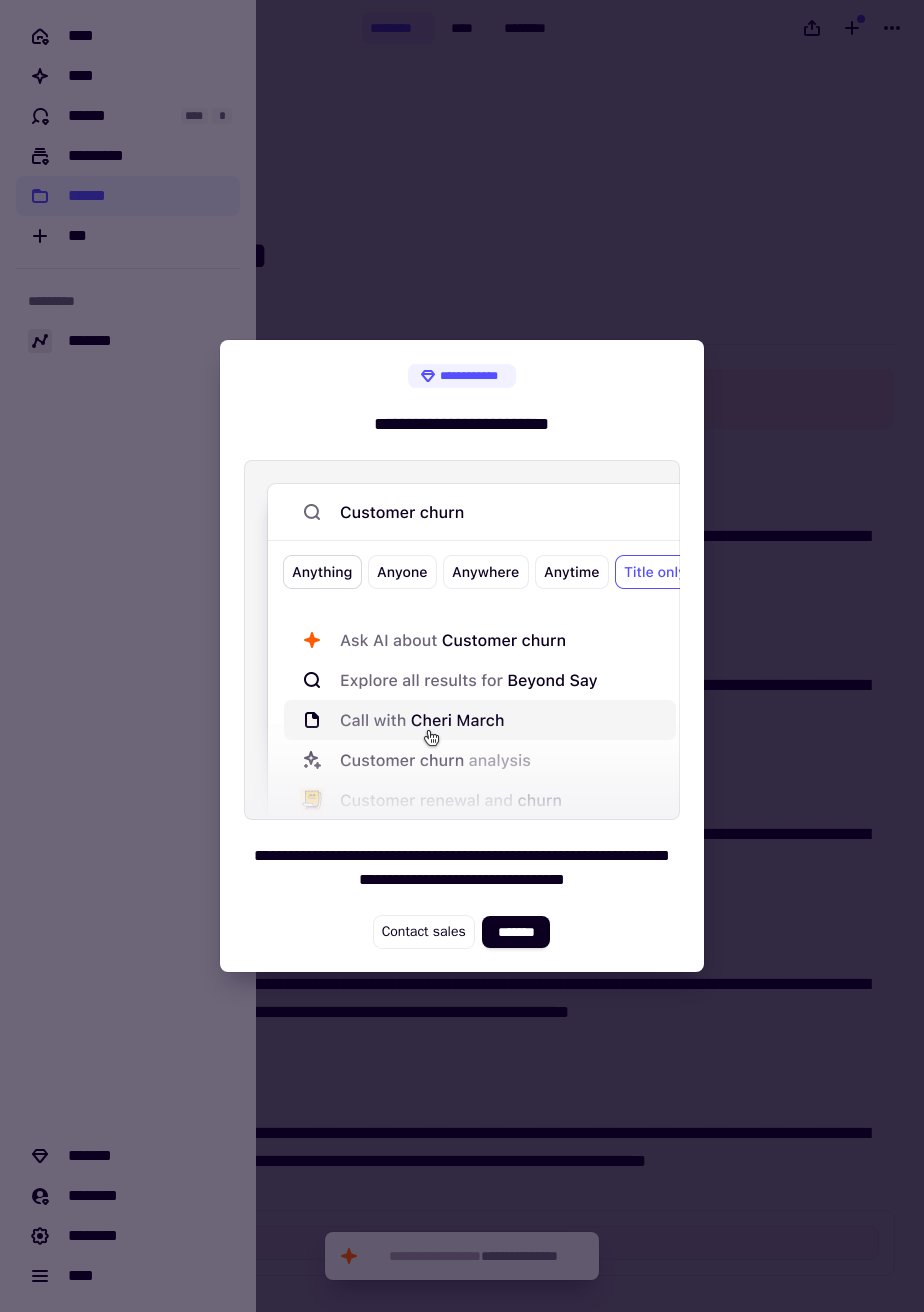 click at bounding box center [462, 656] 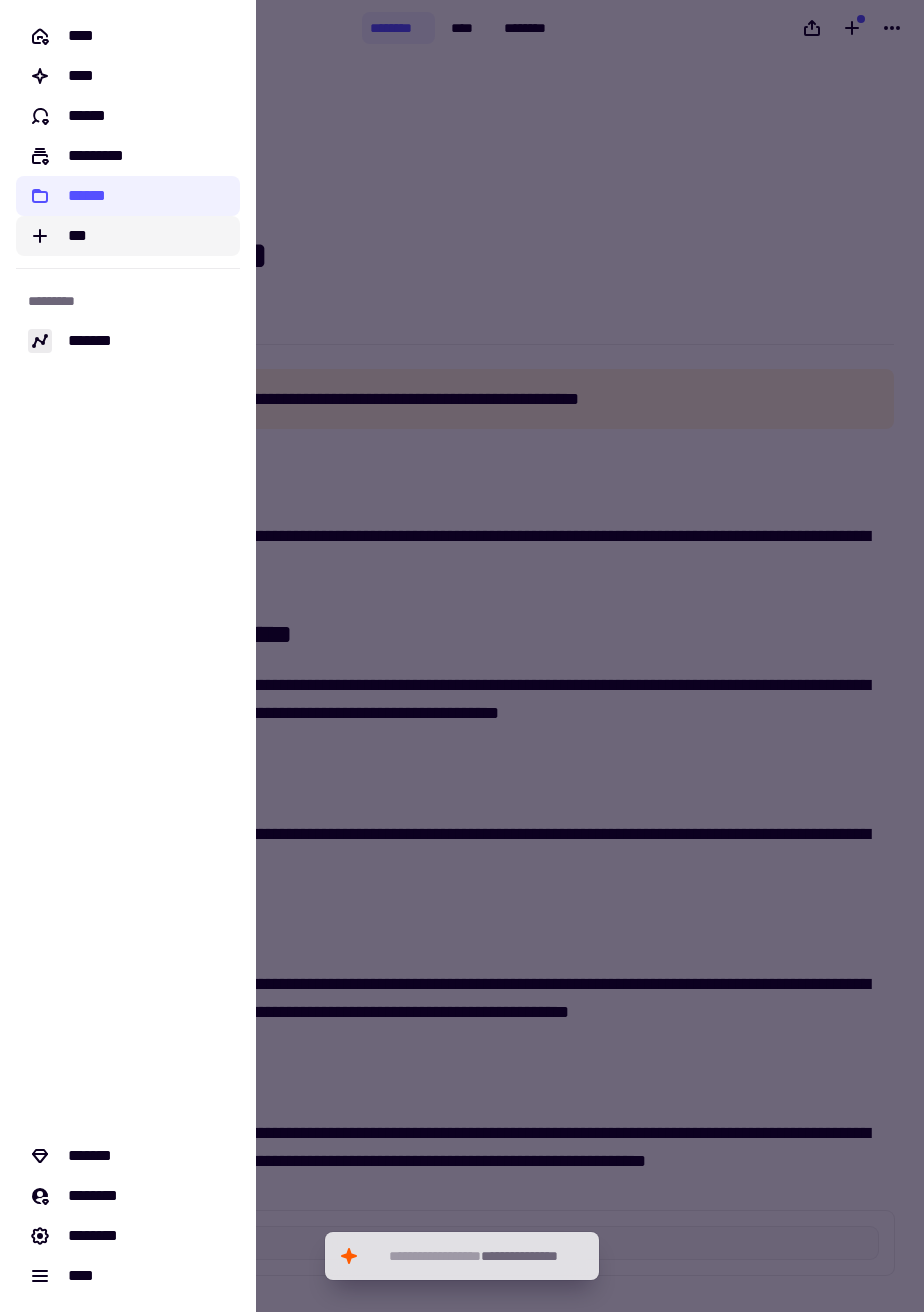 click on "***" 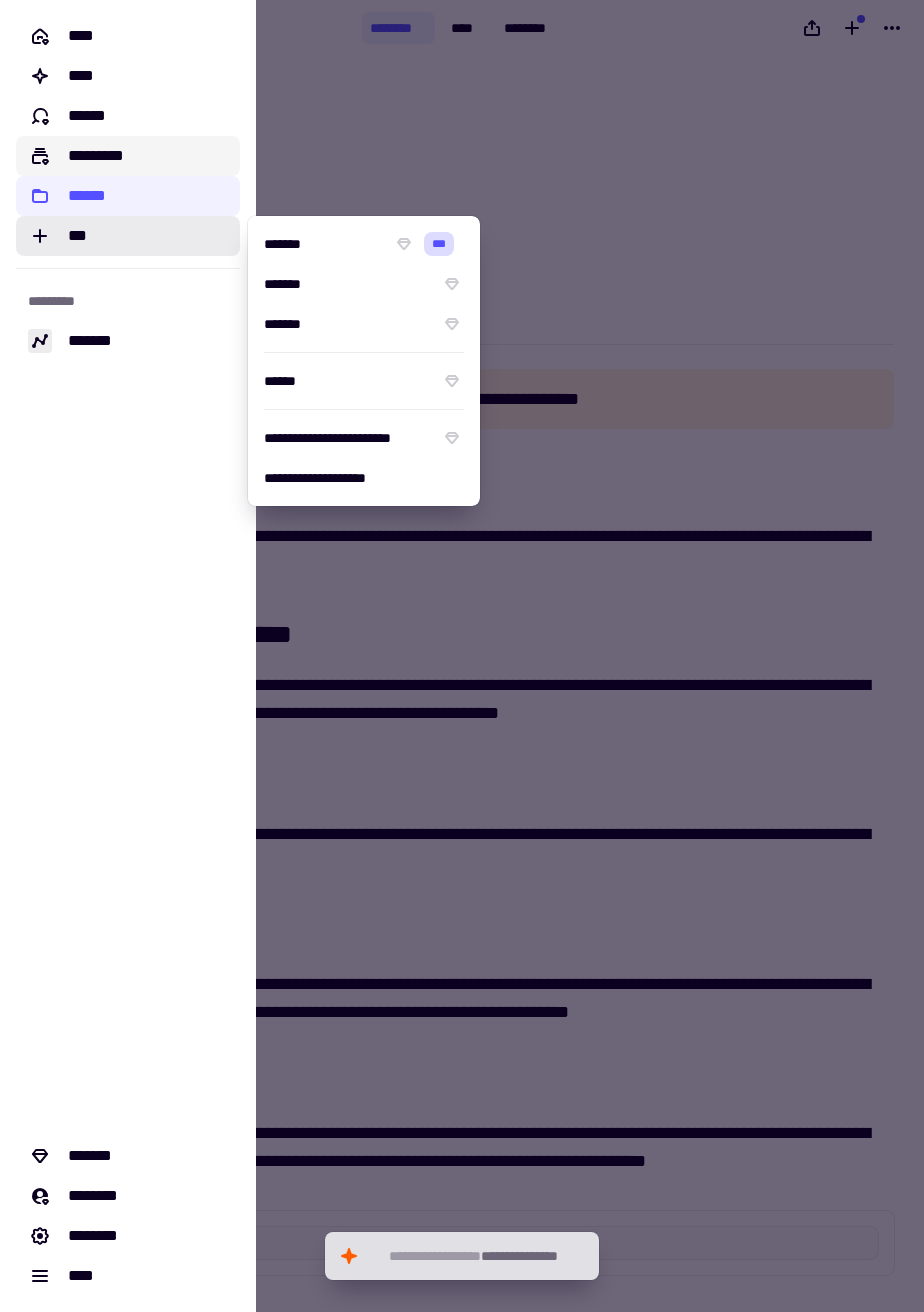 click on "*********" 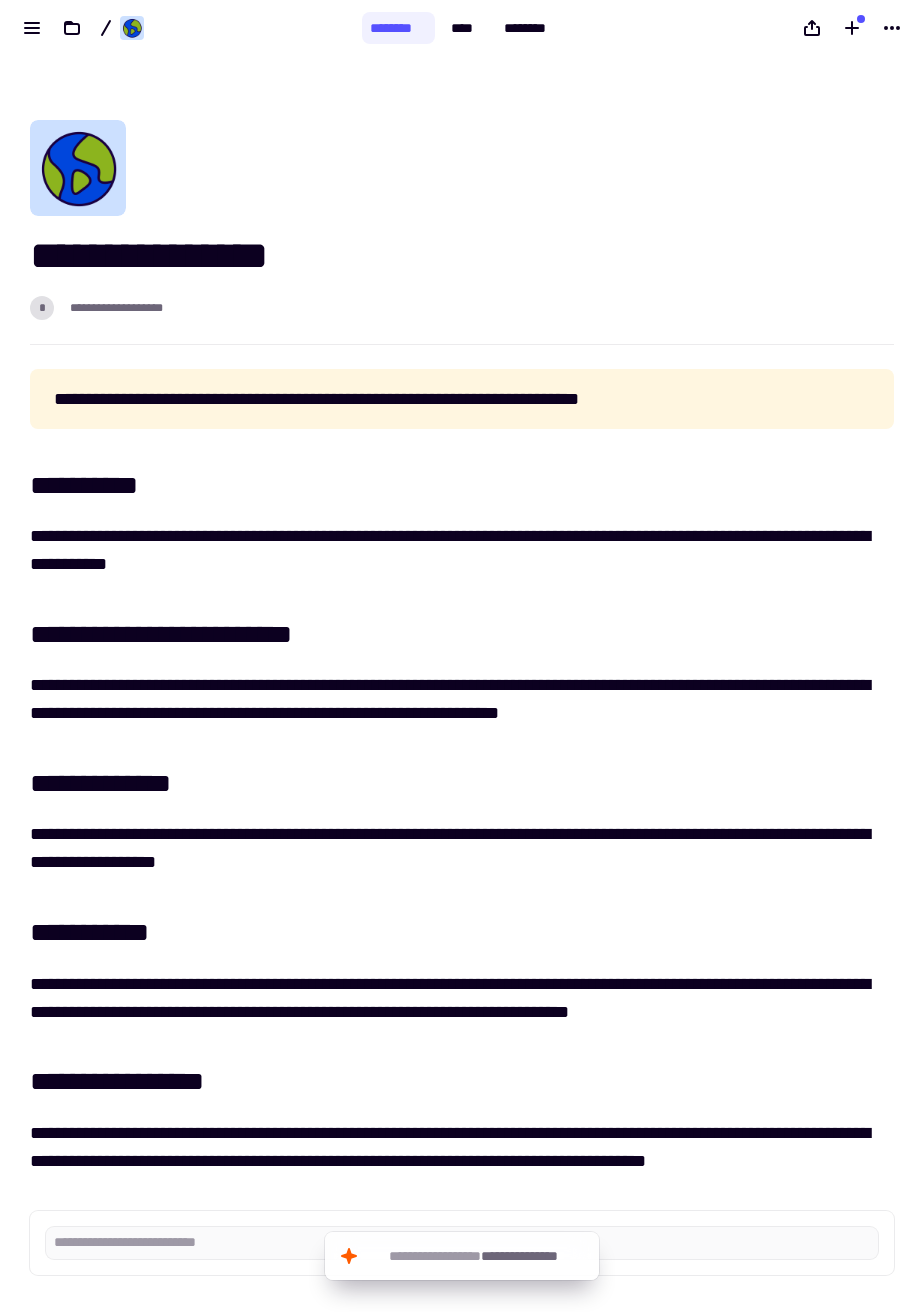 click on "**********" at bounding box center (462, 697) 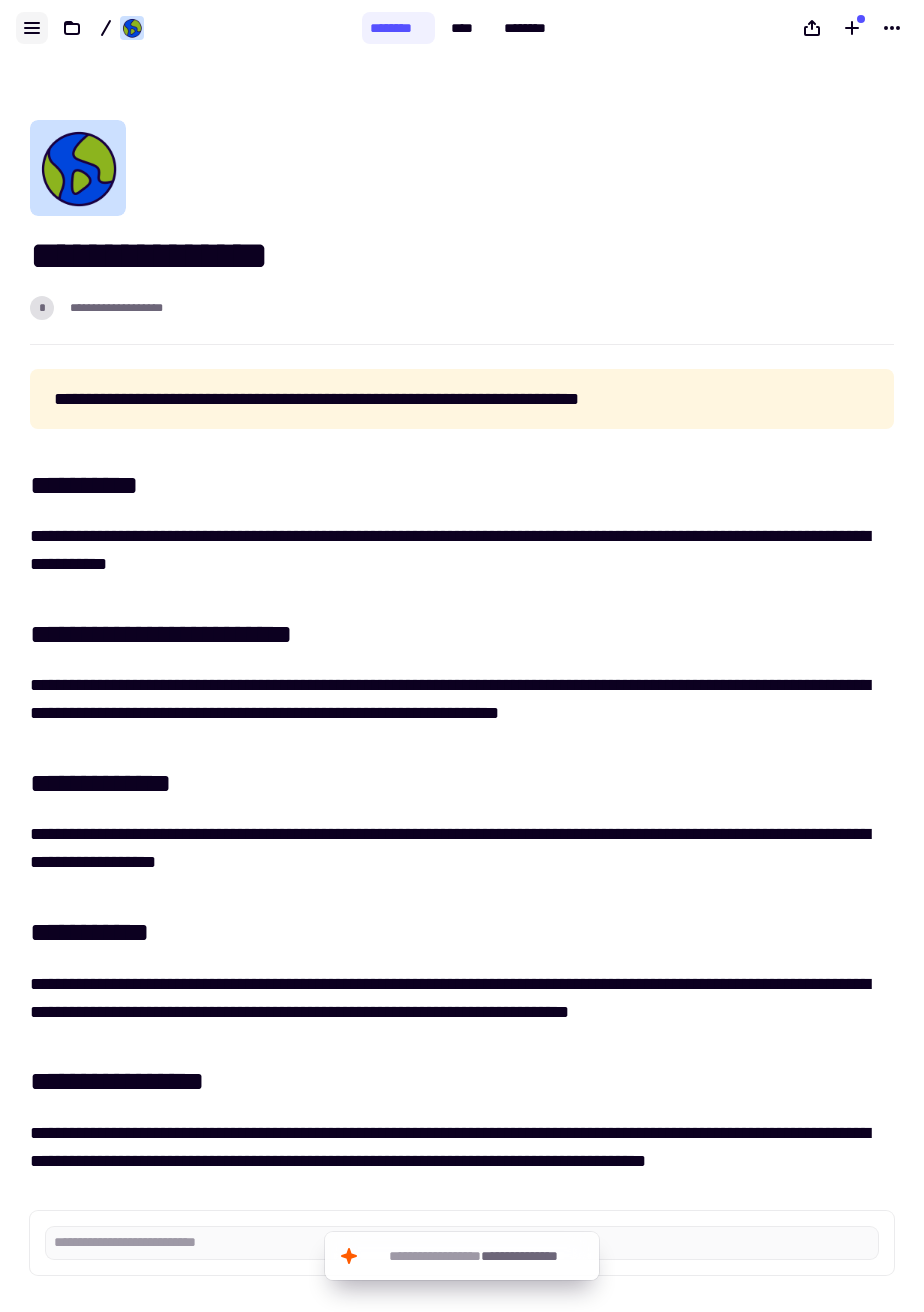 click 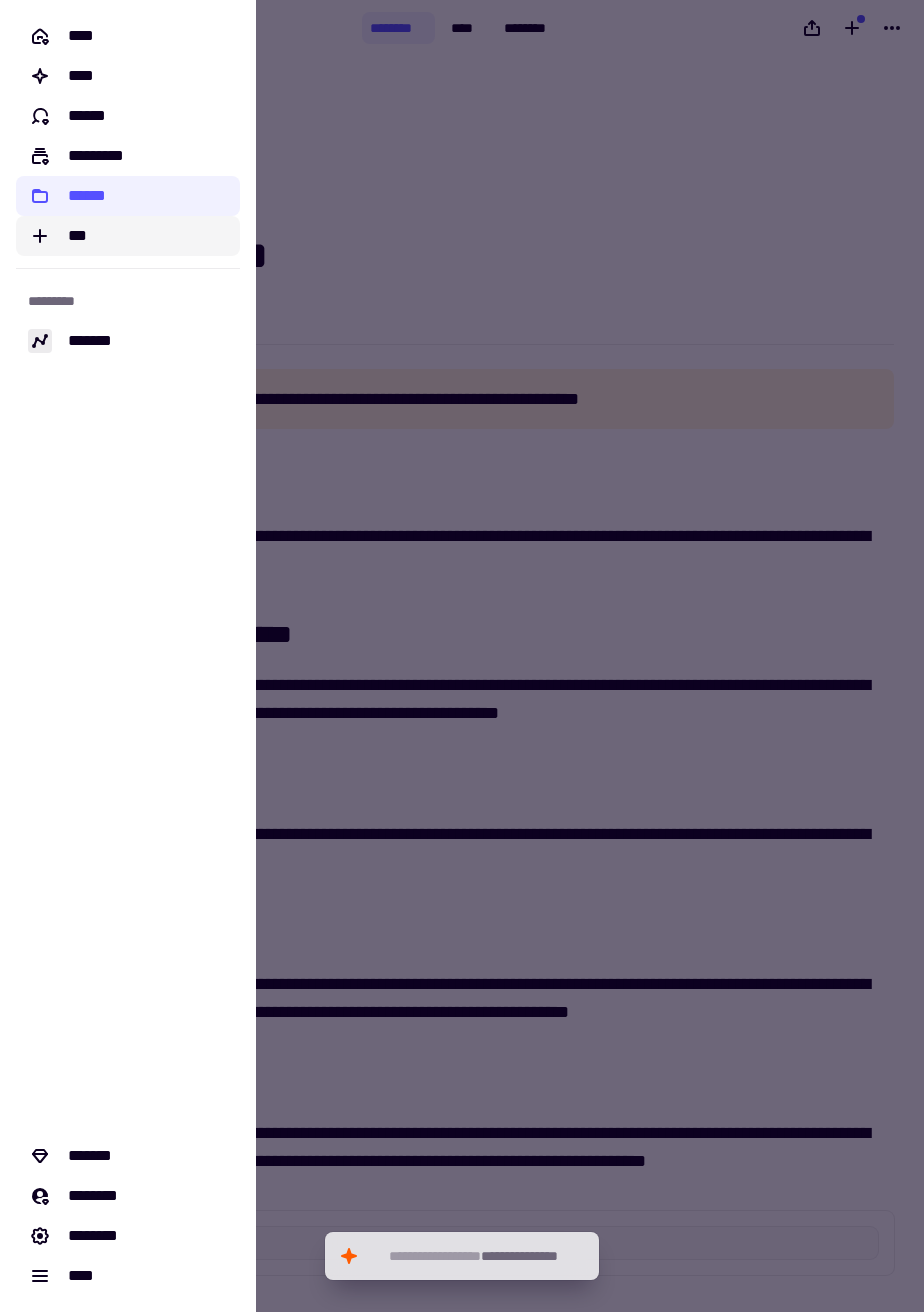 click on "***" 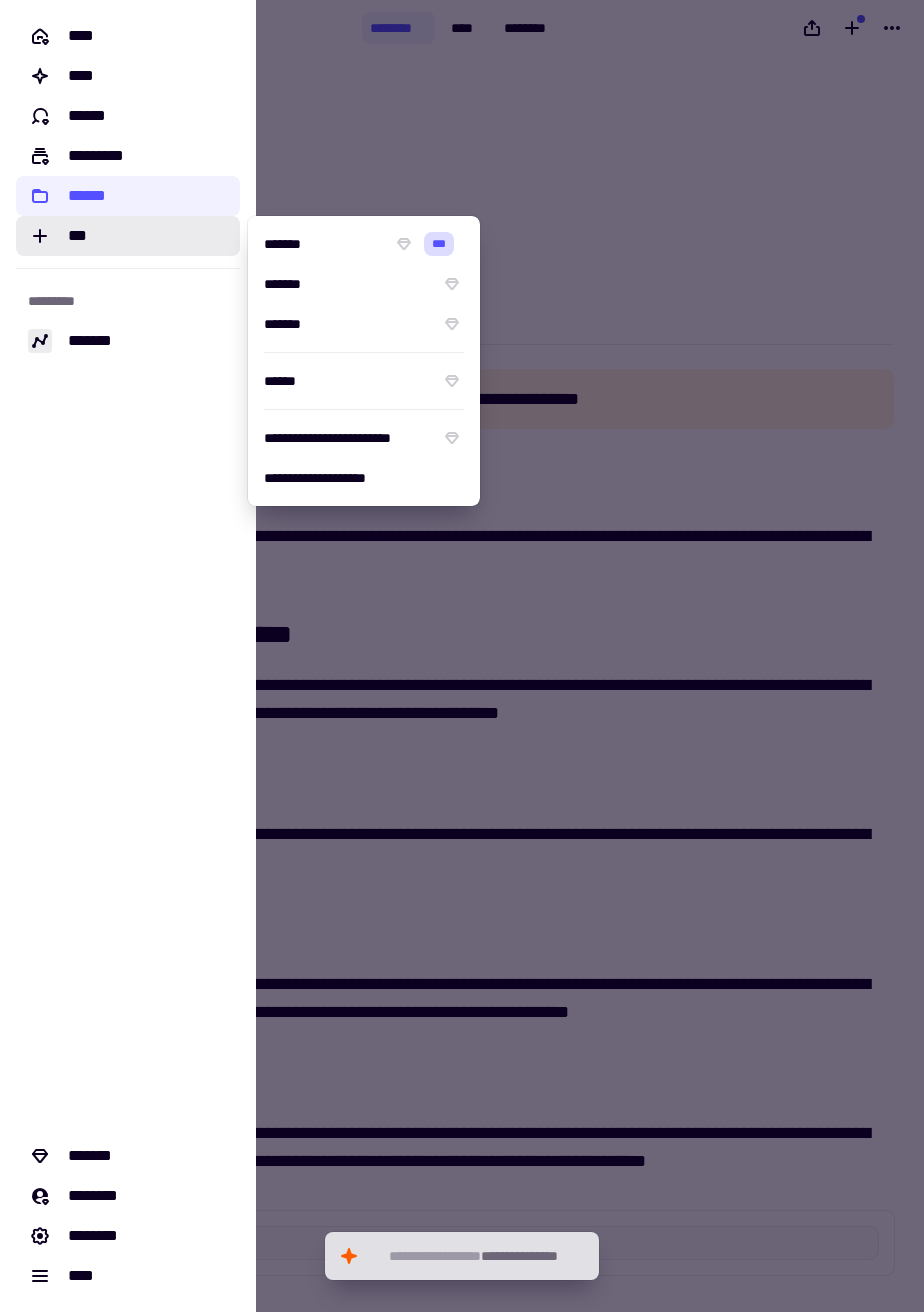 click on "*******" at bounding box center [348, 284] 